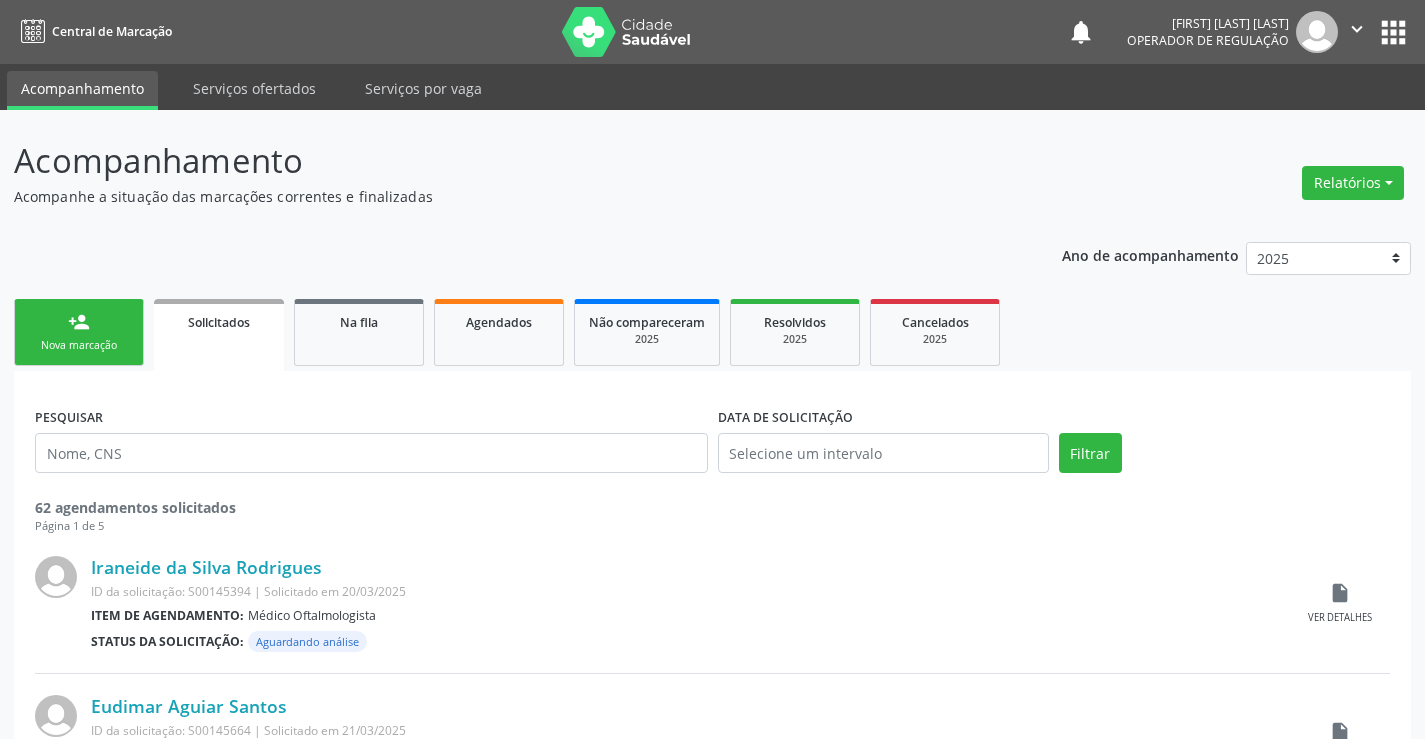 scroll, scrollTop: 0, scrollLeft: 0, axis: both 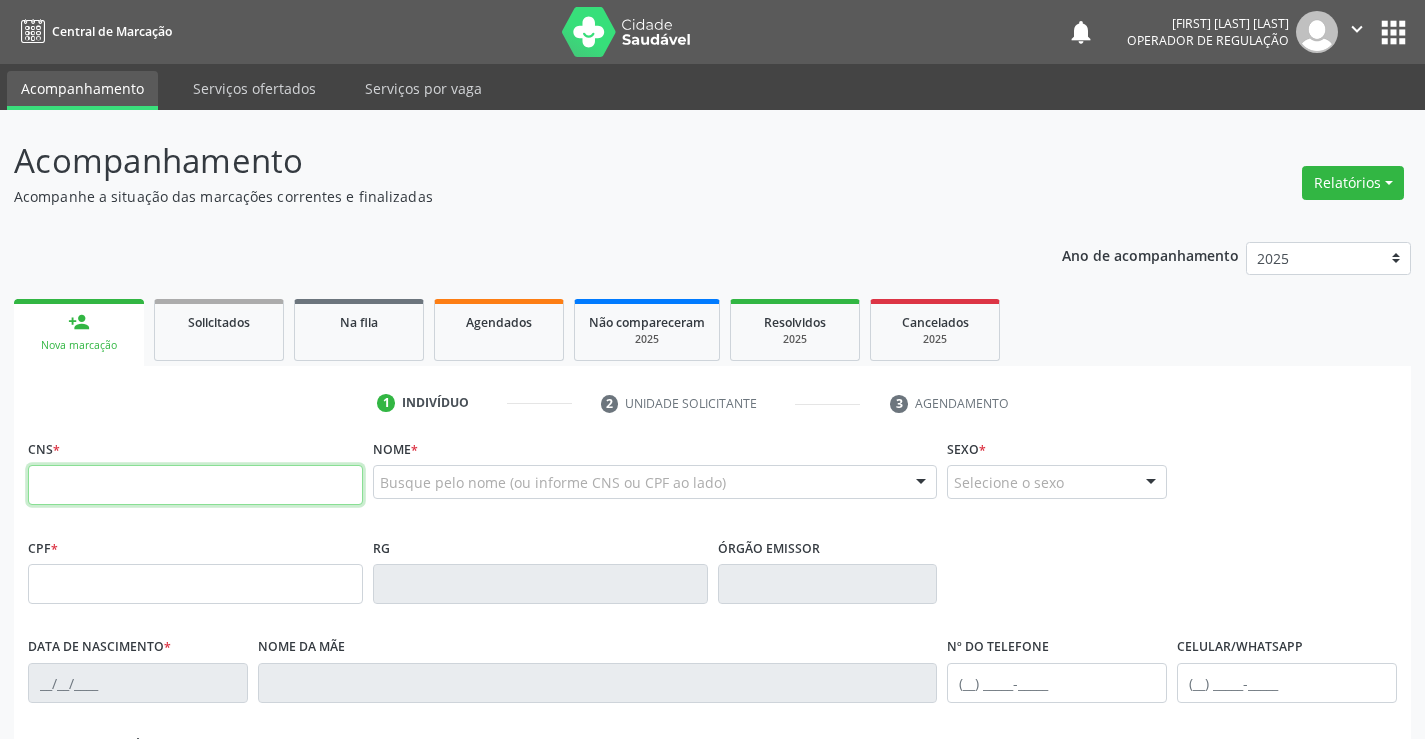 click at bounding box center (195, 485) 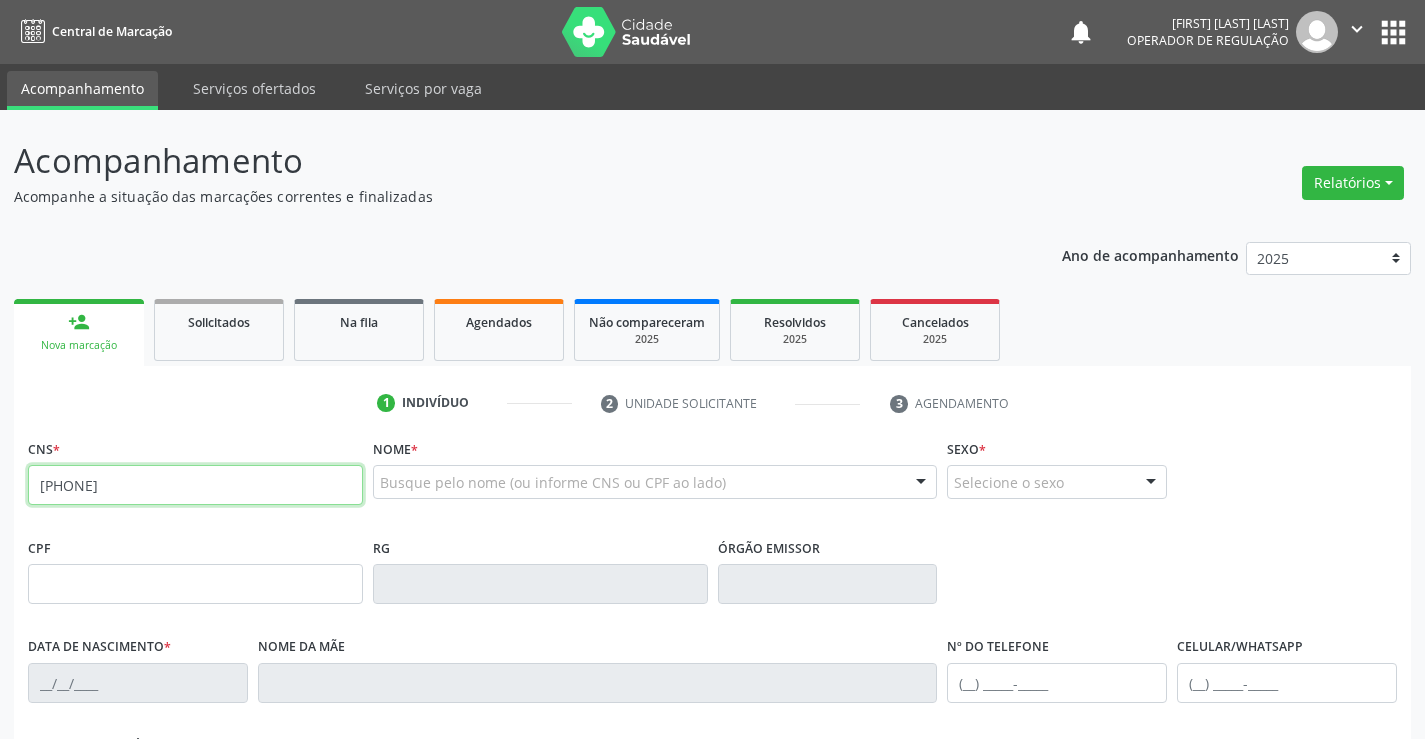 type on "[PHONE]" 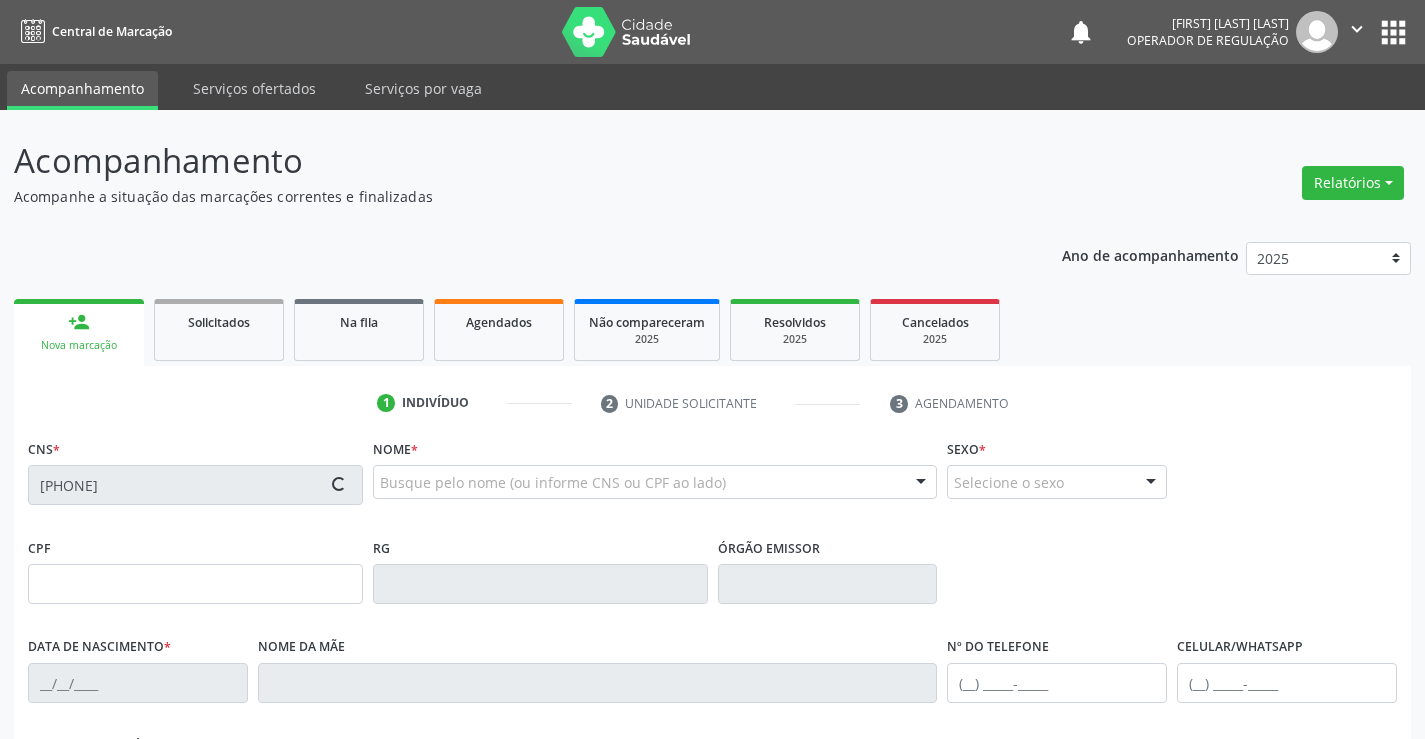 type on "[PHONE]" 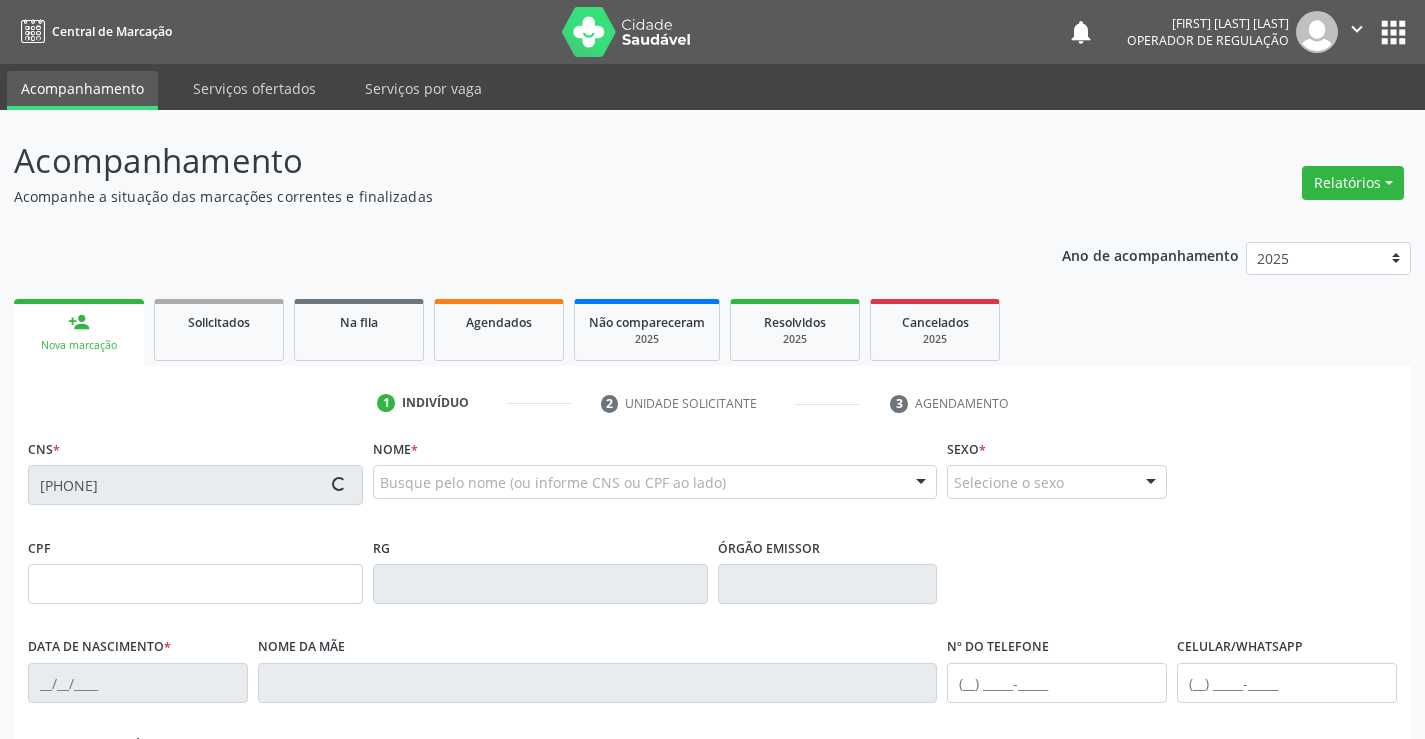 type on "[DATE]" 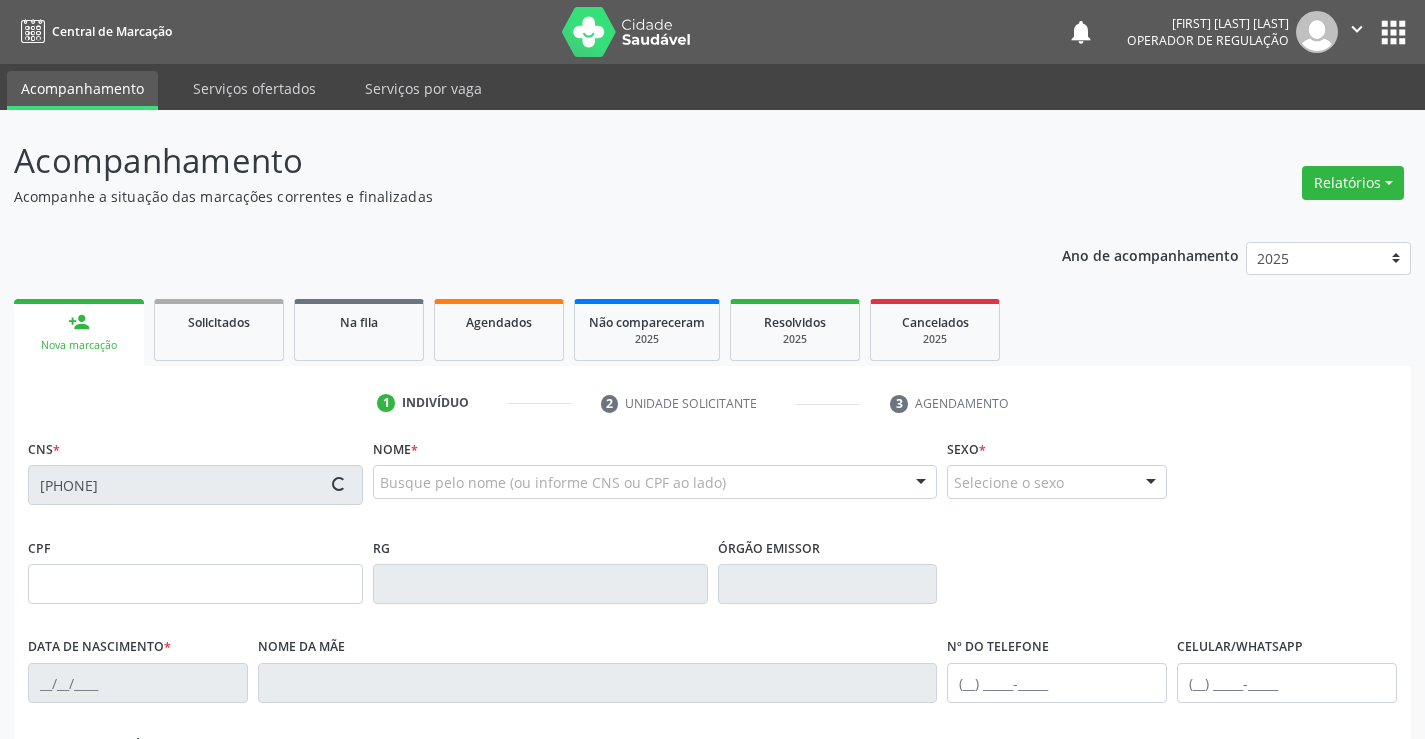type on "[PHONE]" 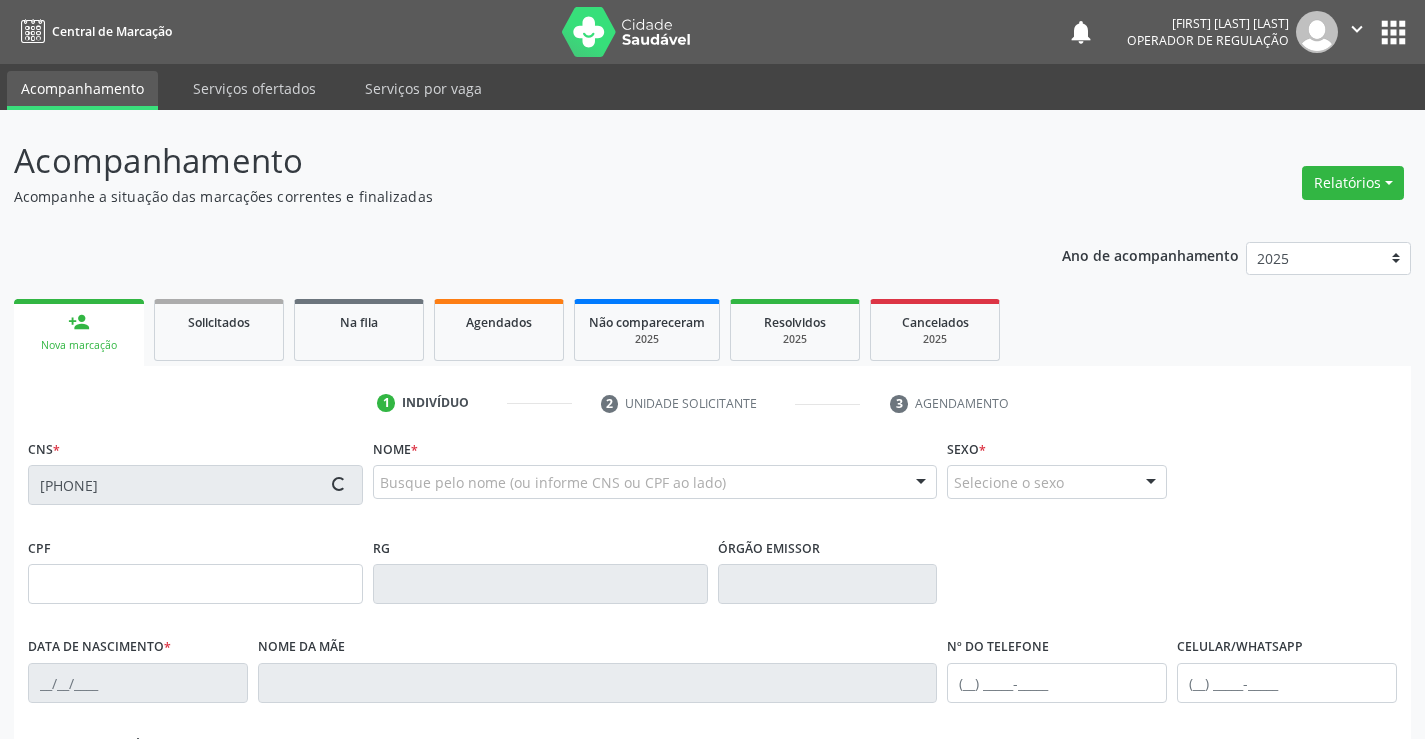 type on "[PHONE]" 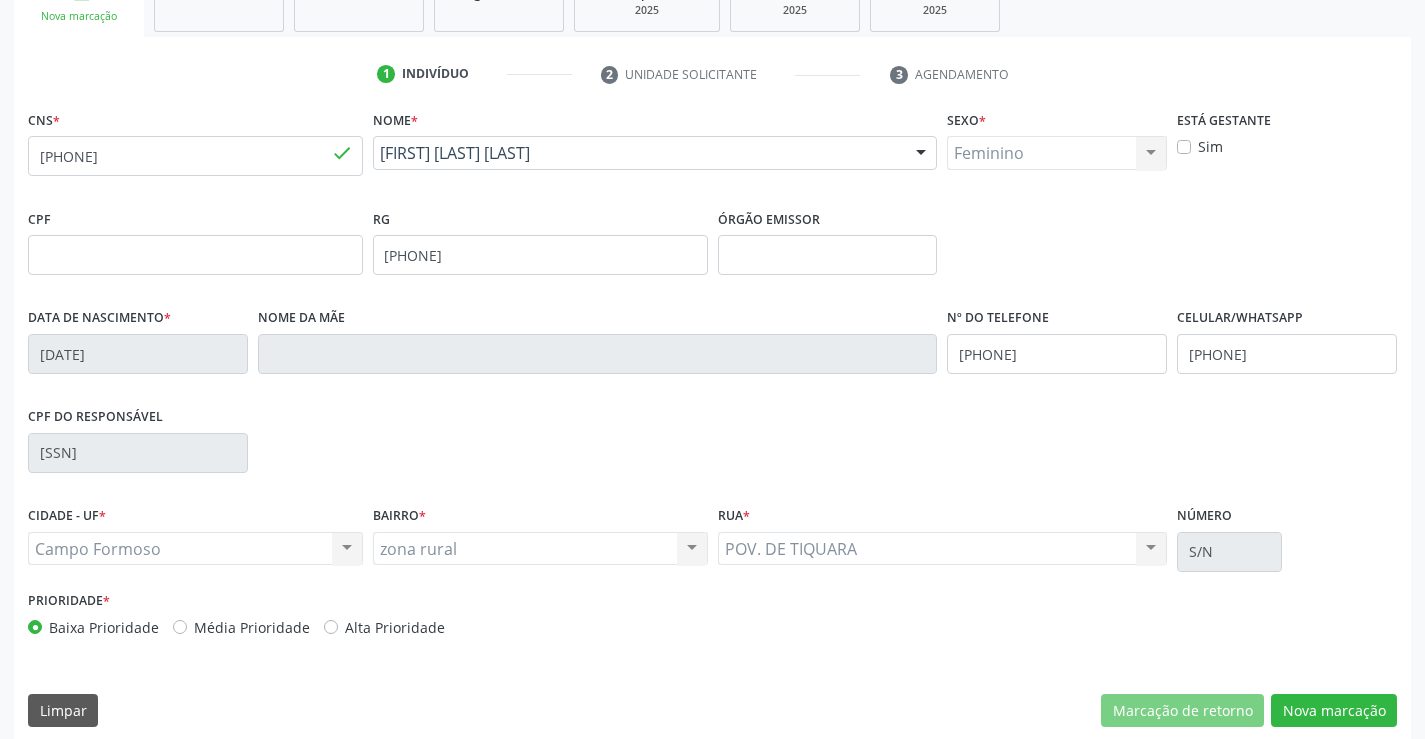 scroll, scrollTop: 345, scrollLeft: 0, axis: vertical 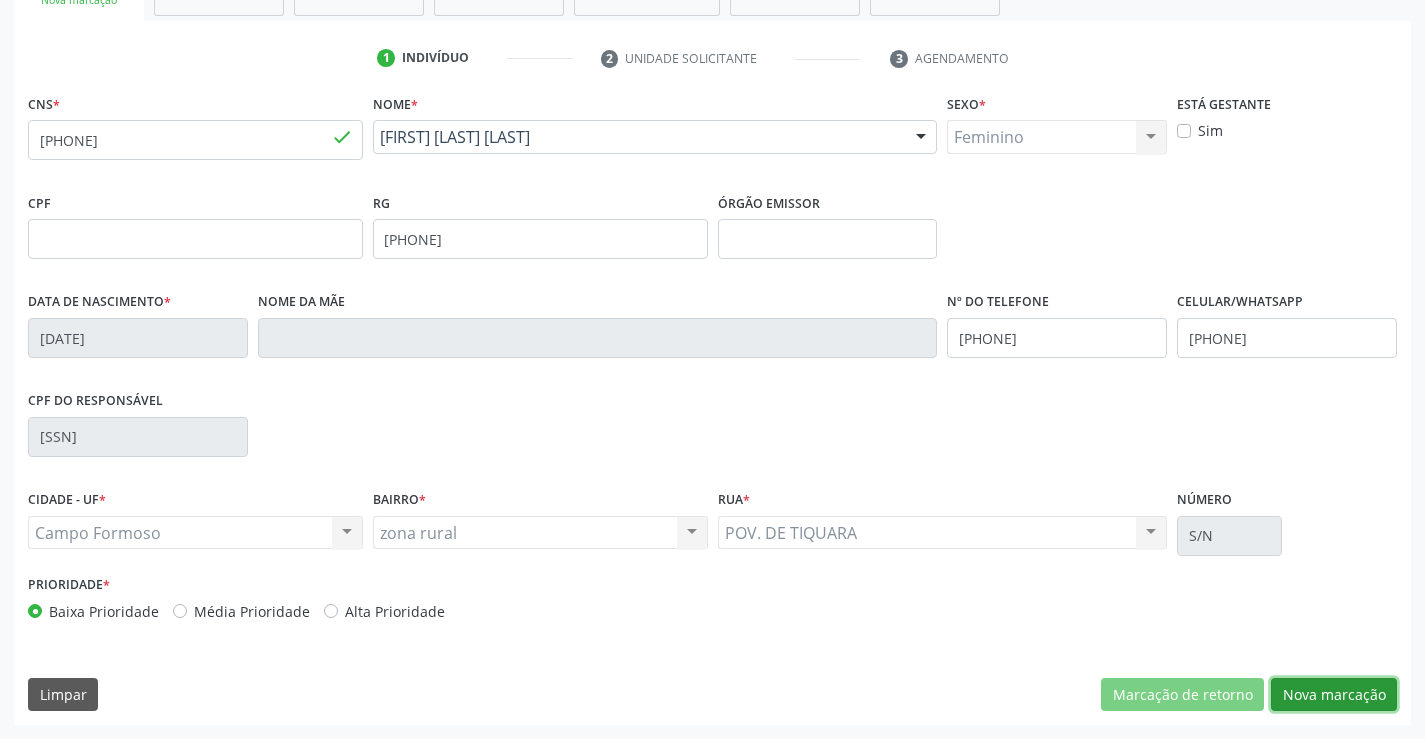 click on "Nova marcação" at bounding box center (1334, 695) 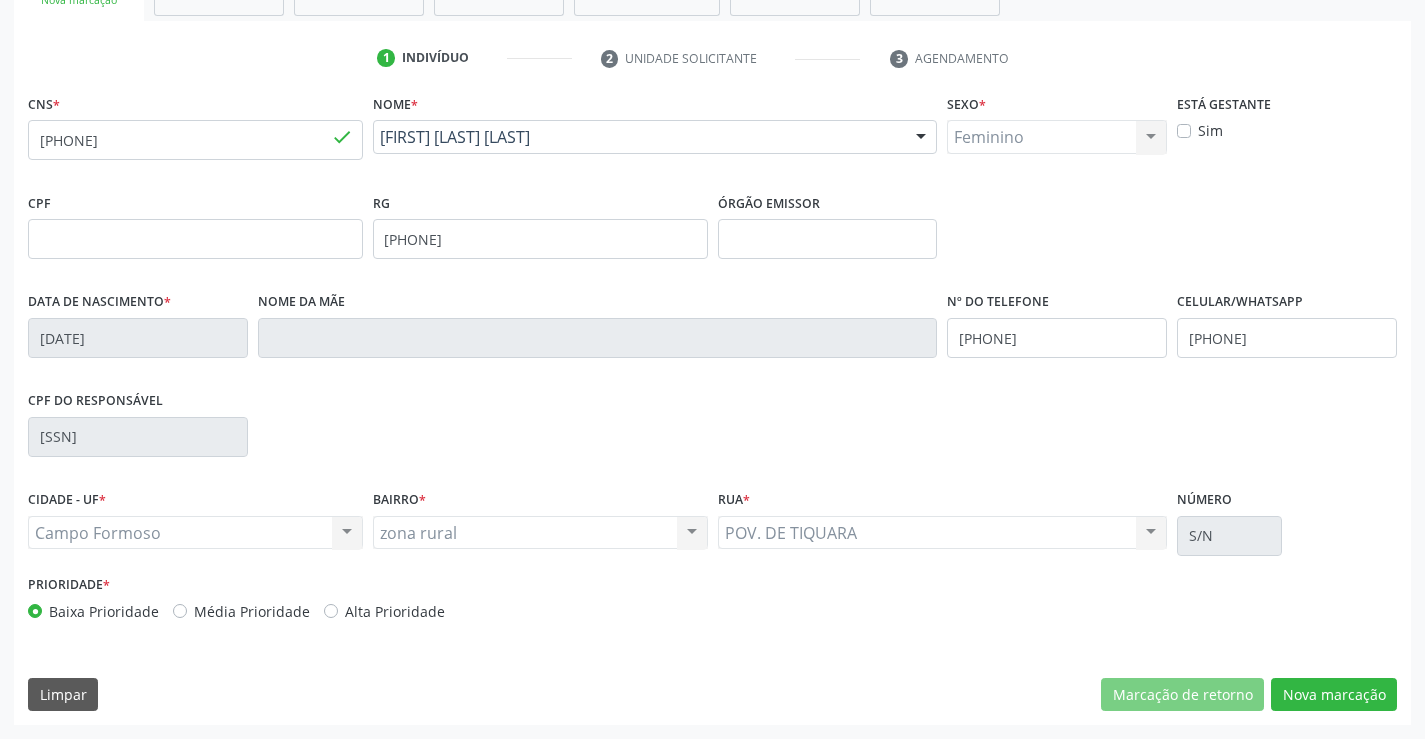 scroll, scrollTop: 167, scrollLeft: 0, axis: vertical 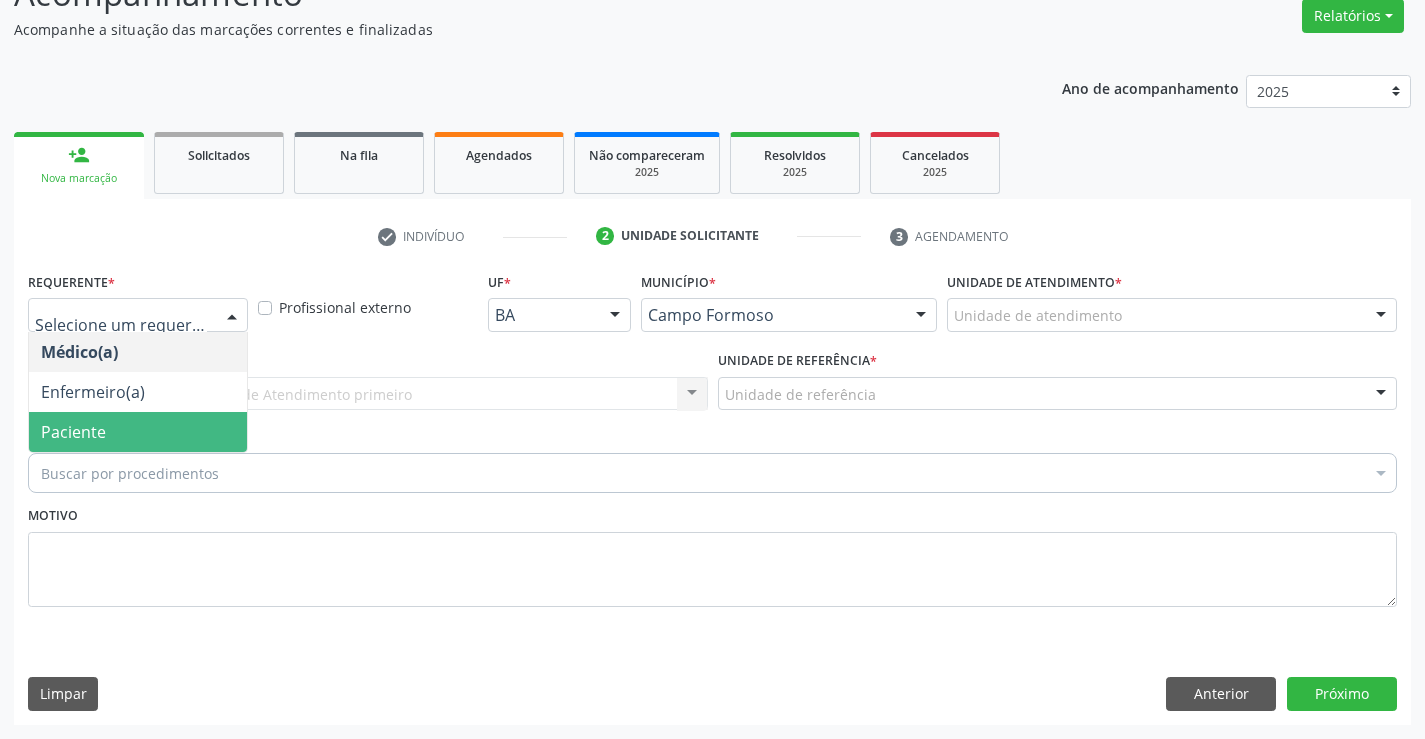 click on "Paciente" at bounding box center [138, 432] 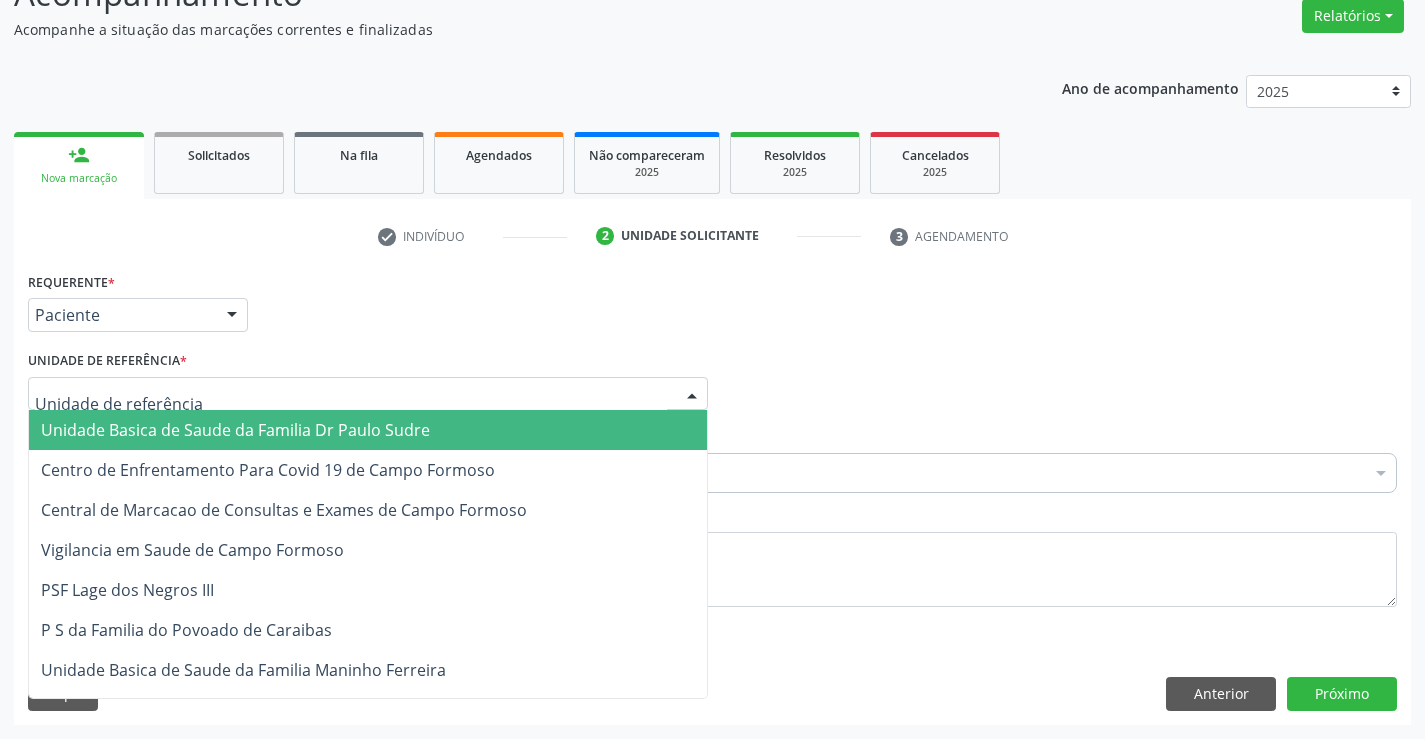 click on "Unidade Basica de Saude da Familia Dr Paulo Sudre" at bounding box center [235, 430] 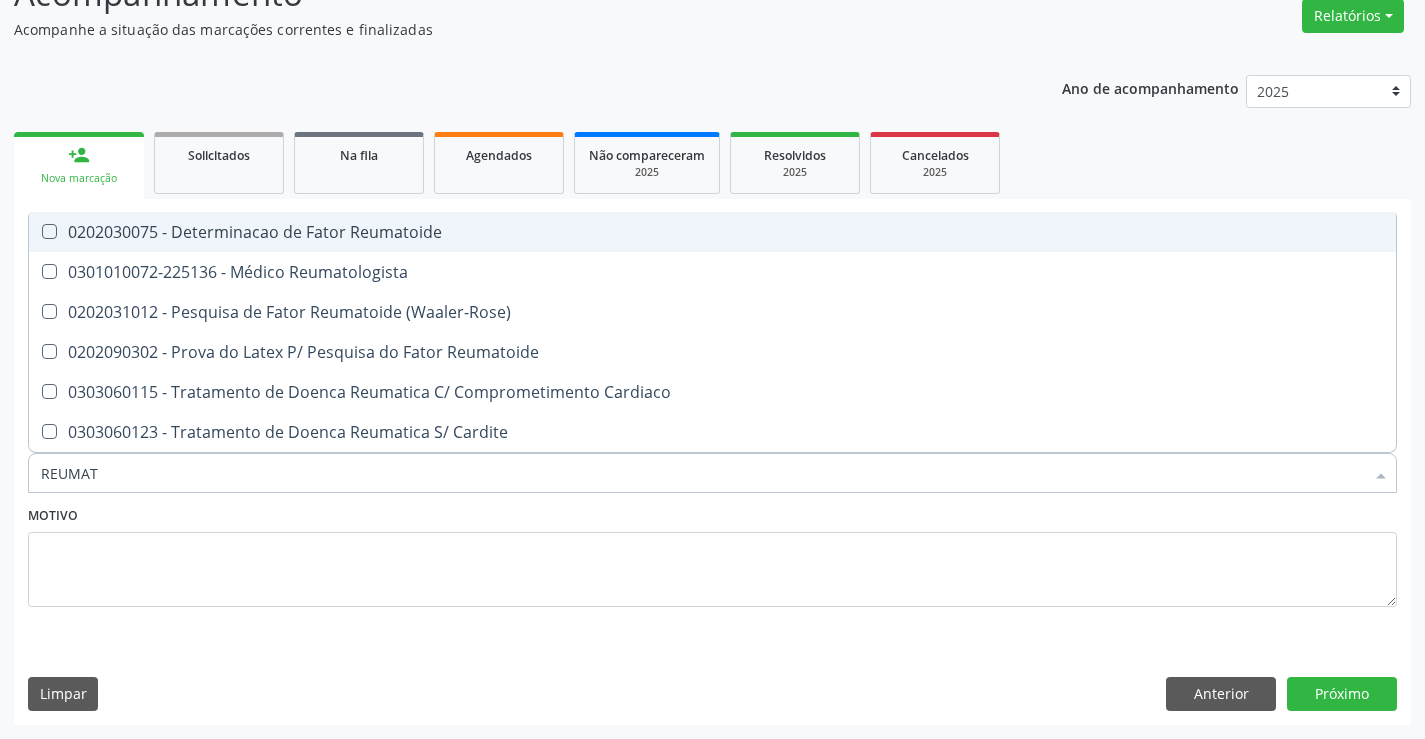 type on "REUMATO" 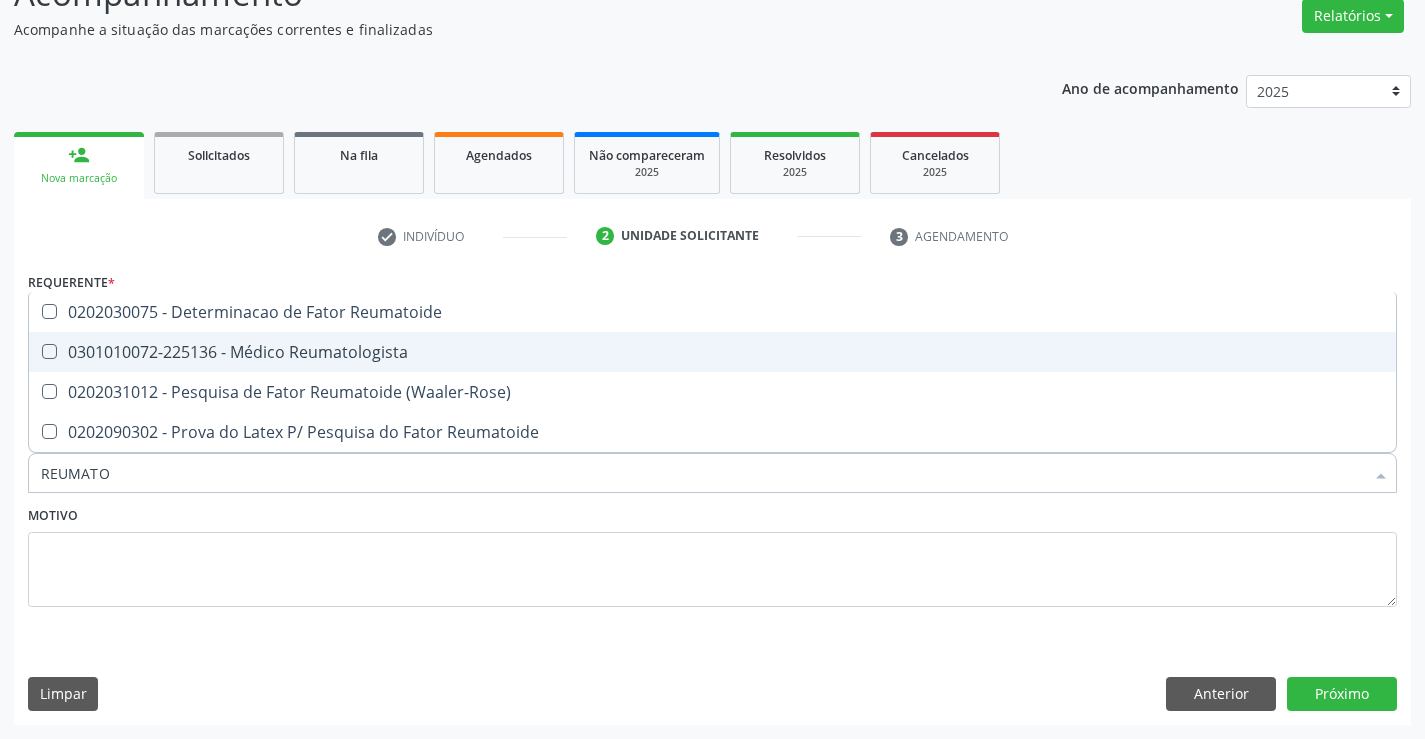 click on "0301010072-225136 - Médico Reumatologista" at bounding box center [712, 352] 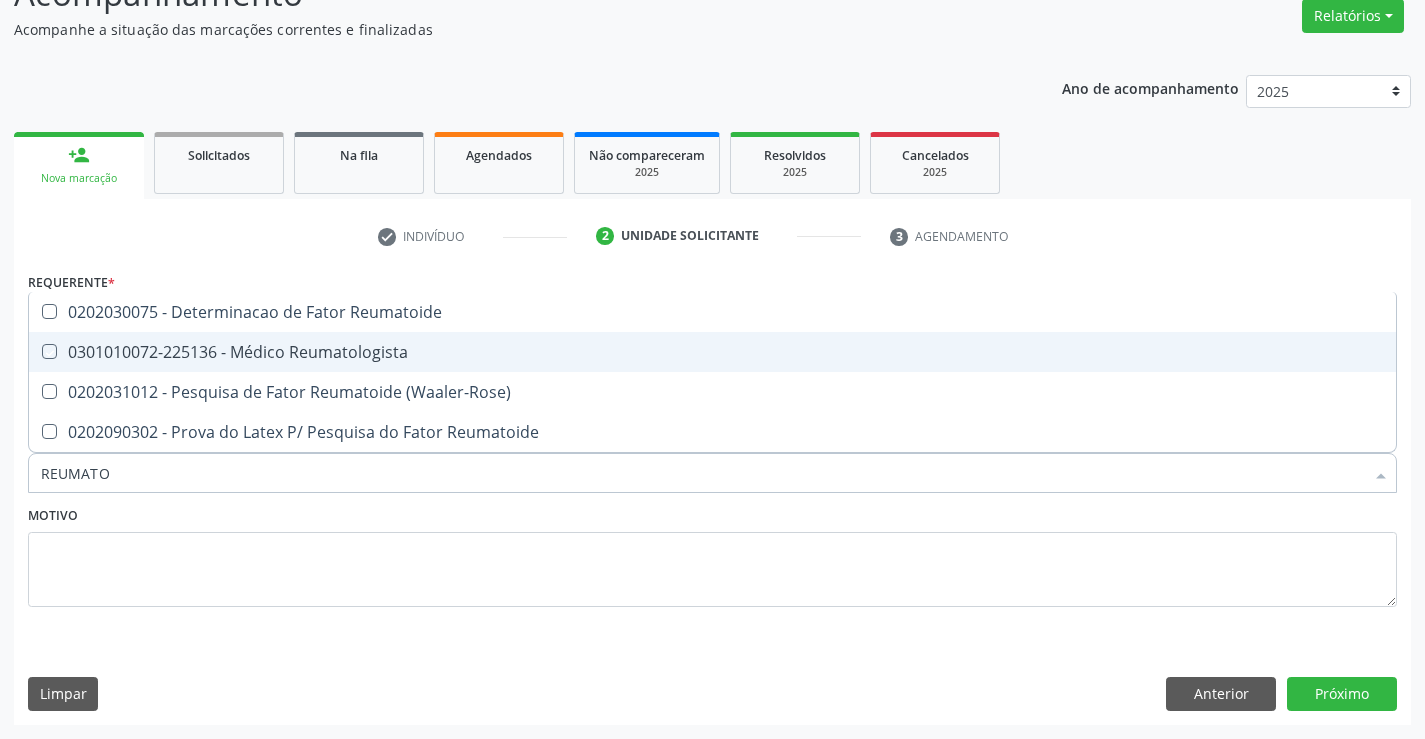 checkbox on "true" 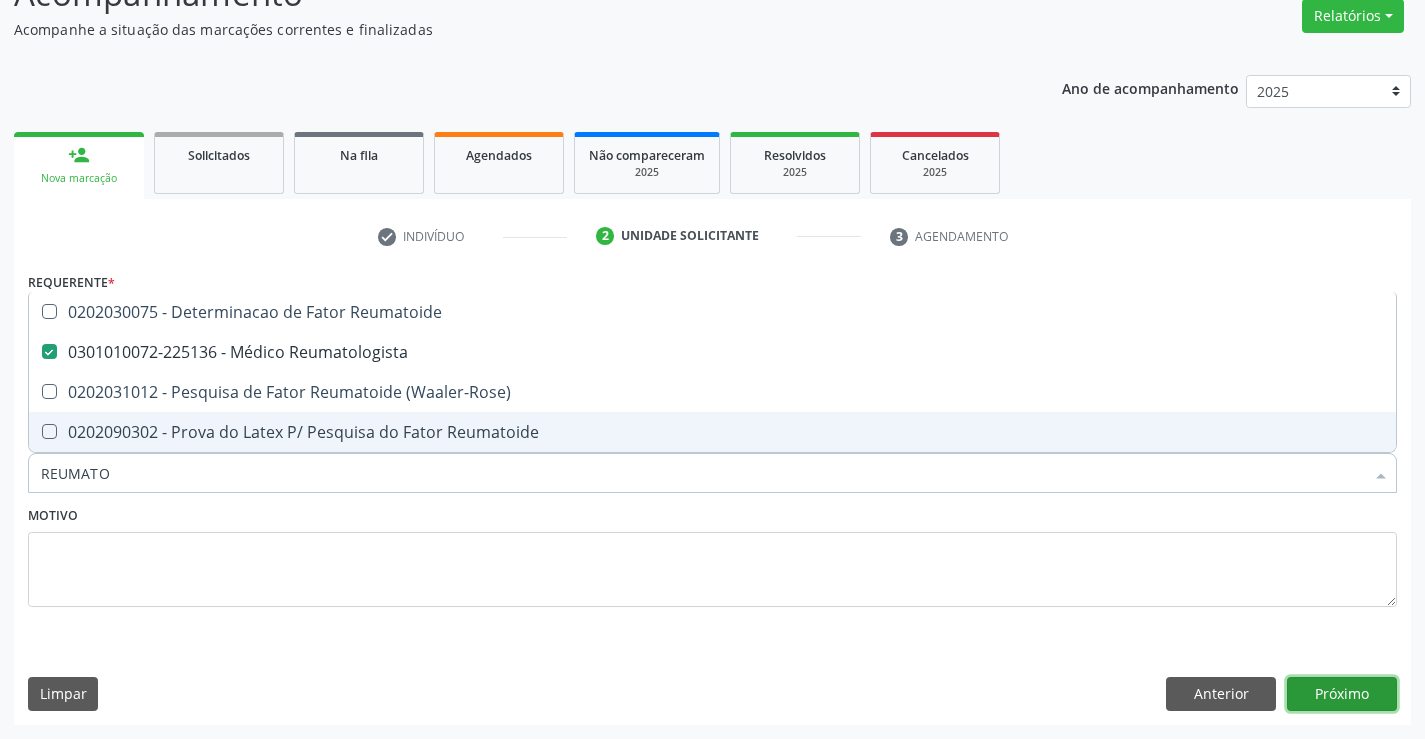 click on "Próximo" at bounding box center (1342, 694) 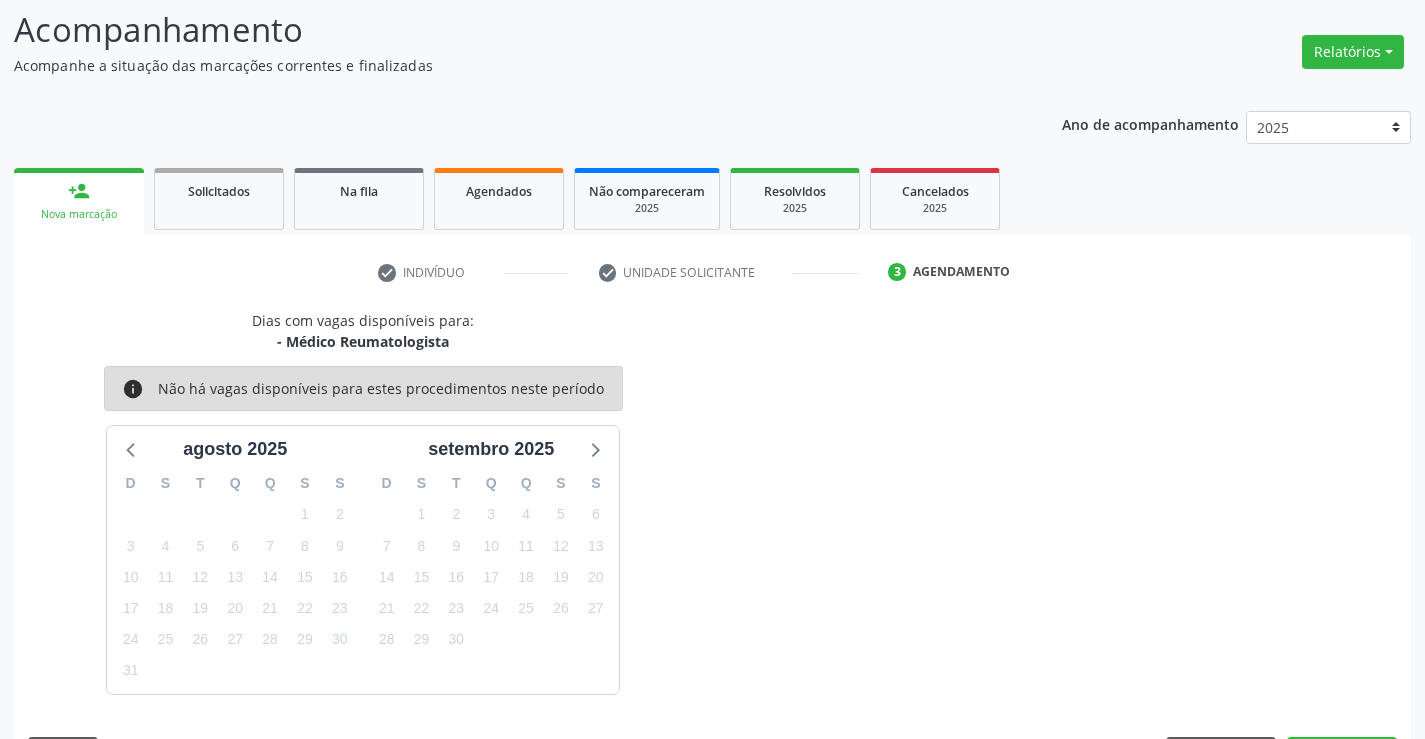 scroll, scrollTop: 167, scrollLeft: 0, axis: vertical 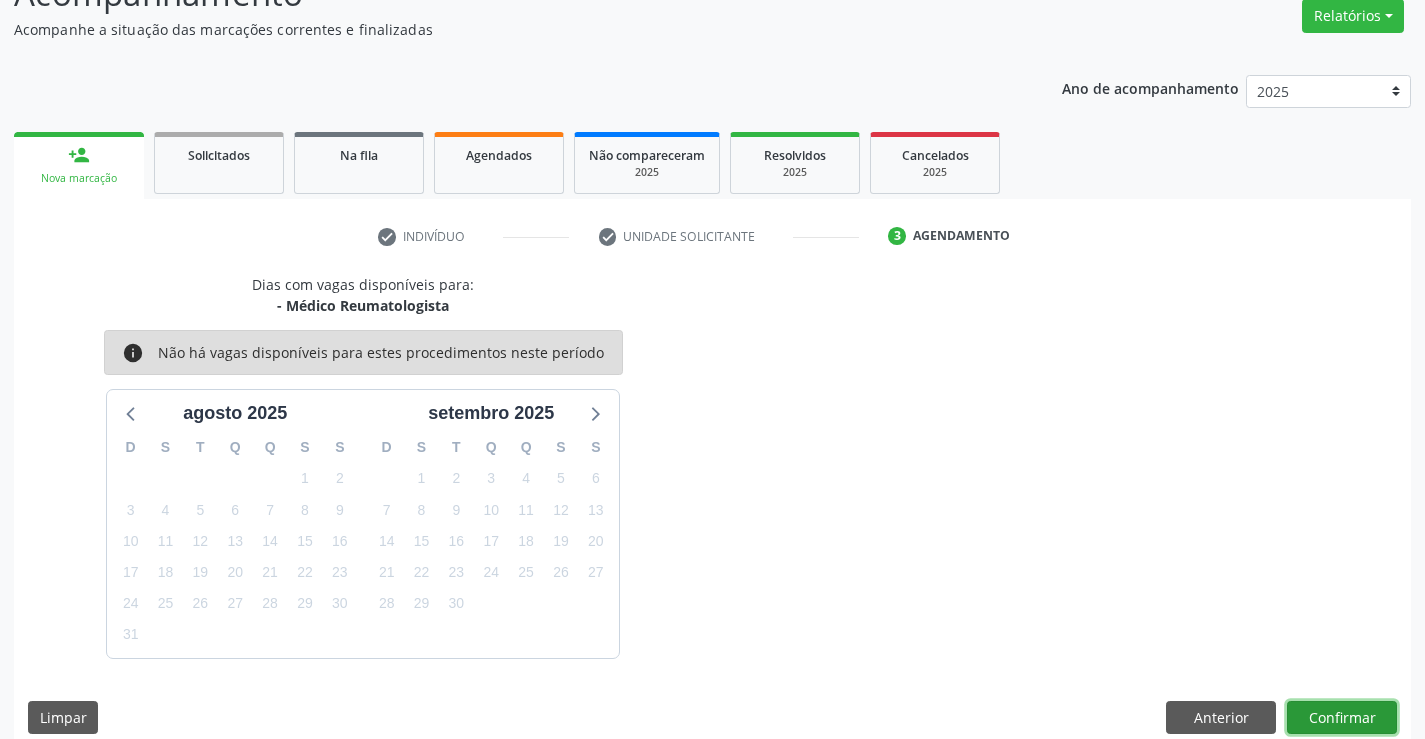 click on "Confirmar" at bounding box center (1342, 718) 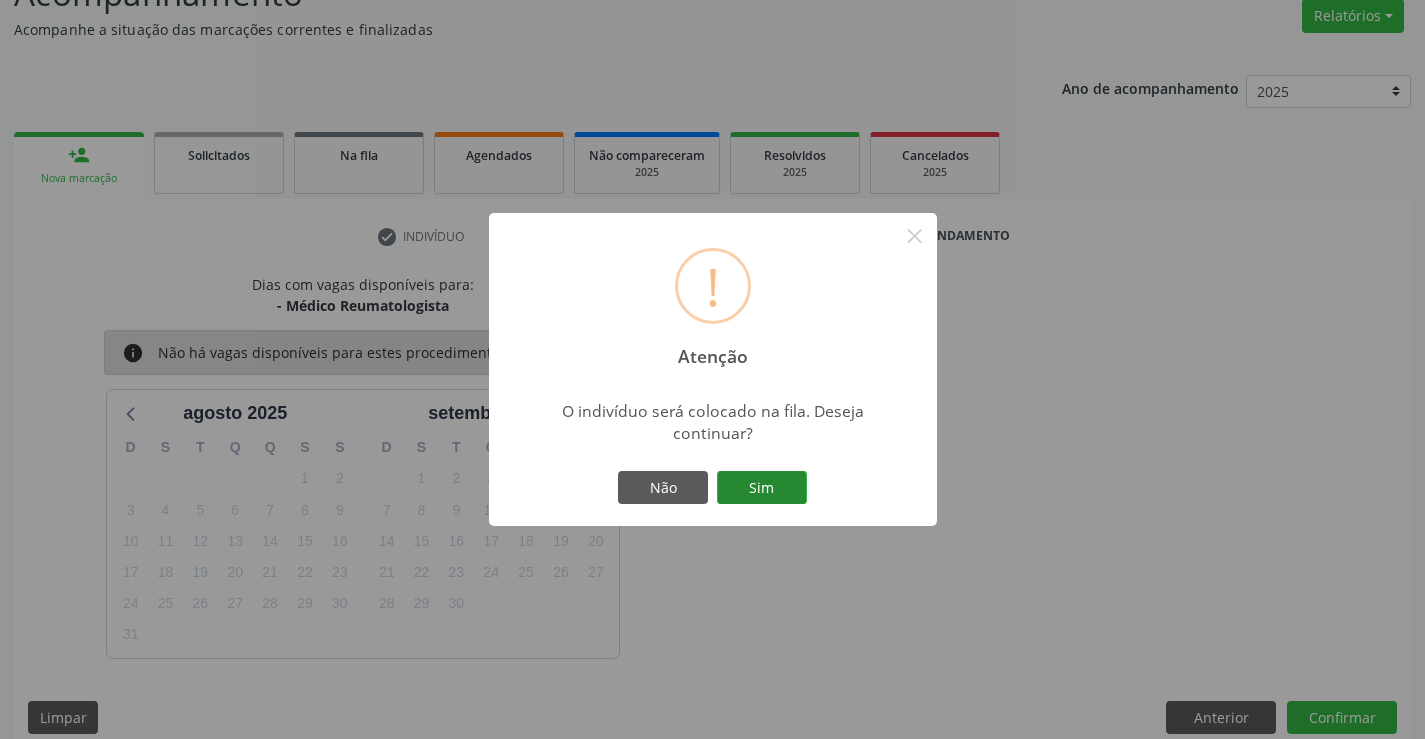 click on "Sim" at bounding box center [762, 488] 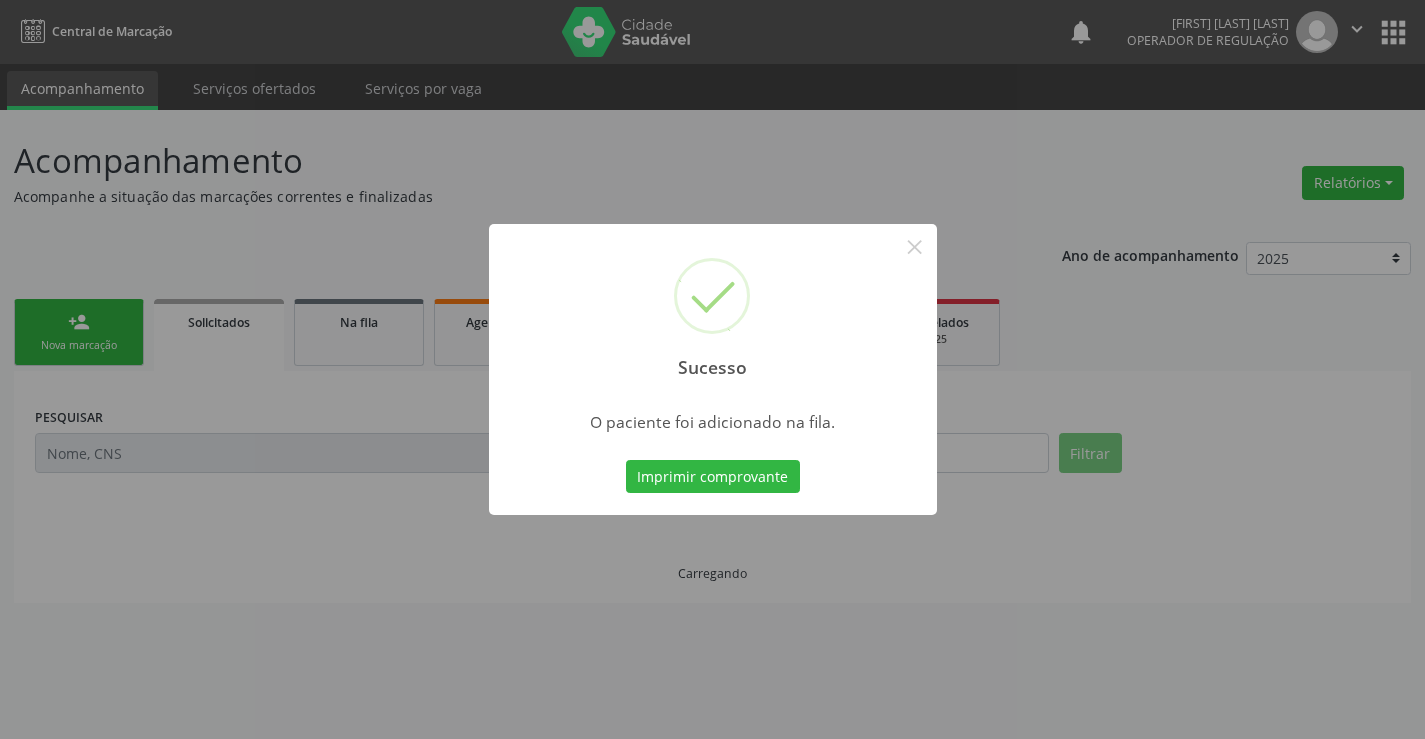 scroll, scrollTop: 0, scrollLeft: 0, axis: both 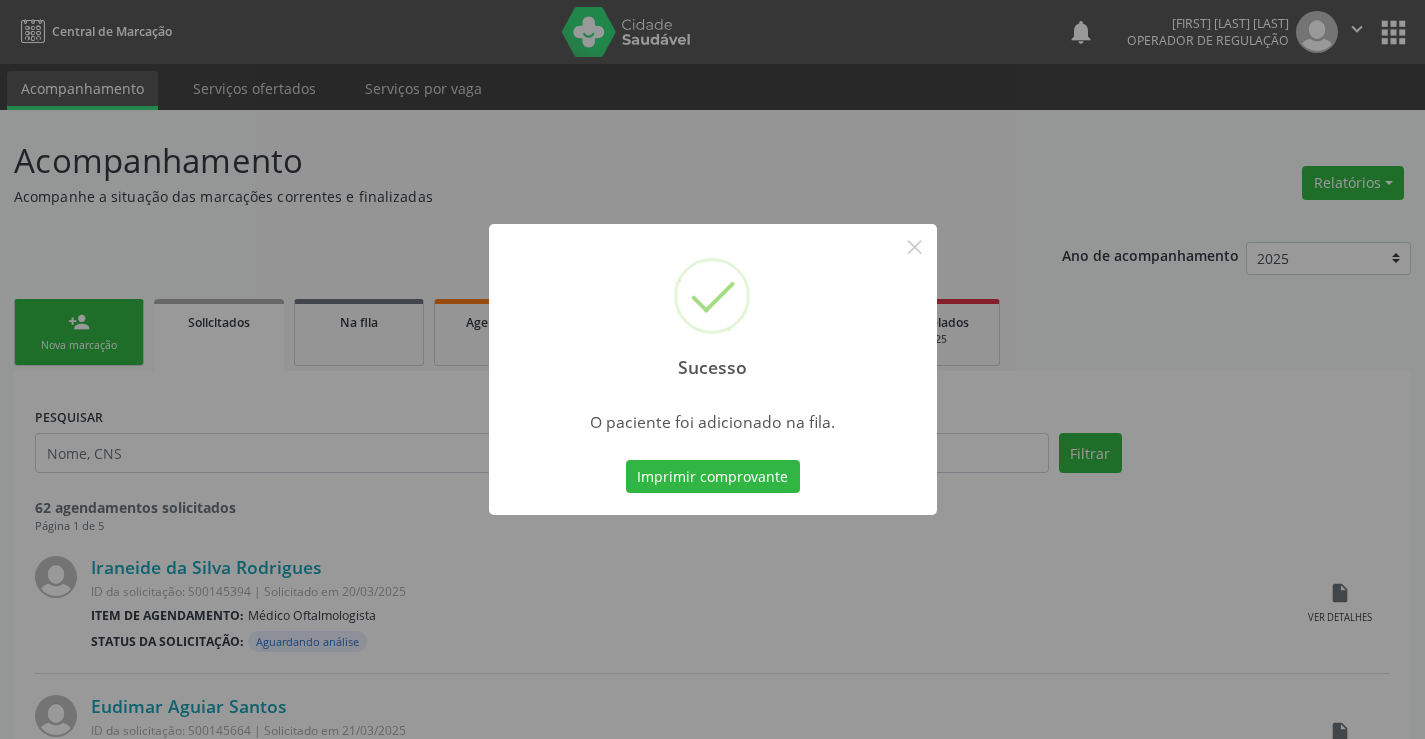 click on "Imprimir comprovante" at bounding box center (713, 477) 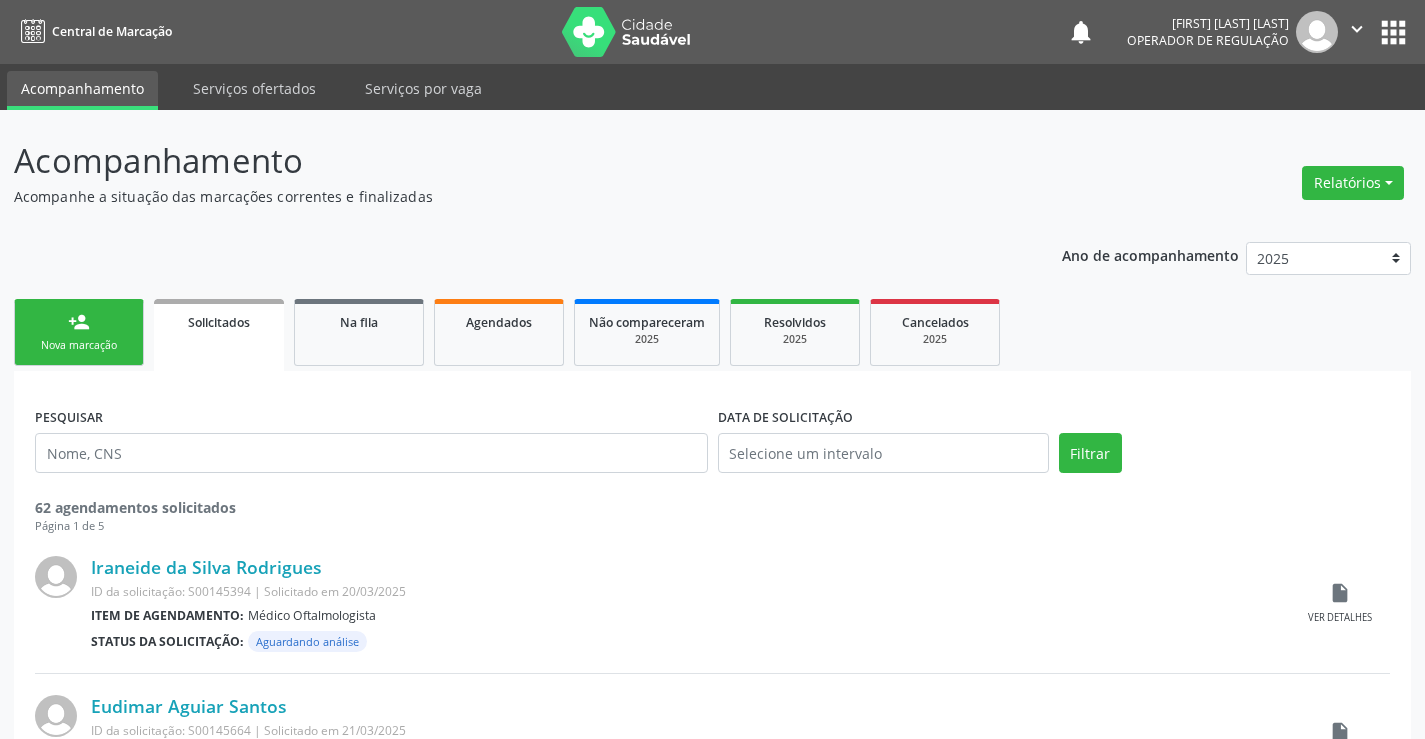 click on "person_add
Nova marcação" at bounding box center (79, 332) 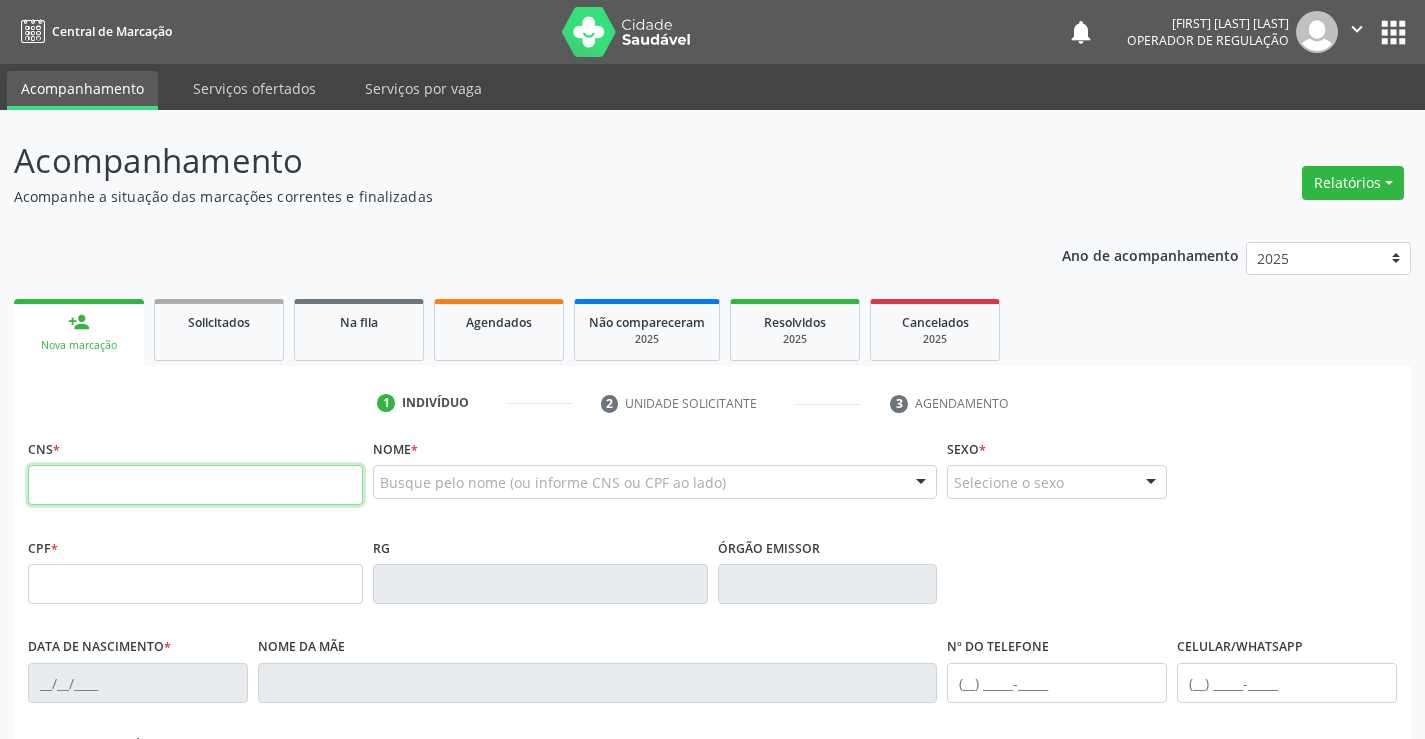 click at bounding box center (195, 485) 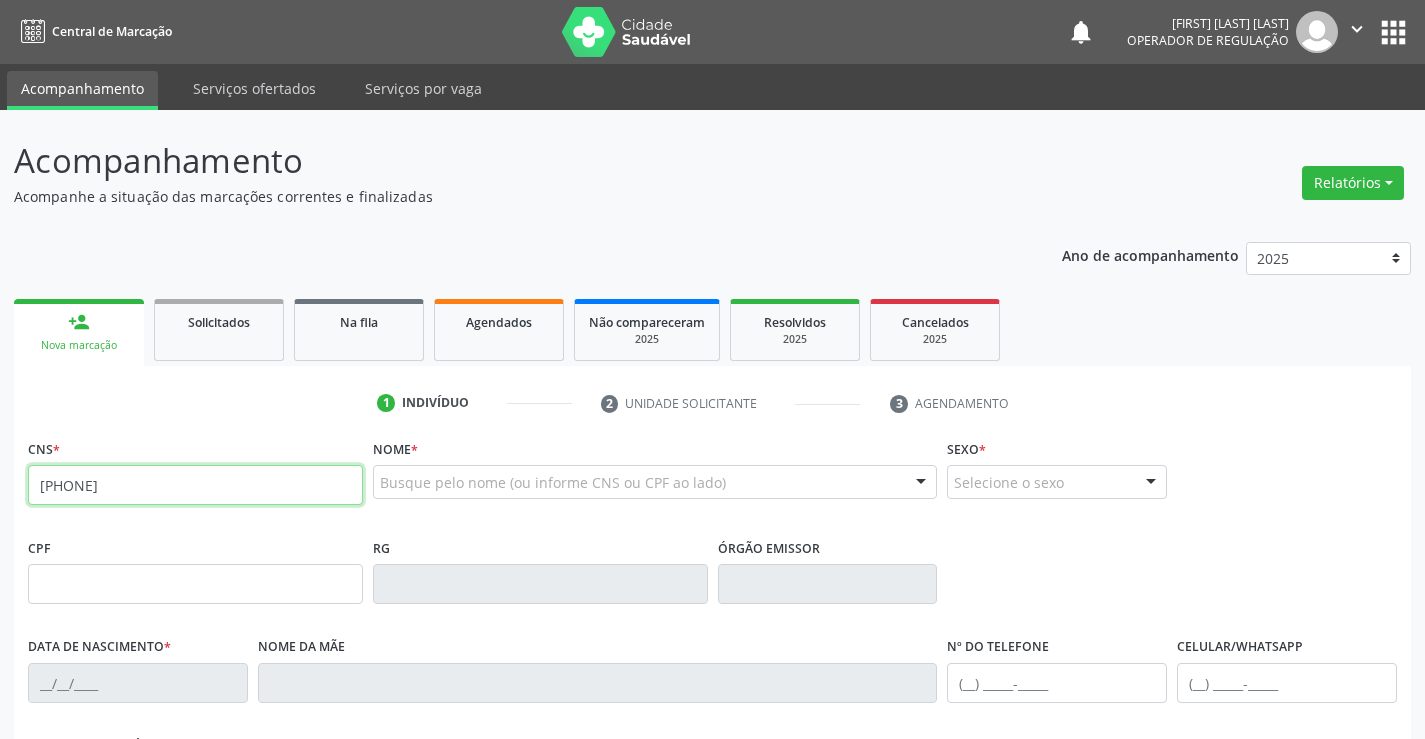 type on "[PHONE]" 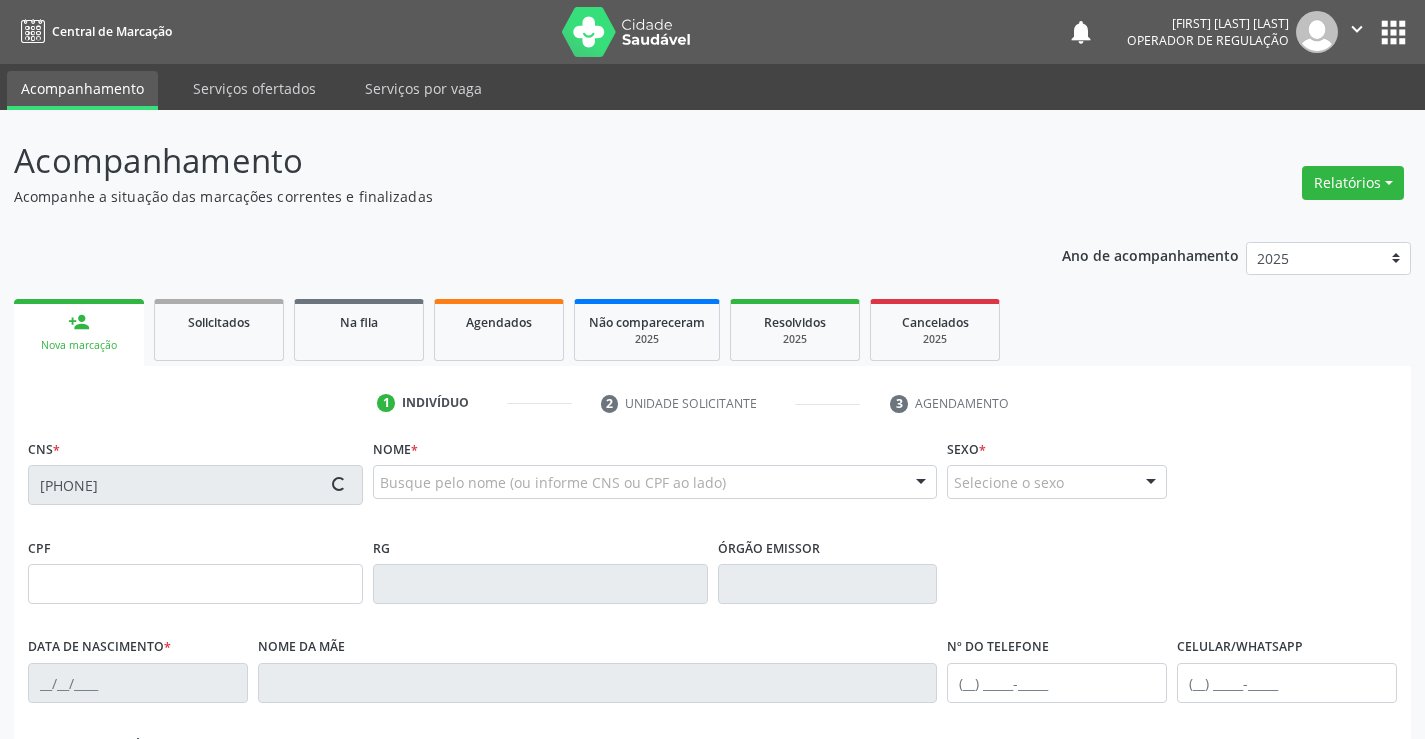 type on "[SSN]" 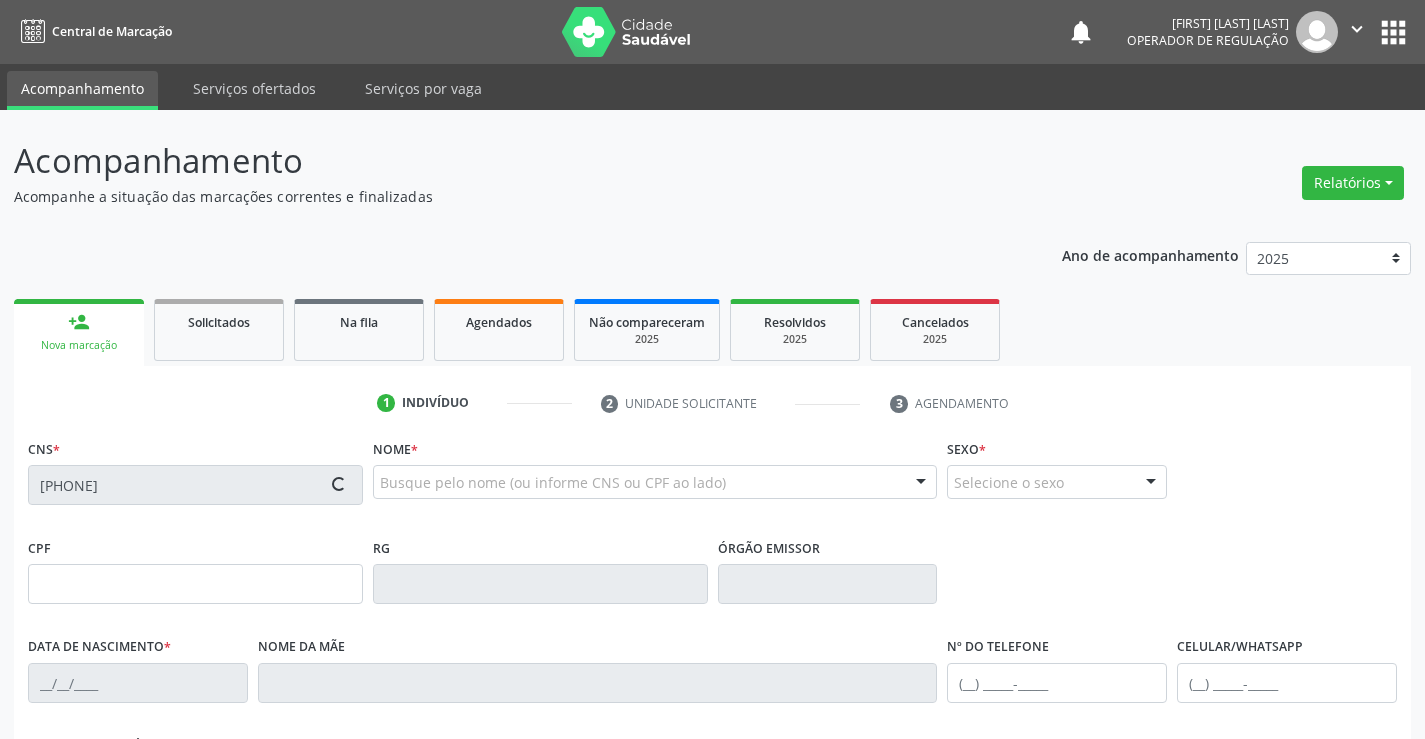 type on "[PHONE]" 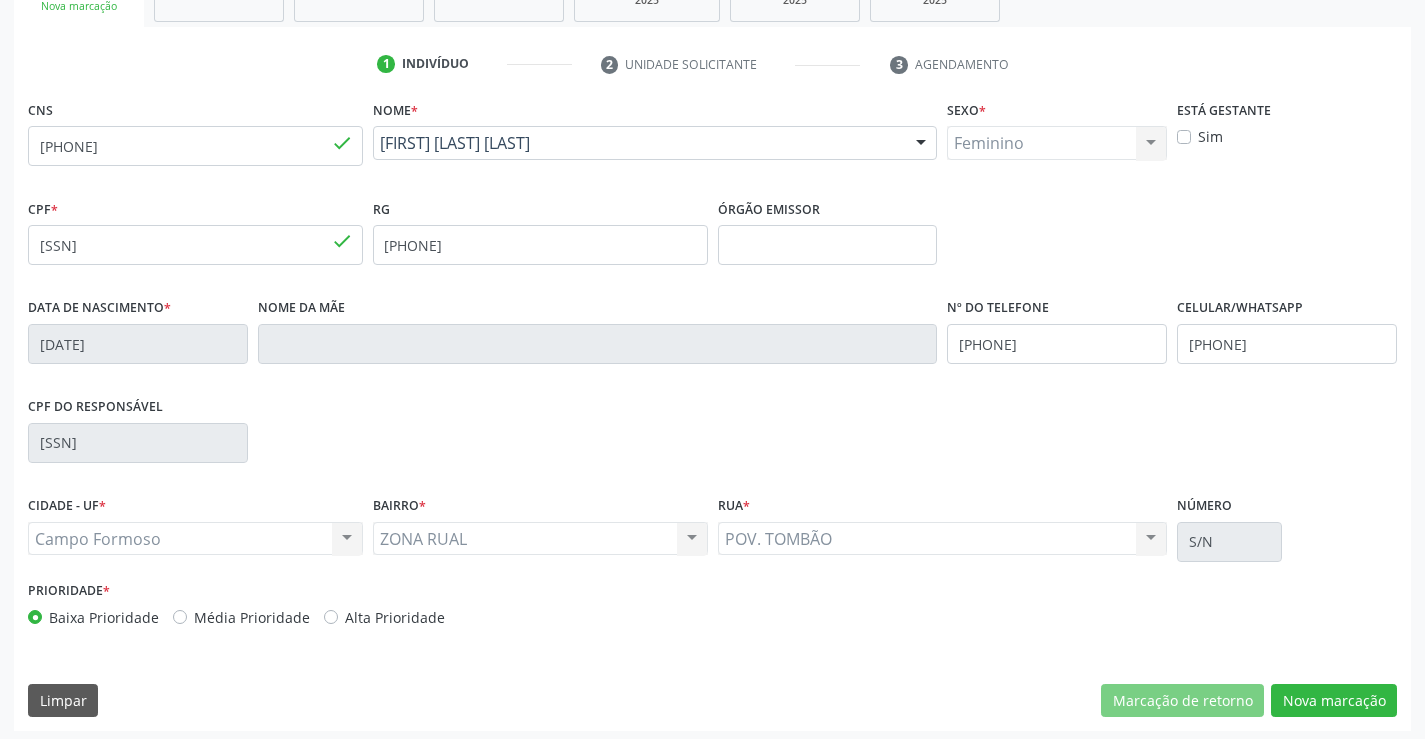 scroll, scrollTop: 345, scrollLeft: 0, axis: vertical 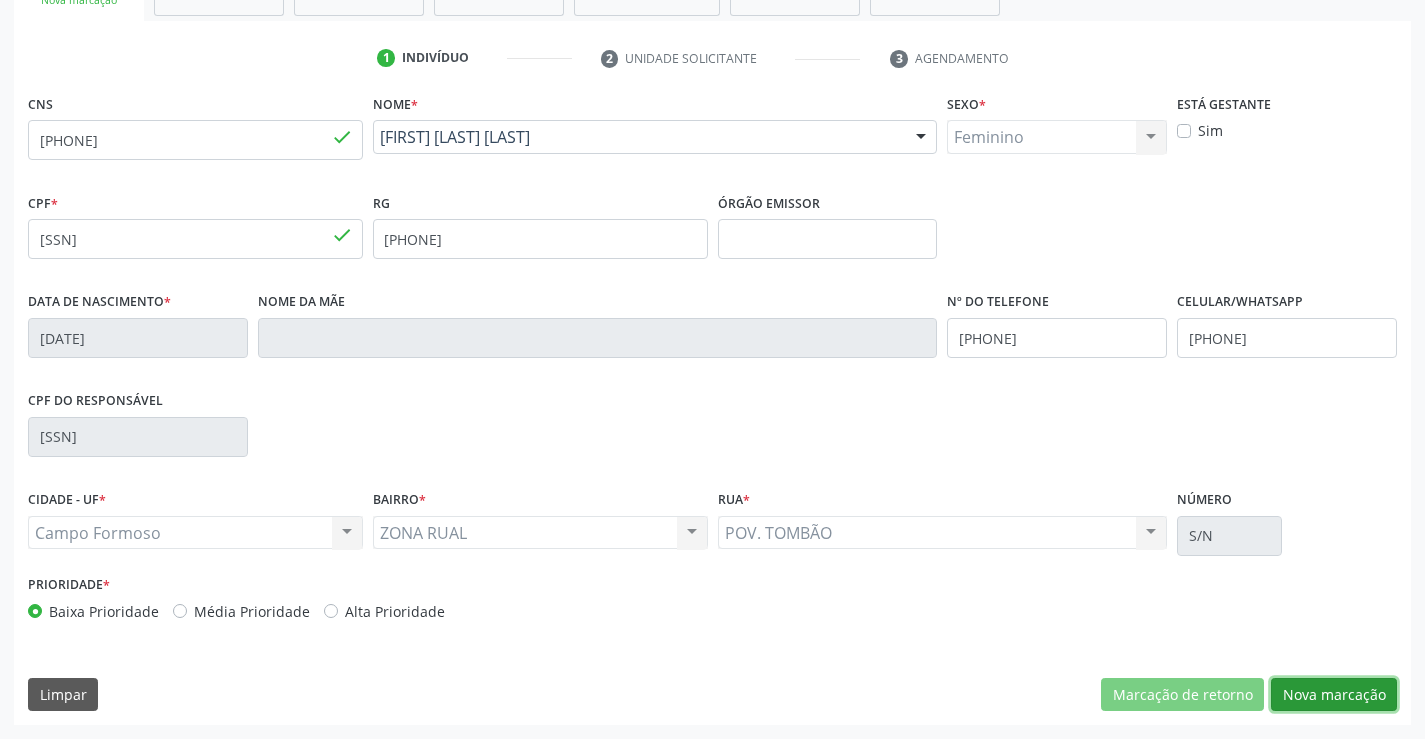 click on "Nova marcação" at bounding box center (1334, 695) 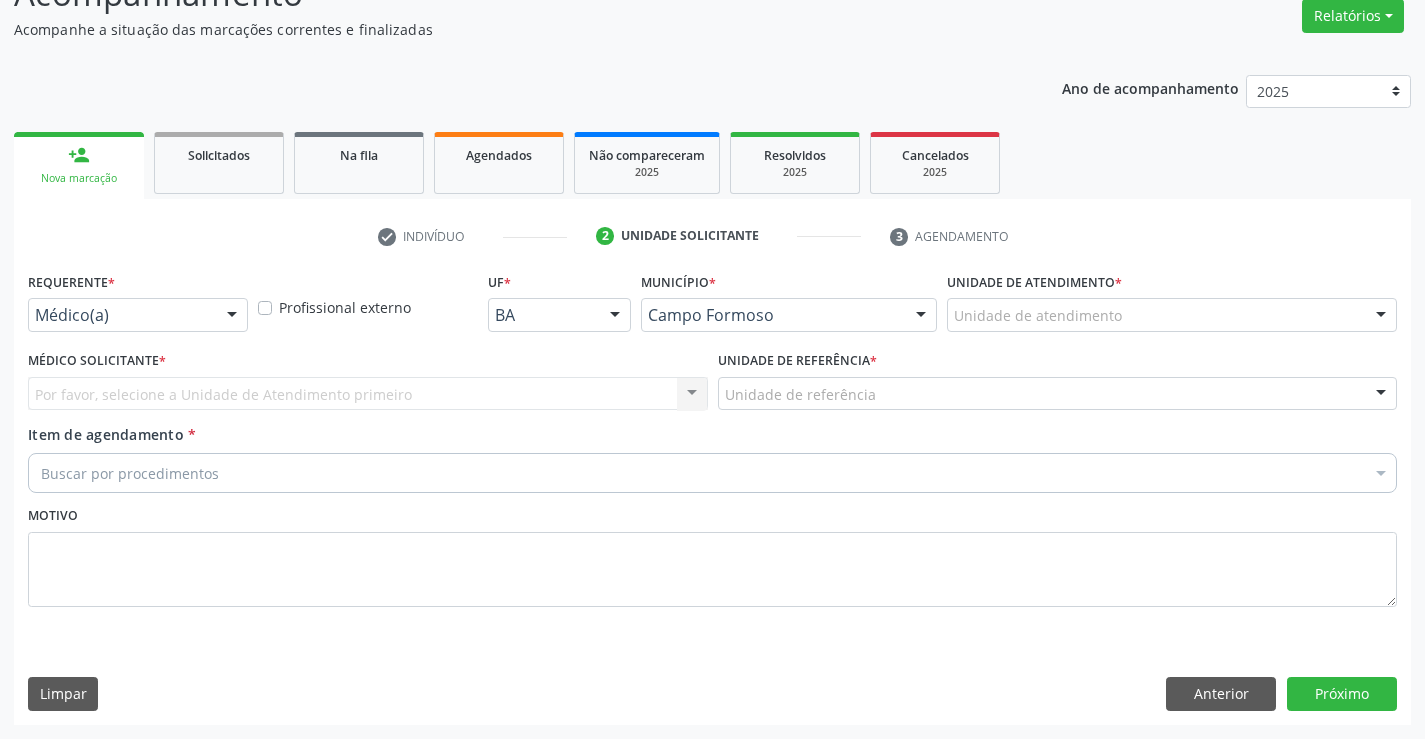 scroll, scrollTop: 167, scrollLeft: 0, axis: vertical 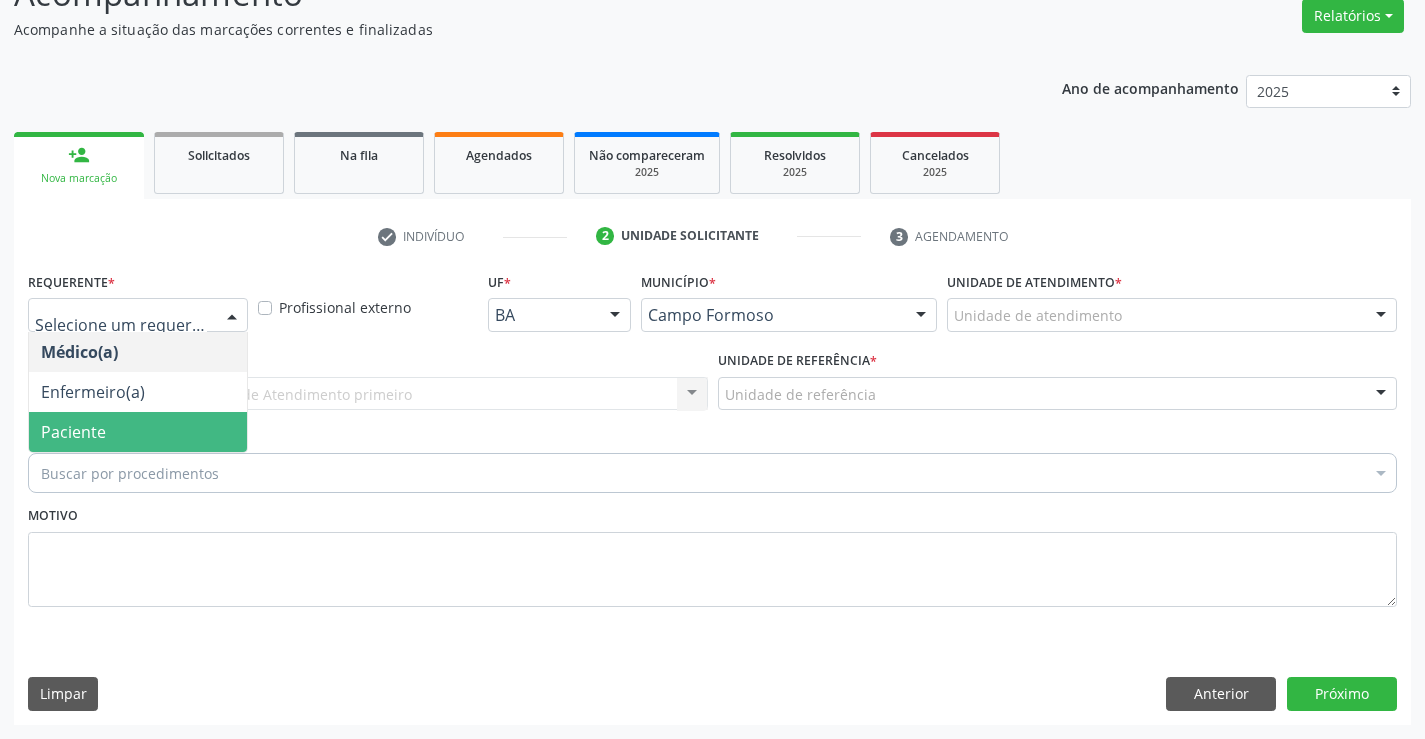 click on "Paciente" at bounding box center (138, 432) 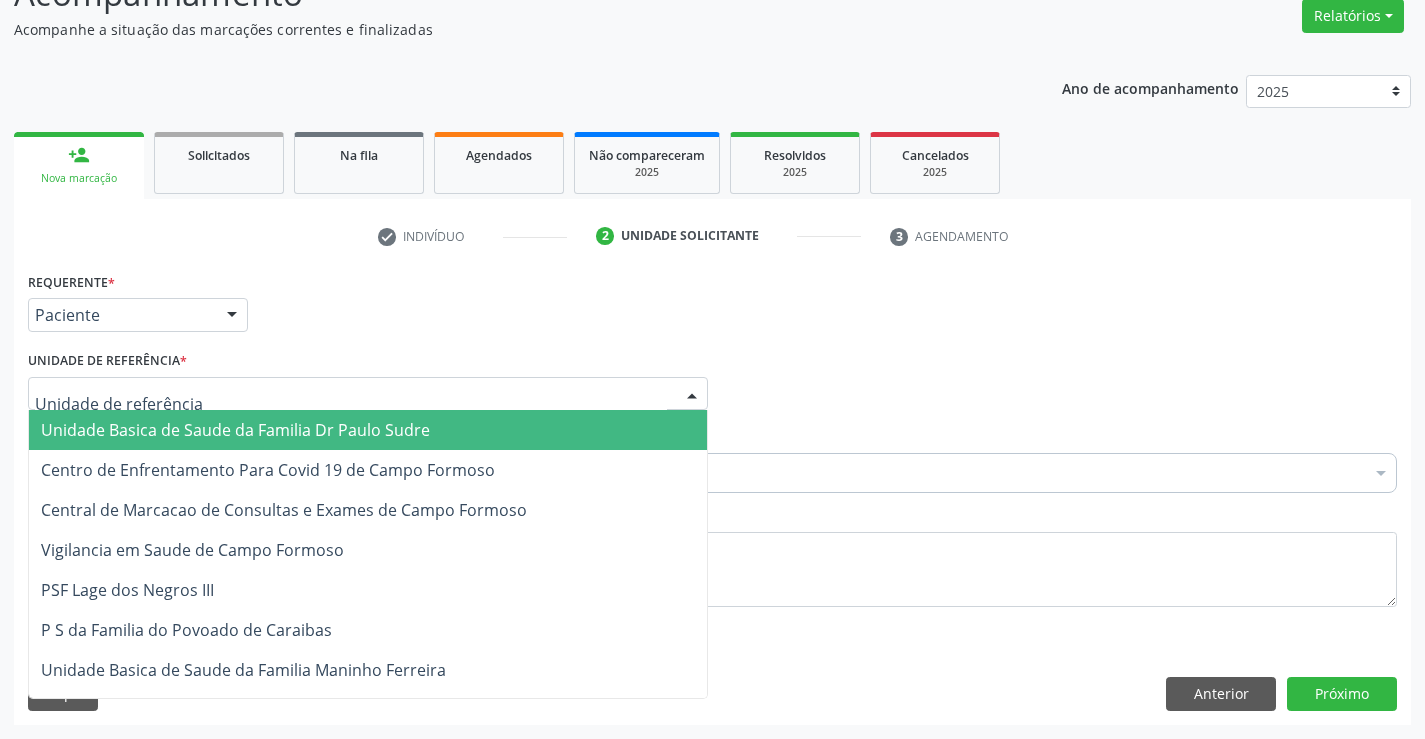 drag, startPoint x: 151, startPoint y: 387, endPoint x: 153, endPoint y: 415, distance: 28.071337 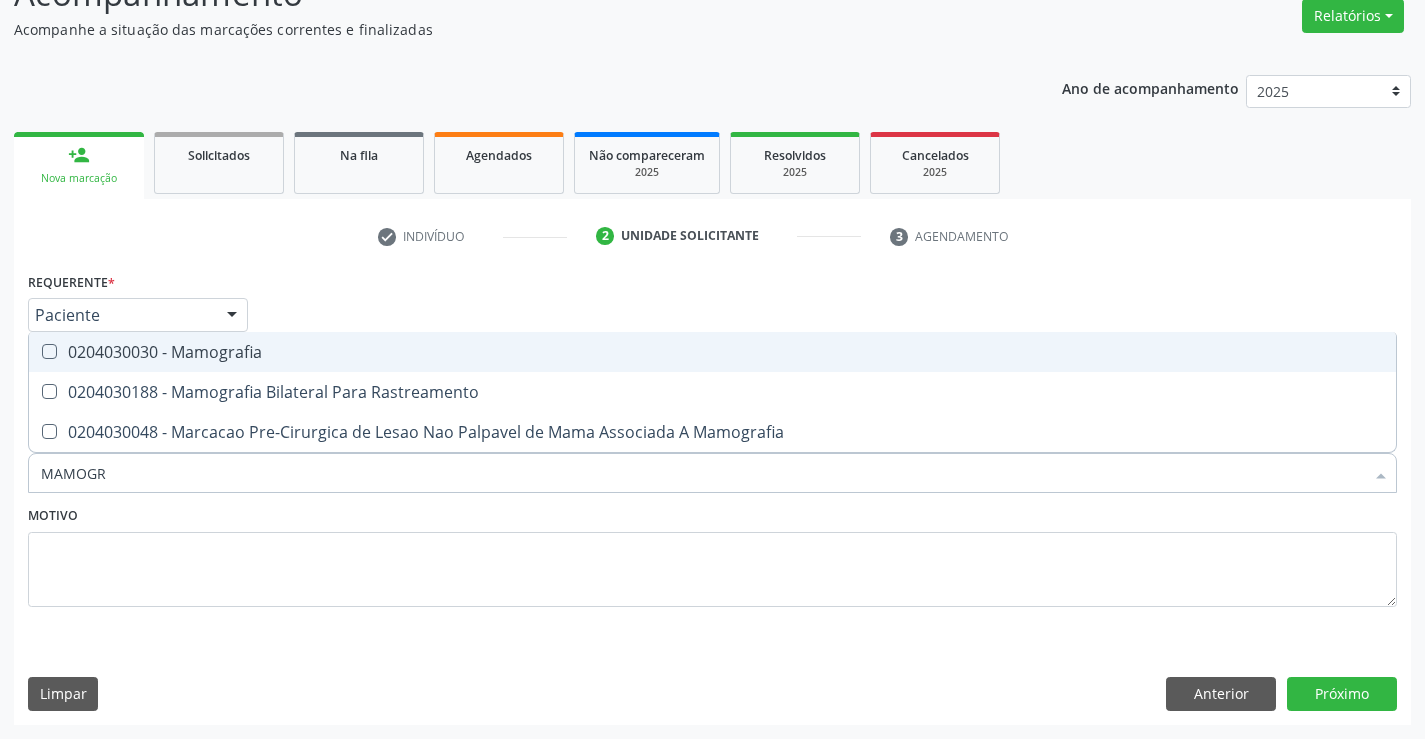 type on "MAMOGRA" 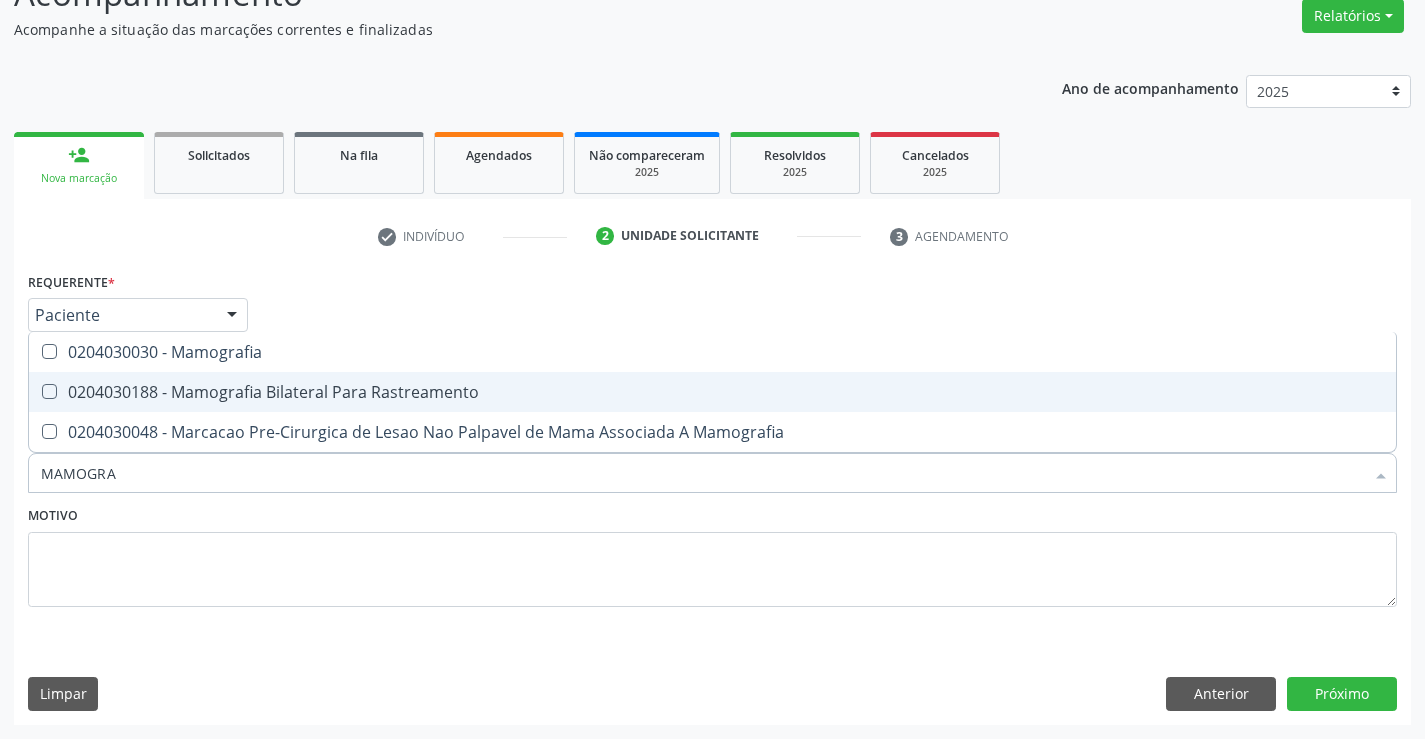 click on "0204030188 - Mamografia Bilateral Para Rastreamento" at bounding box center (712, 392) 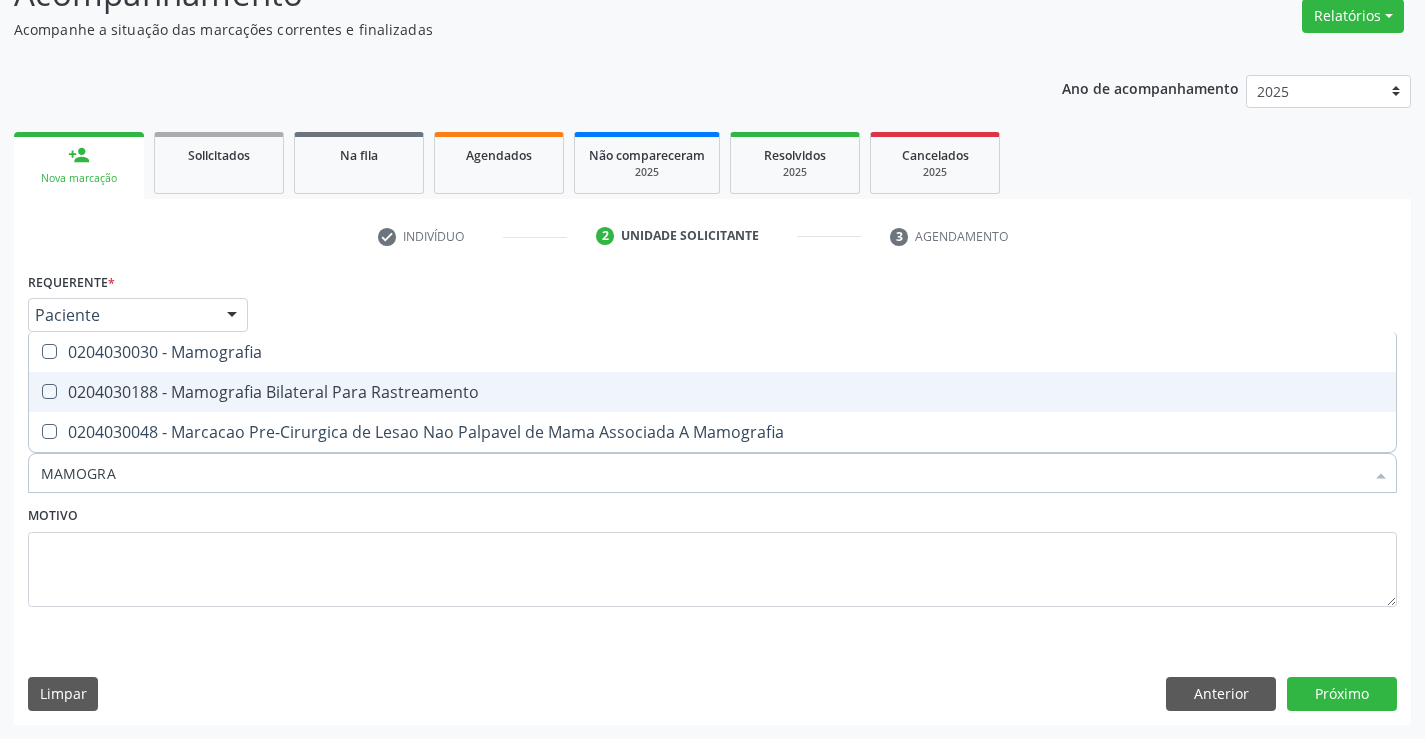 checkbox on "true" 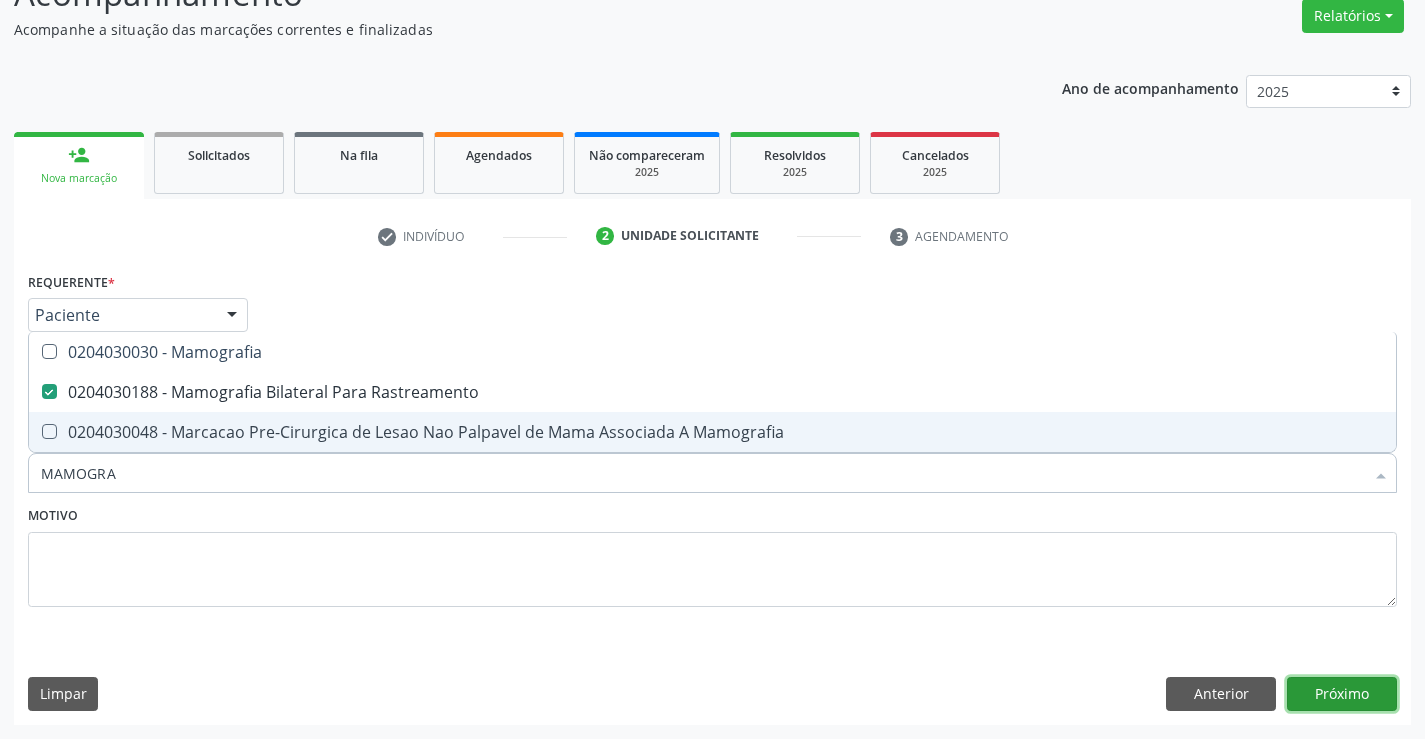click on "Próximo" at bounding box center [1342, 694] 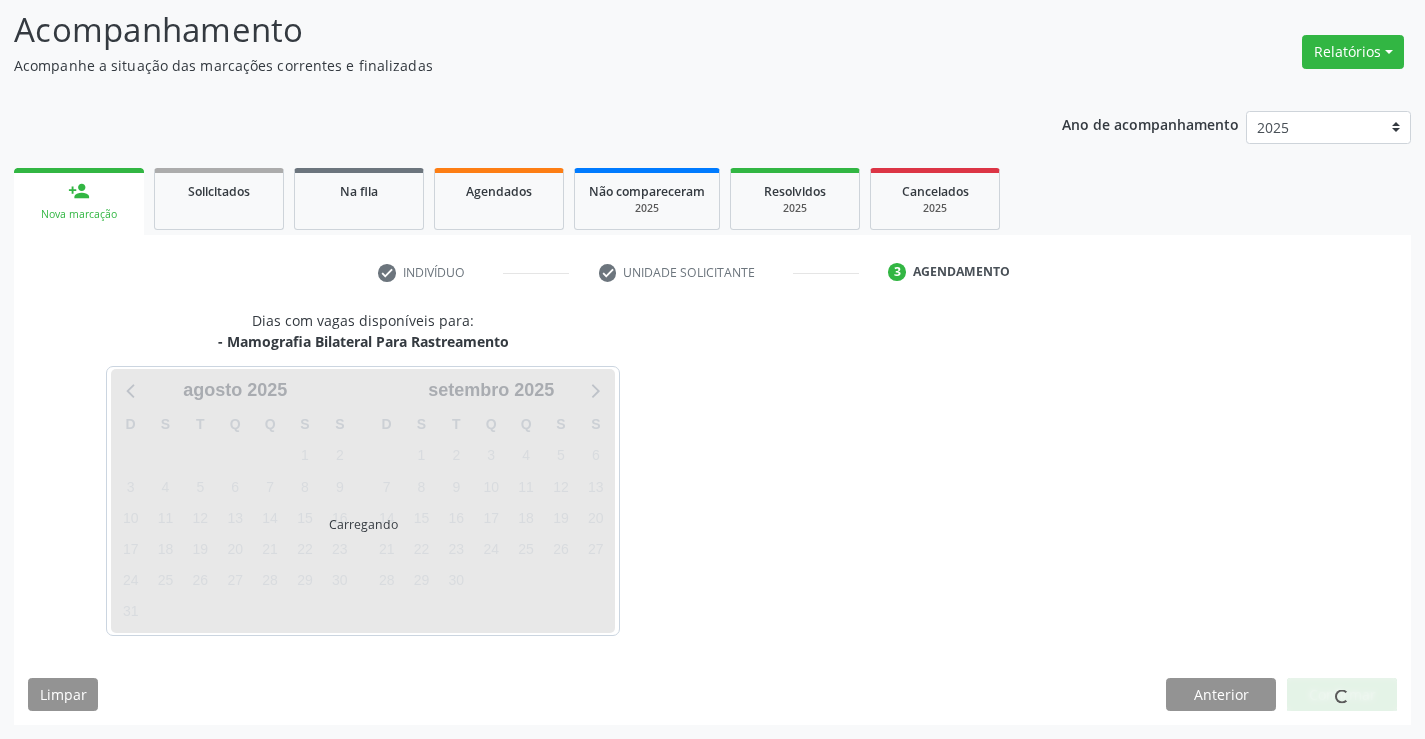 scroll, scrollTop: 131, scrollLeft: 0, axis: vertical 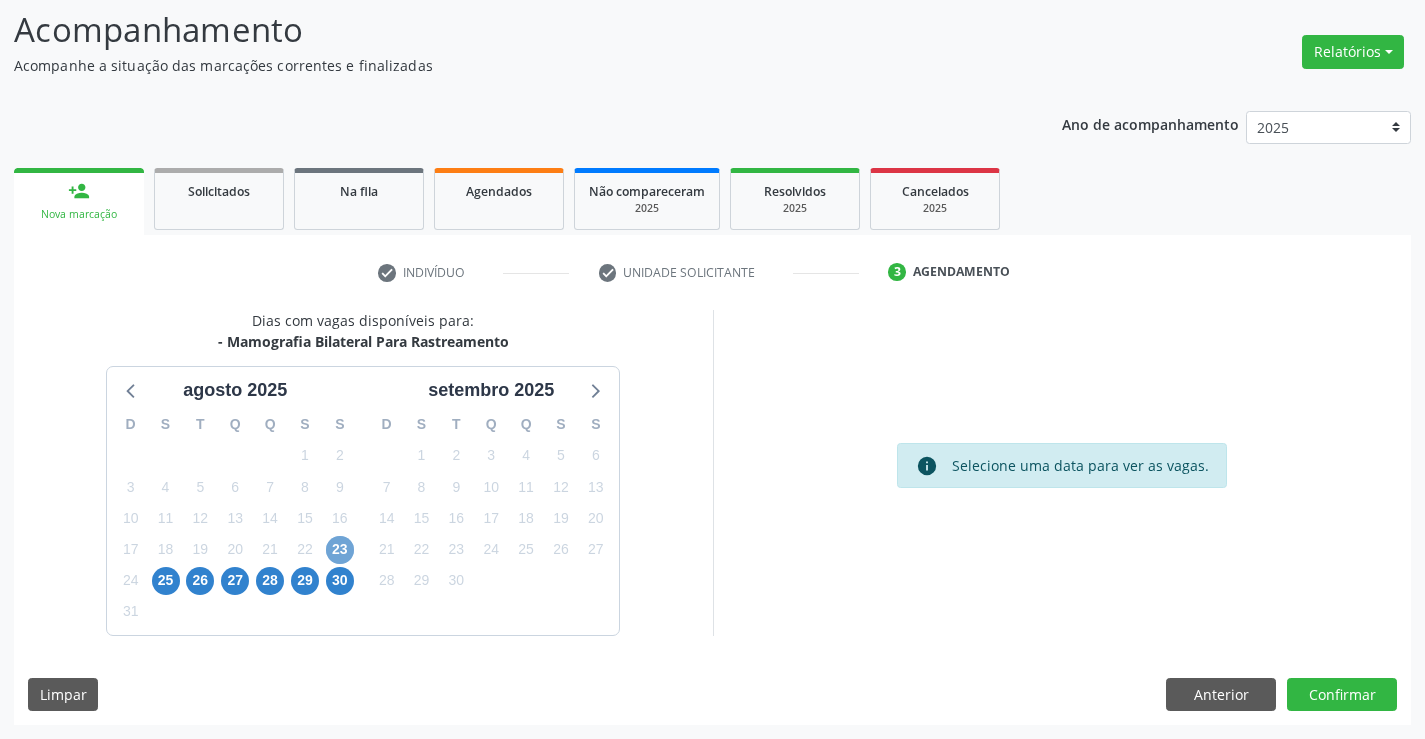 click on "23" at bounding box center [340, 550] 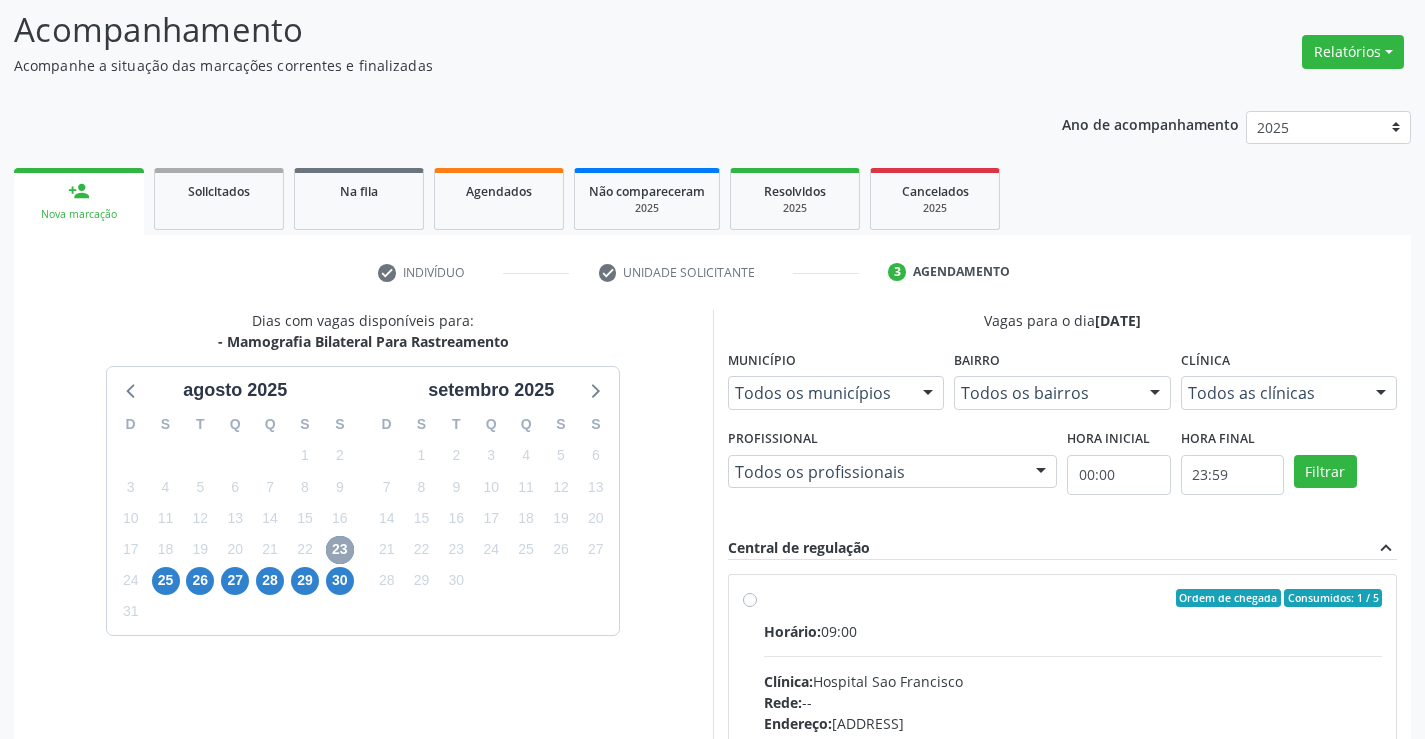 scroll, scrollTop: 375, scrollLeft: 0, axis: vertical 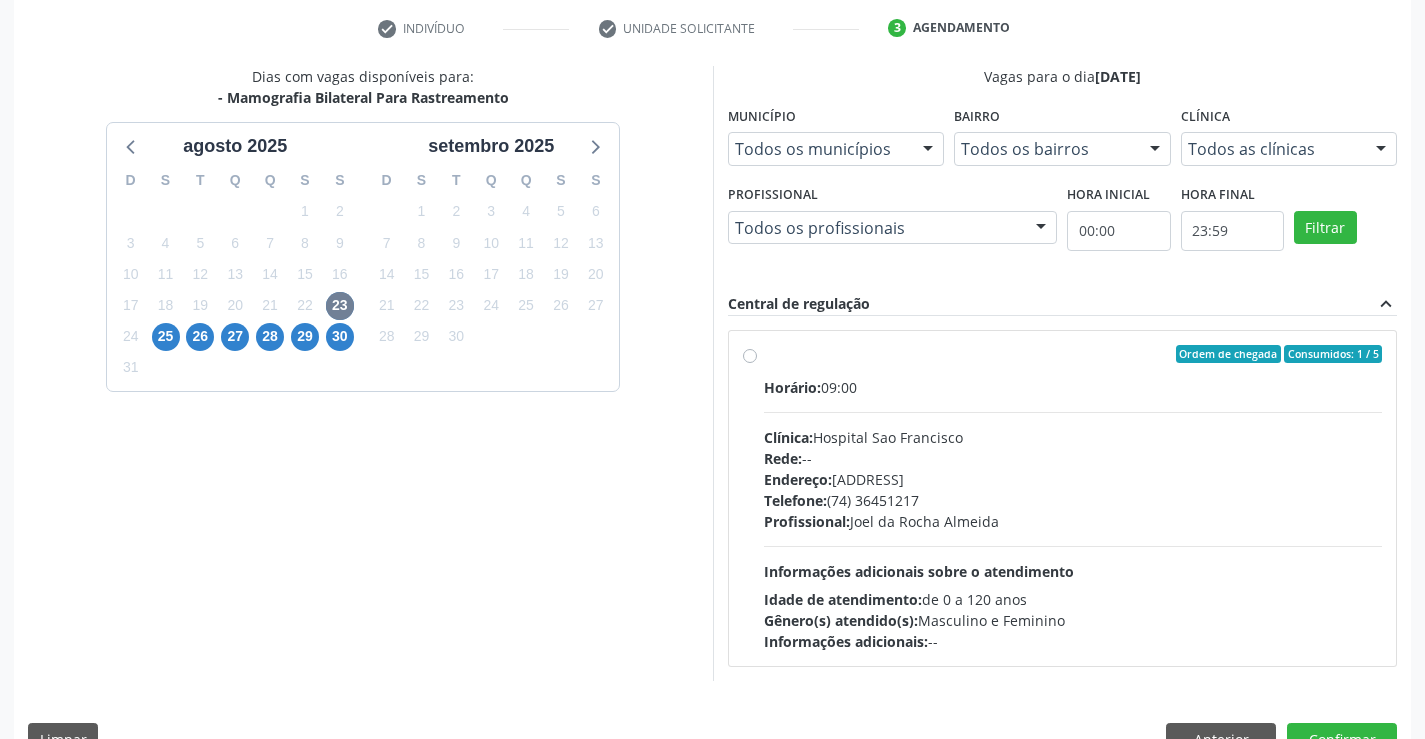 click on "Ordem de chegada
Consumidos: 1 / 5
Horário:   09:00
Clínica:  Hospital Sao Francisco
Rede:
--
Endereço:   Blocos, nº 258, Centro, Campo Formoso - BA
Telefone:   [PHONE]
Profissional:
[FIRST] [LAST] [LAST]
Informações adicionais sobre o atendimento
Idade de atendimento:
de 0 a 120 anos
Gênero(s) atendido(s):
Masculino e Feminino
Informações adicionais:
--" at bounding box center (1073, 498) 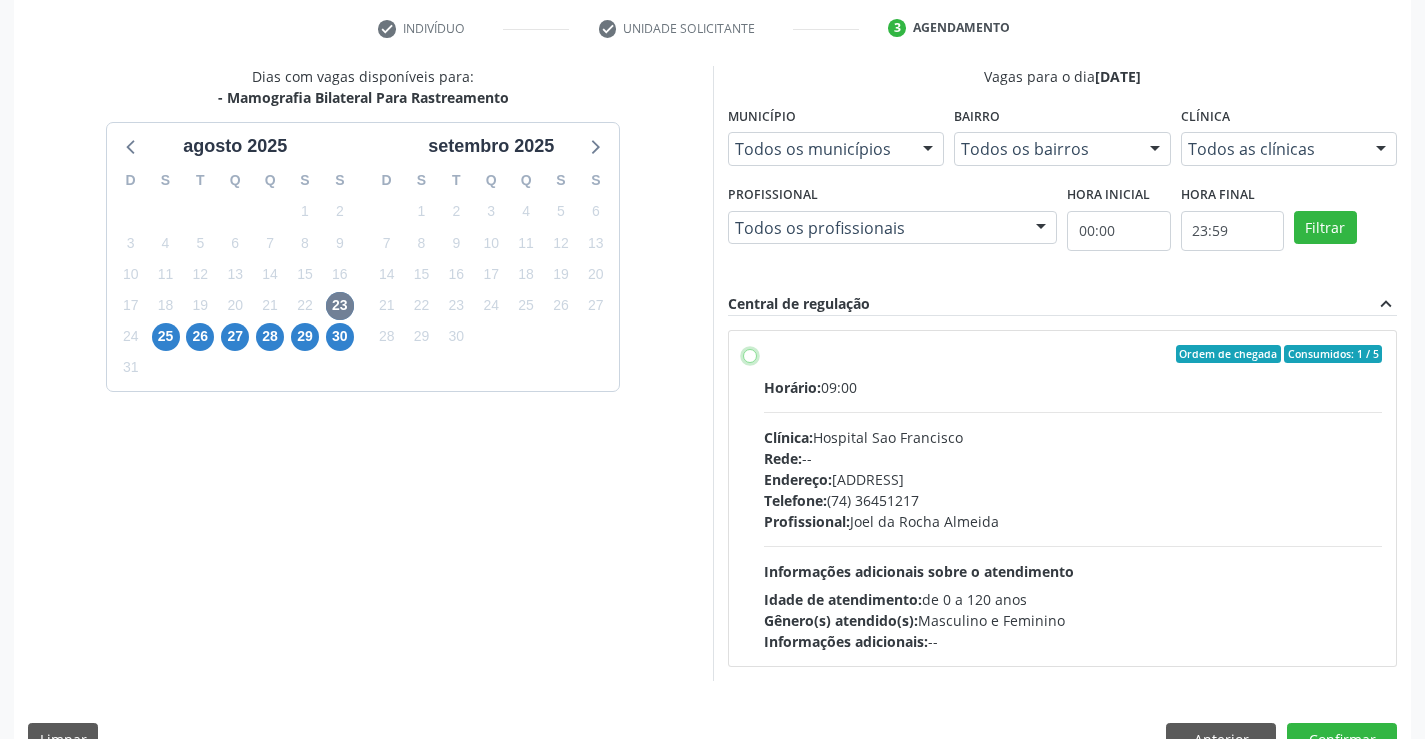 click on "Ordem de chegada
Consumidos: 1 / 5
Horário:   09:00
Clínica:  Hospital Sao Francisco
Rede:
--
Endereço:   Blocos, nº 258, Centro, Campo Formoso - BA
Telefone:   [PHONE]
Profissional:
[FIRST] [LAST] [LAST]
Informações adicionais sobre o atendimento
Idade de atendimento:
de 0 a 120 anos
Gênero(s) atendido(s):
Masculino e Feminino
Informações adicionais:
--" at bounding box center [750, 354] 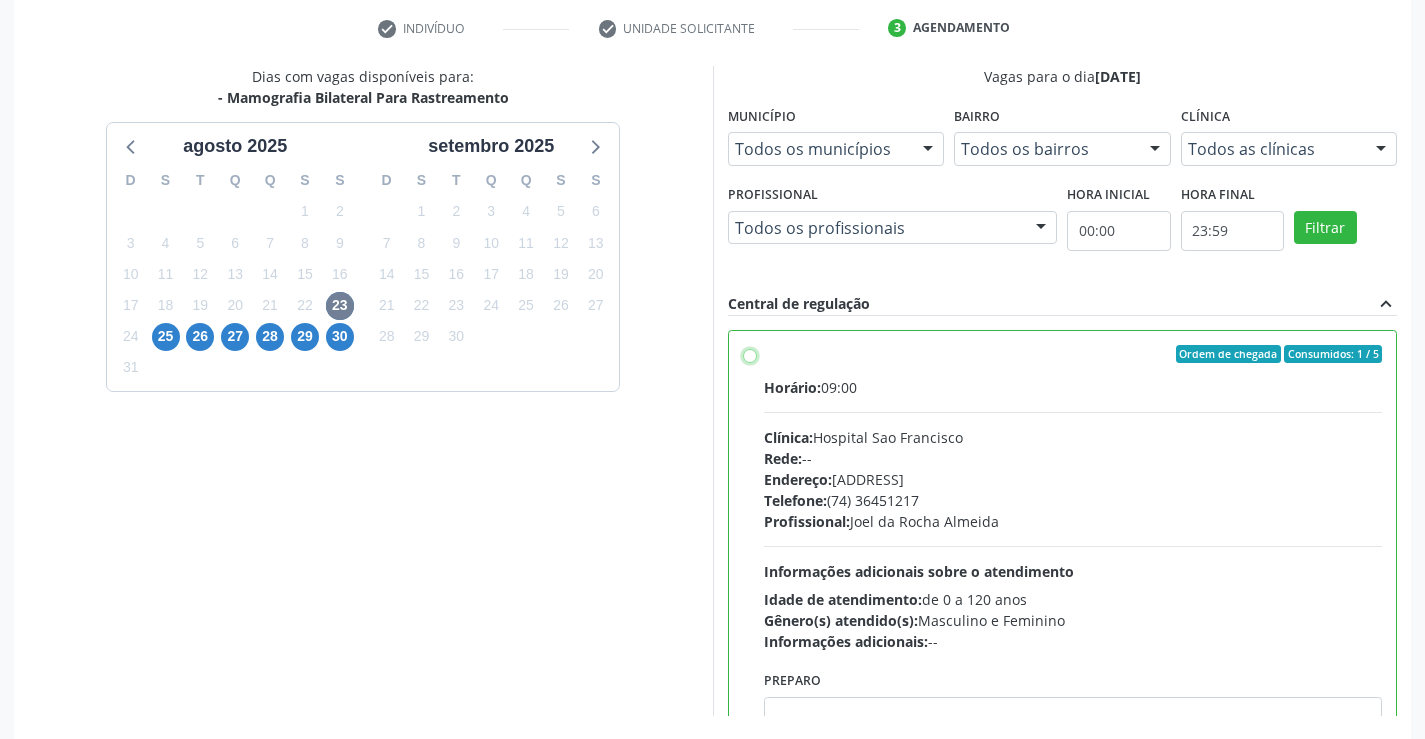 radio on "true" 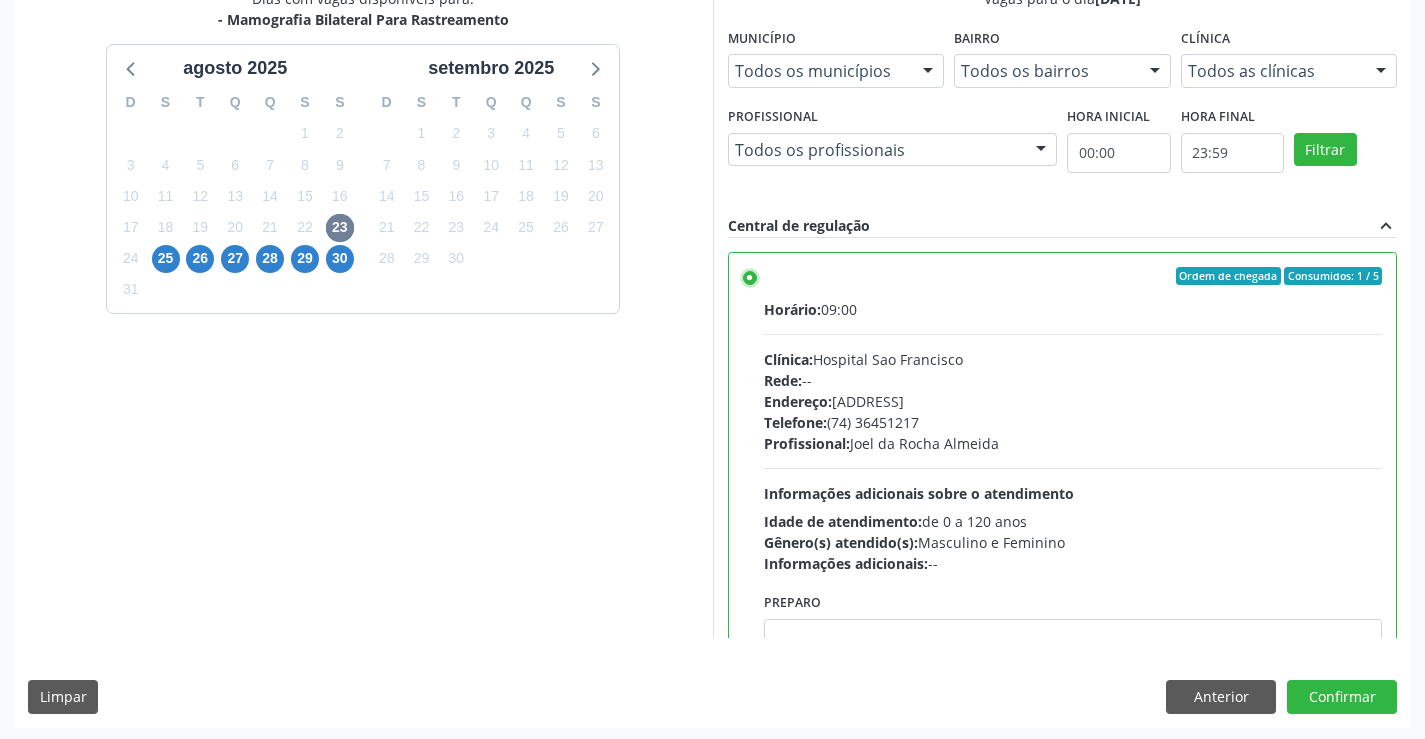 scroll, scrollTop: 456, scrollLeft: 0, axis: vertical 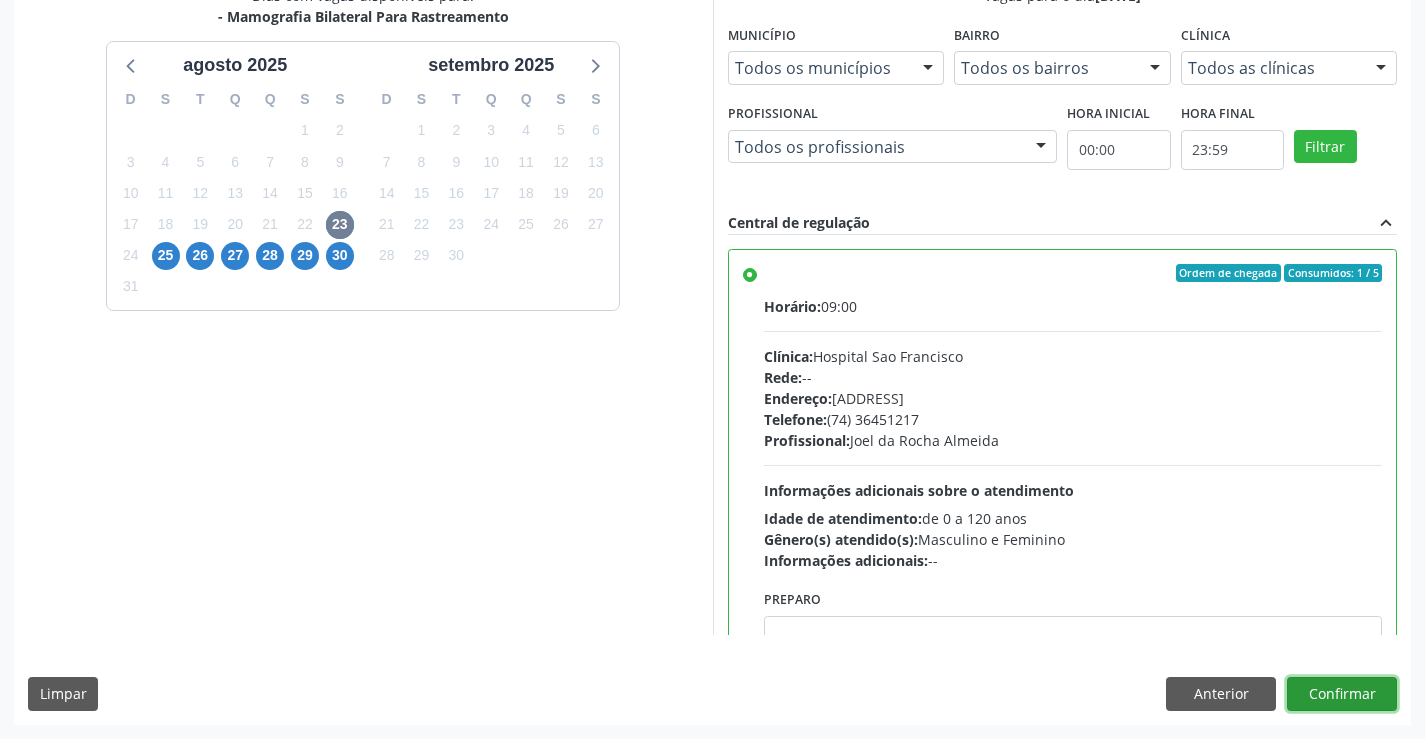 click on "Confirmar" at bounding box center (1342, 694) 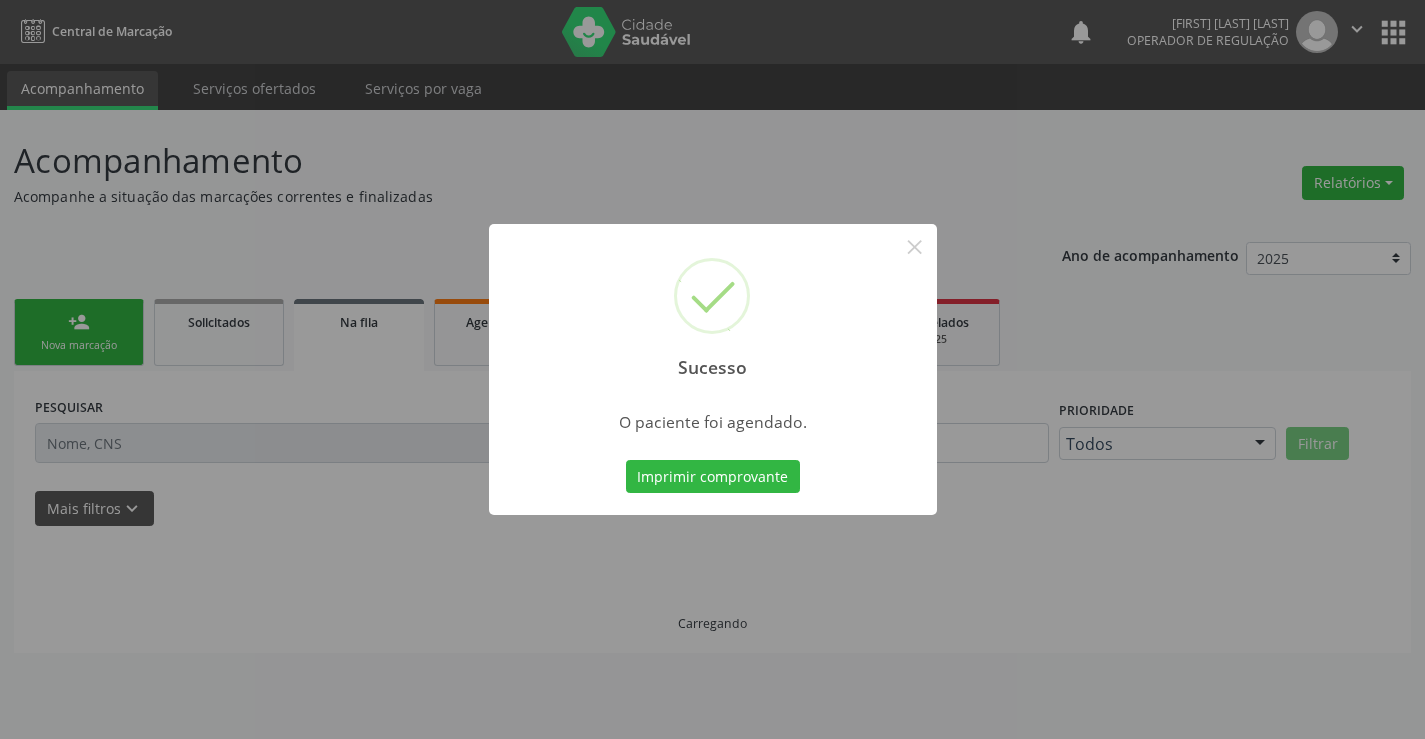scroll, scrollTop: 0, scrollLeft: 0, axis: both 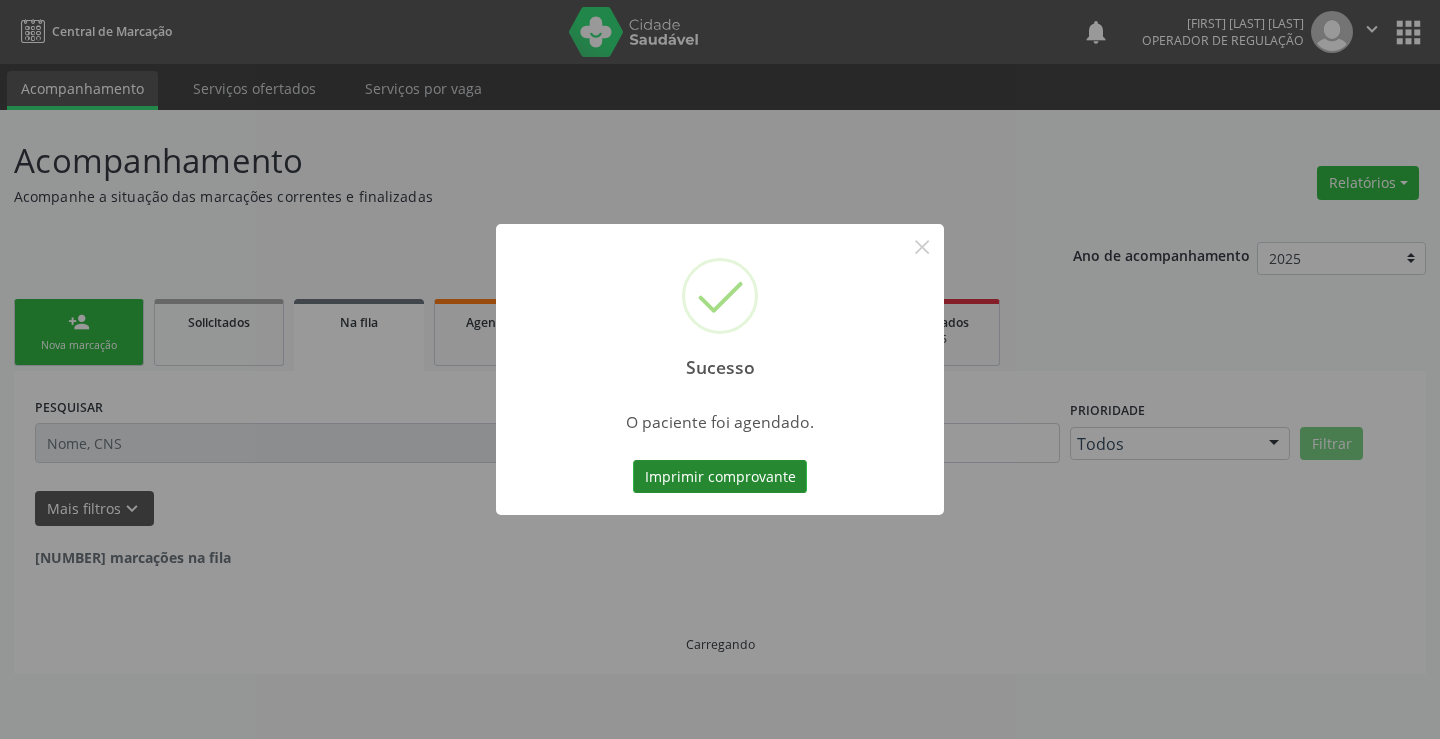 click on "Imprimir comprovante" at bounding box center [720, 477] 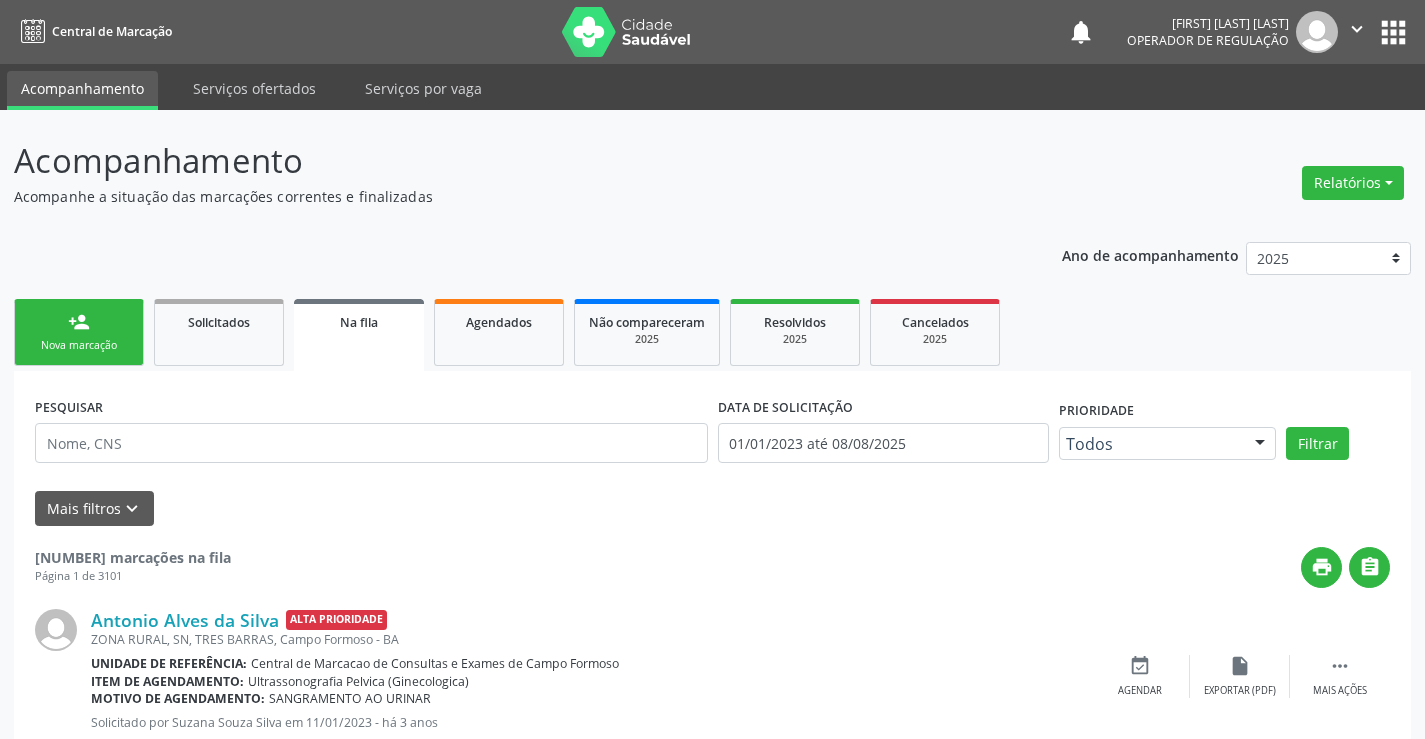 click on "Na fila" at bounding box center (359, 321) 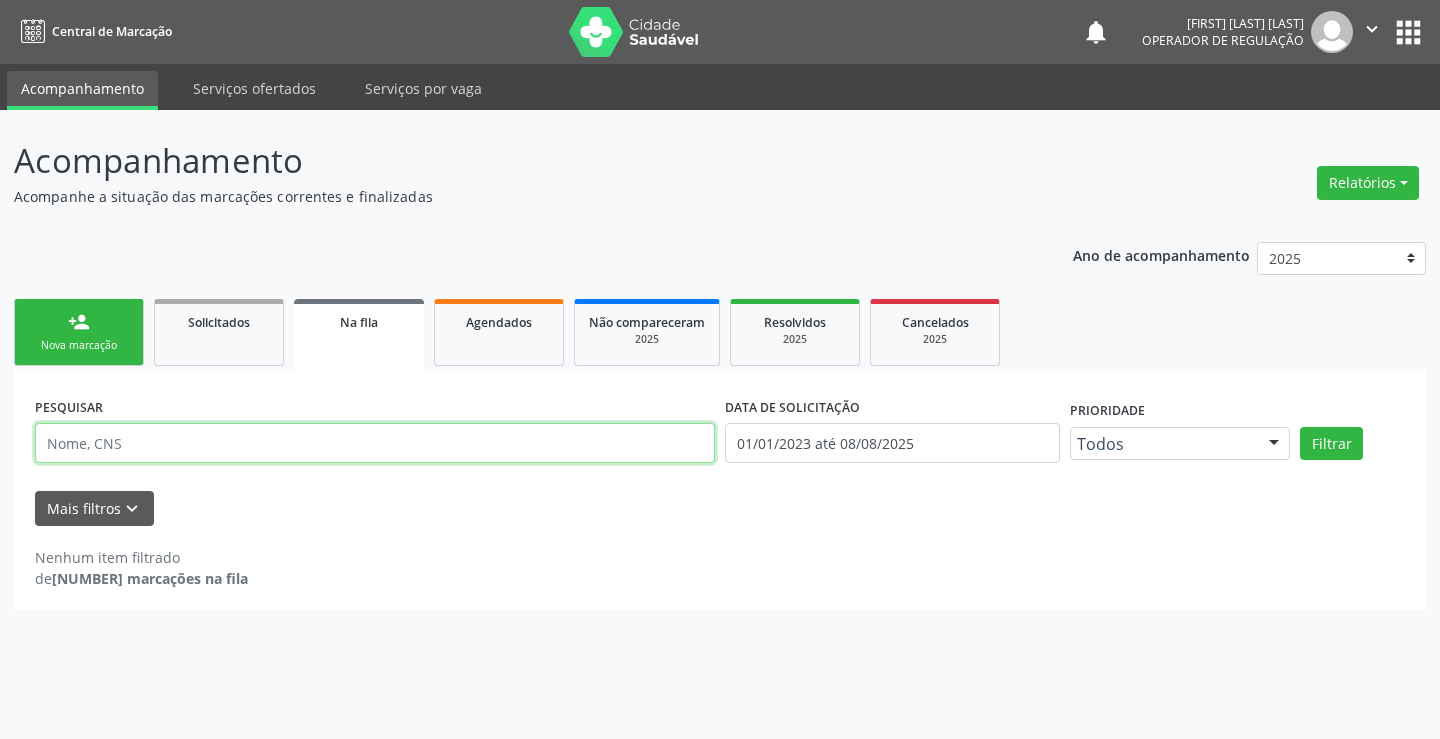 click at bounding box center (375, 443) 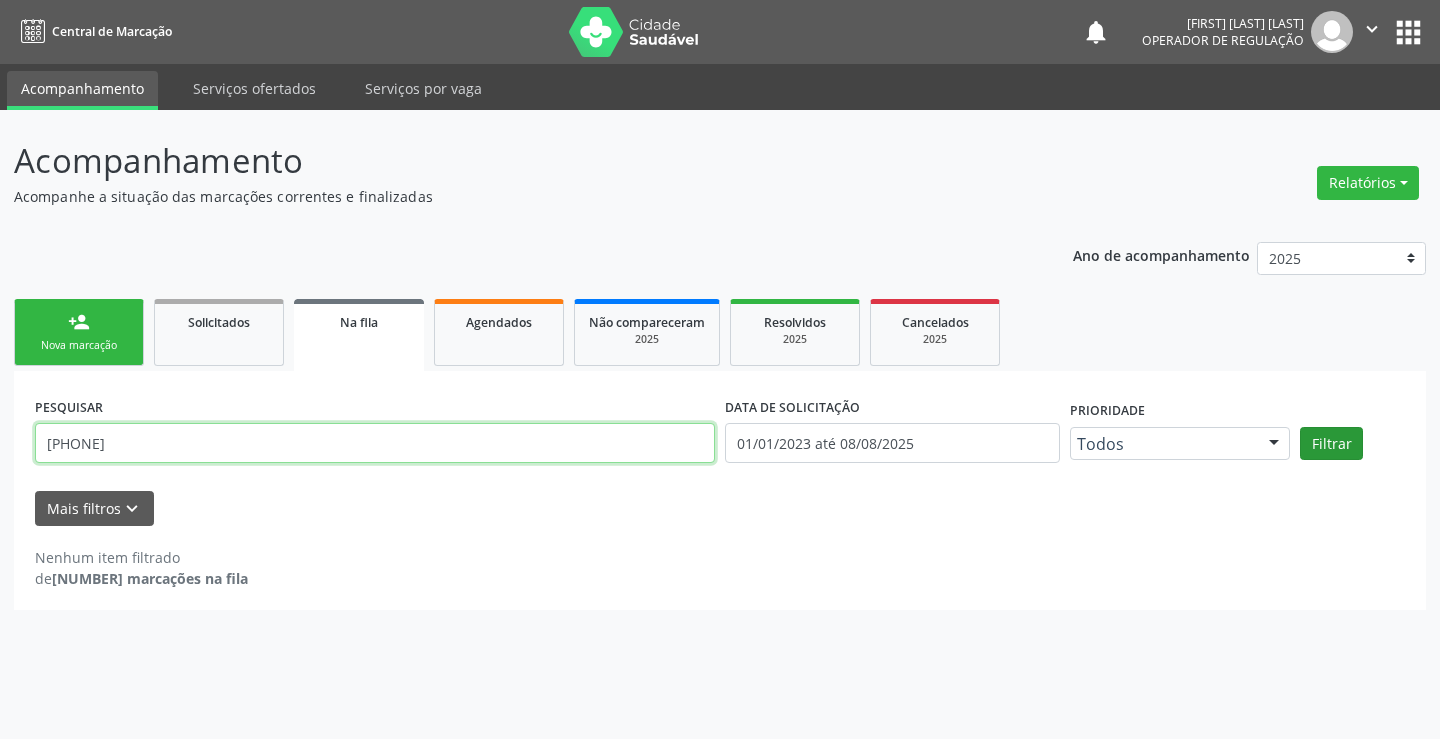 type on "[PHONE]" 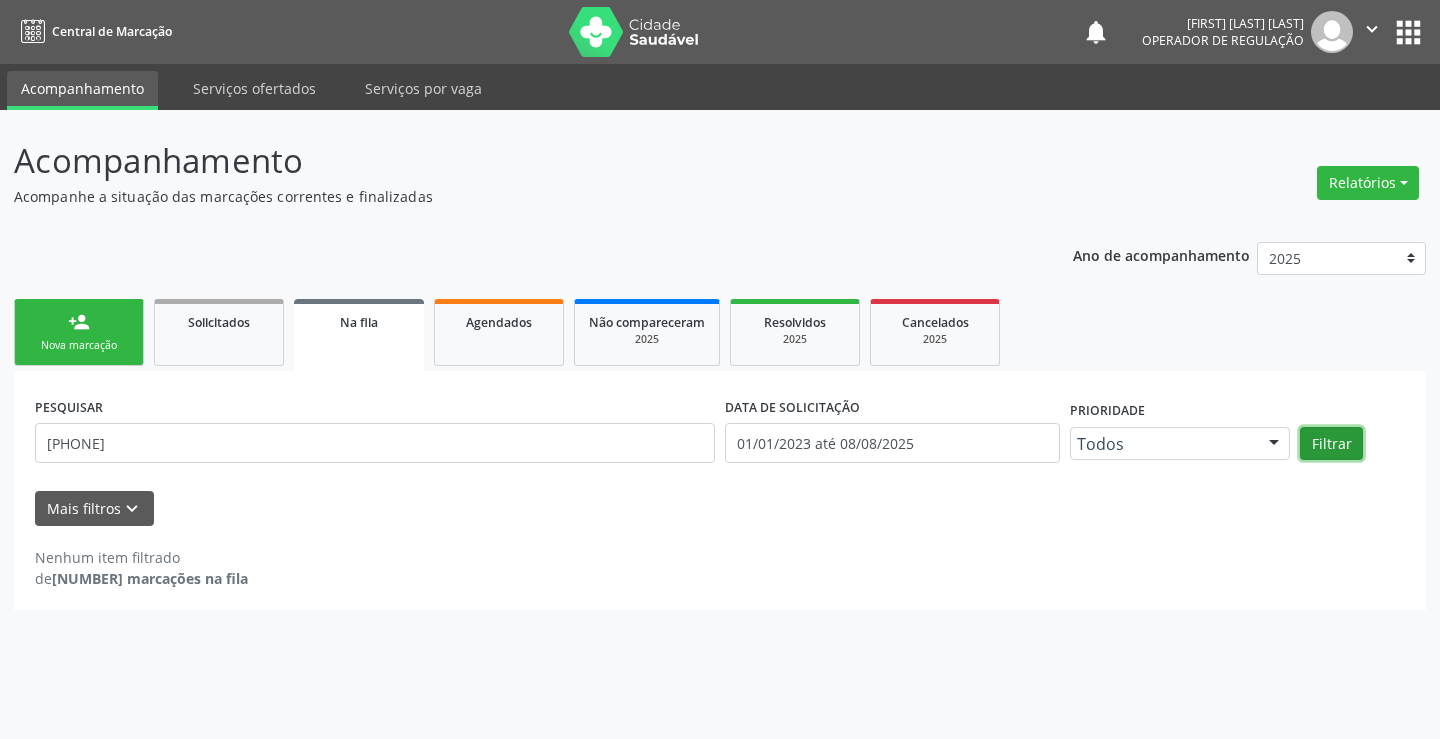 click on "Filtrar" at bounding box center (1331, 444) 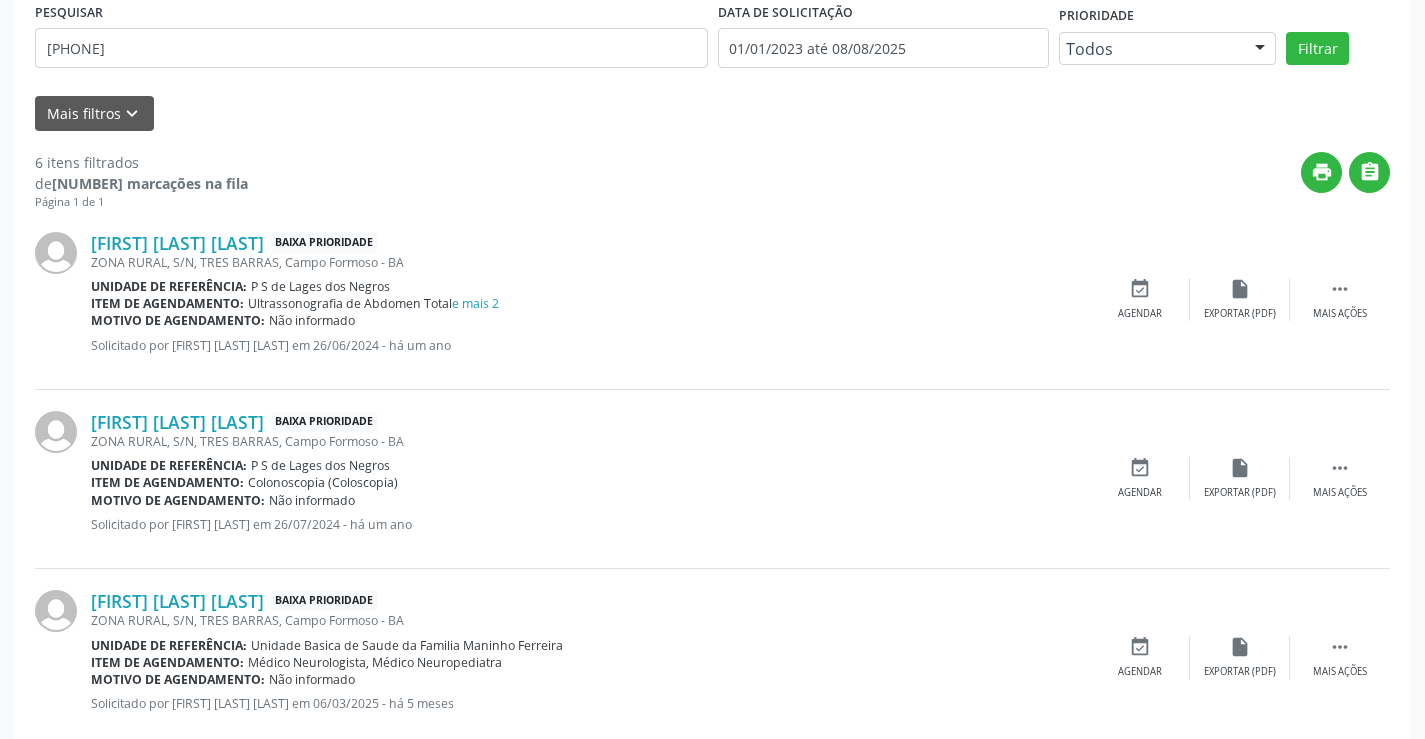 scroll, scrollTop: 376, scrollLeft: 0, axis: vertical 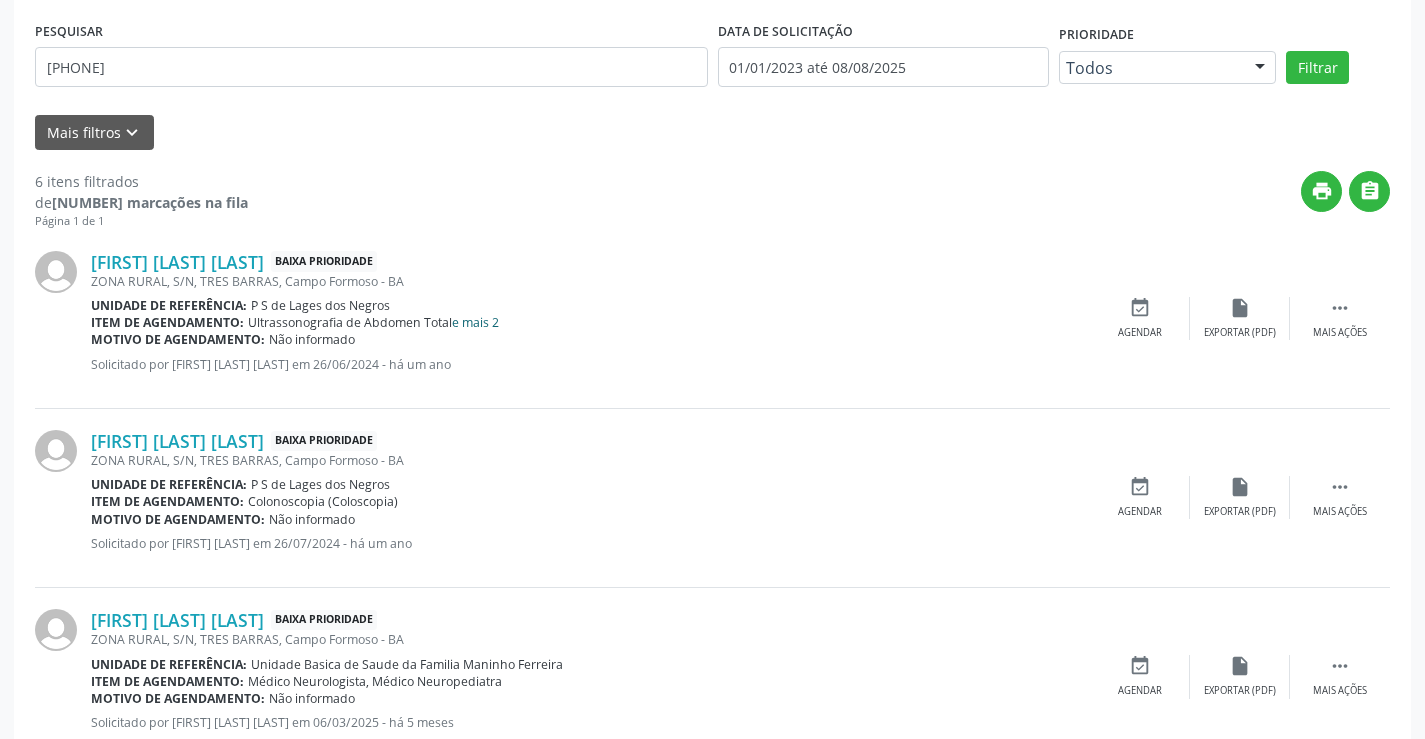 click on "e mais 2" at bounding box center (475, 322) 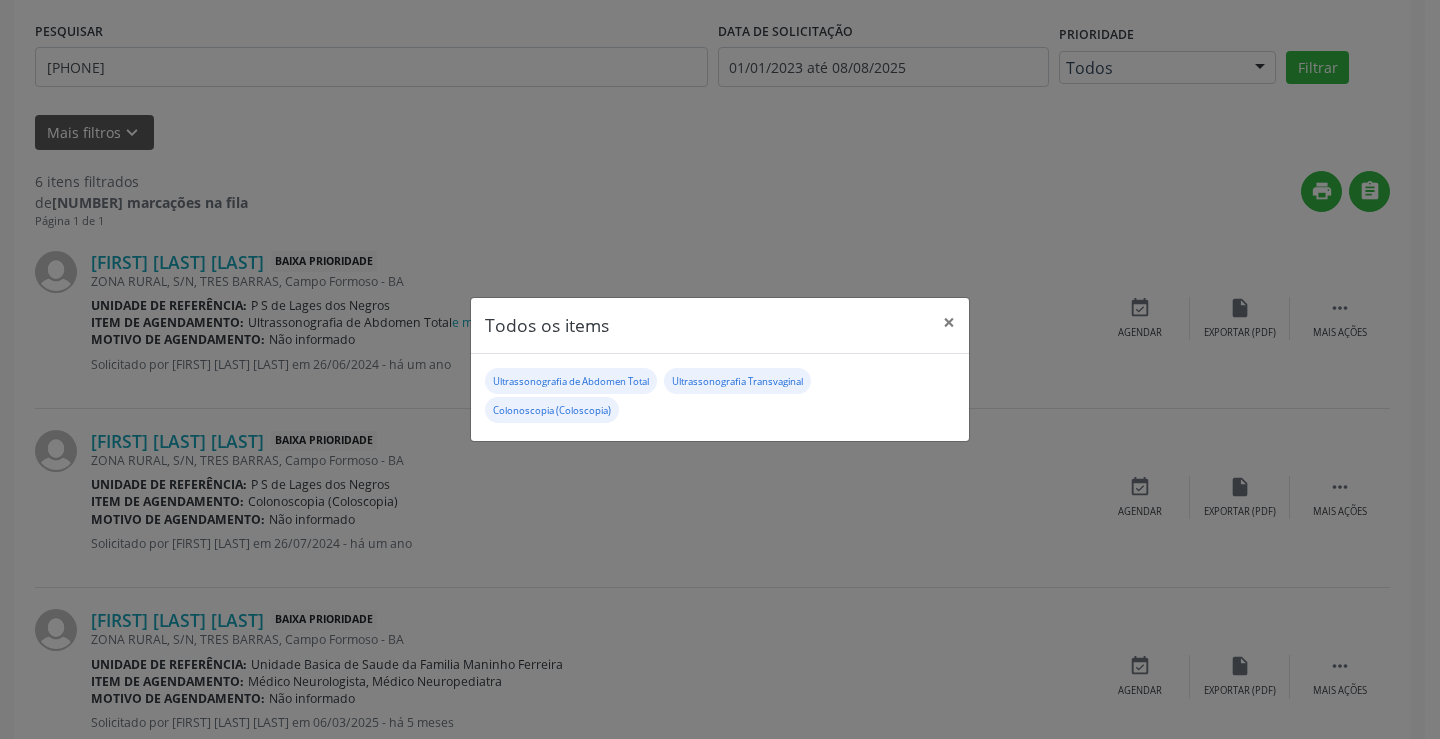 click on "Todos os items × Ultrassonografia de Abdomen Total Ultrassonografia Transvaginal Colonoscopia (Coloscopia)" at bounding box center [720, 369] 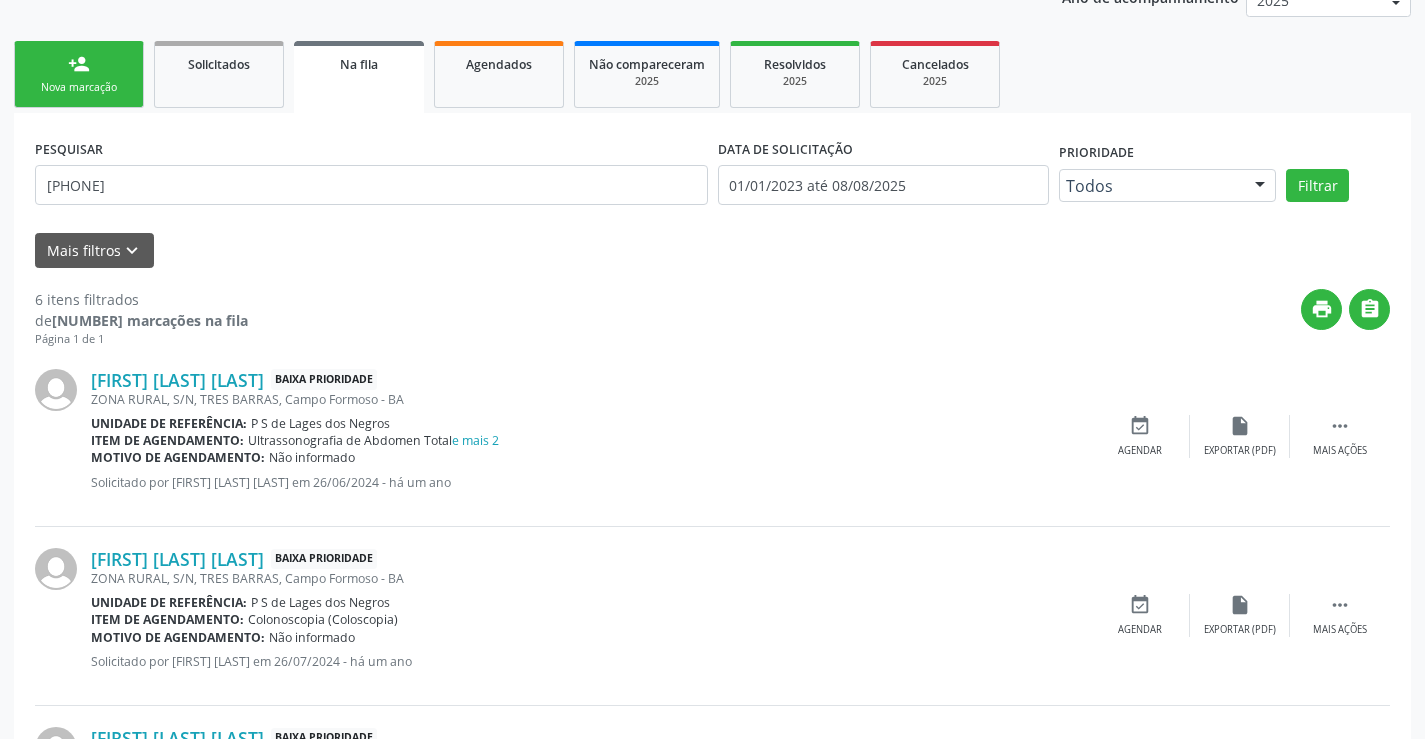 scroll, scrollTop: 76, scrollLeft: 0, axis: vertical 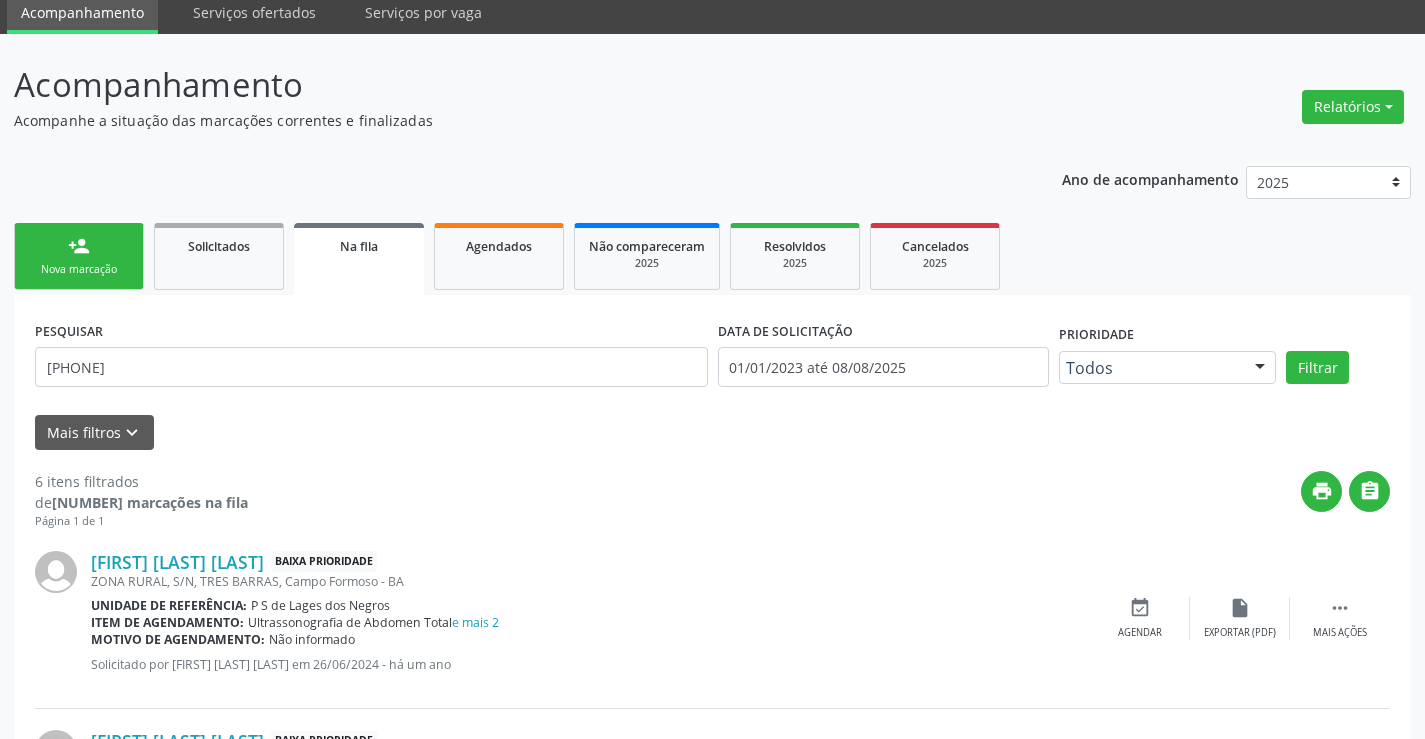 click on "Nova marcação" at bounding box center [79, 269] 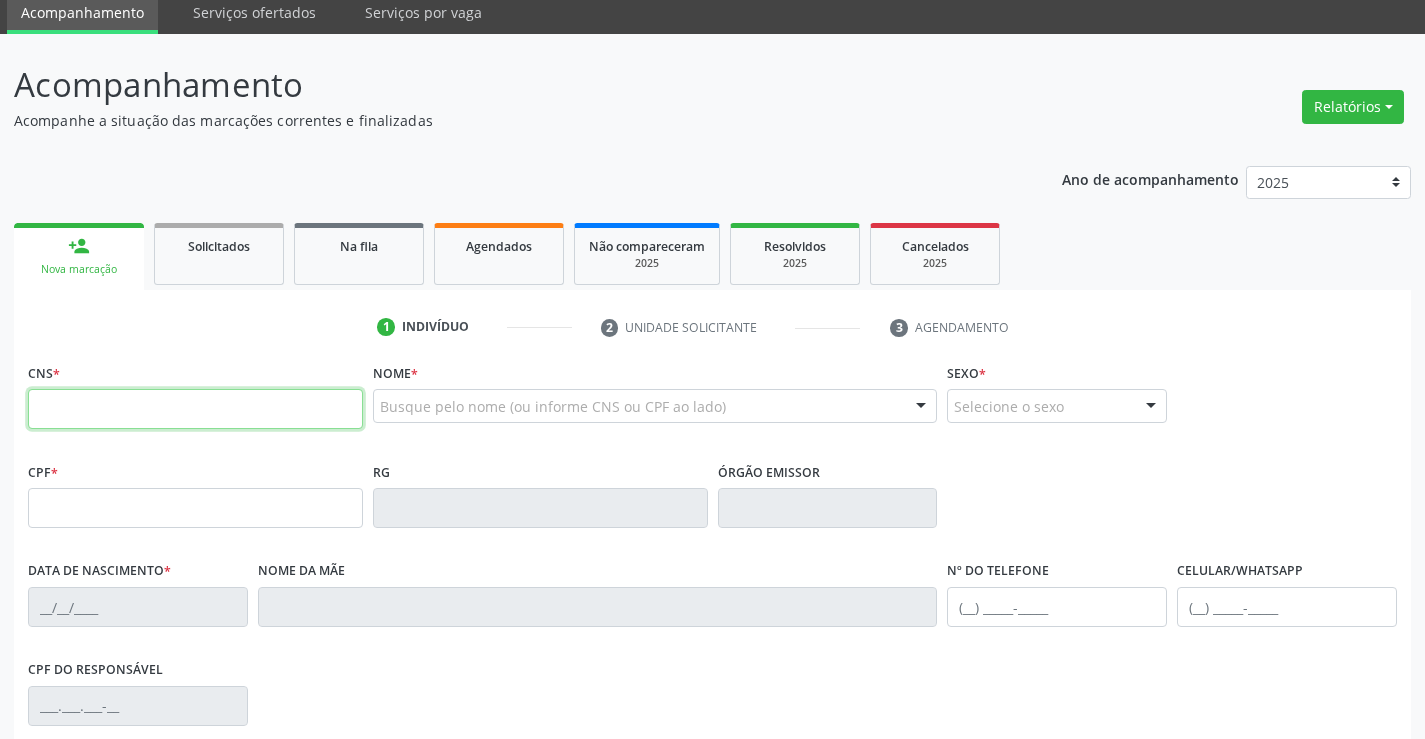 click at bounding box center [195, 409] 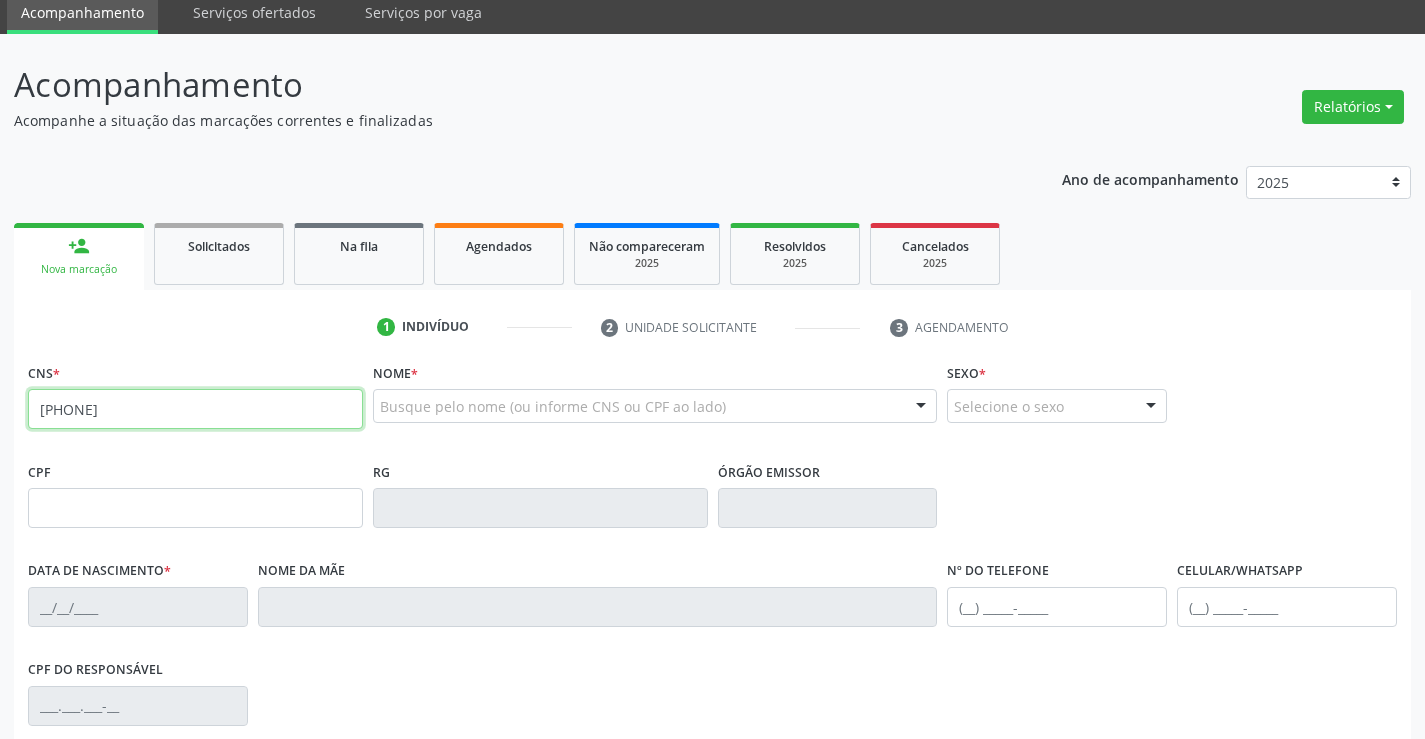 type on "[PHONE]" 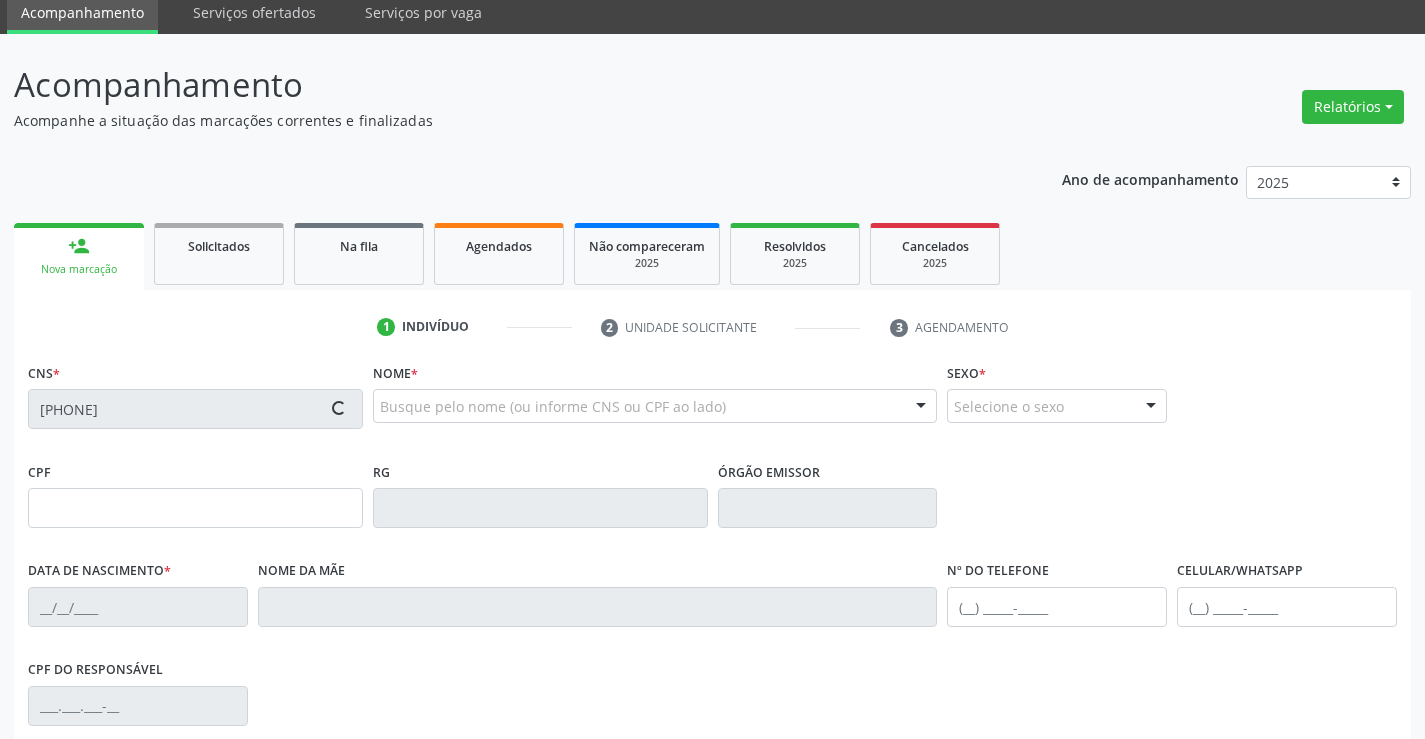 type on "[SSN]" 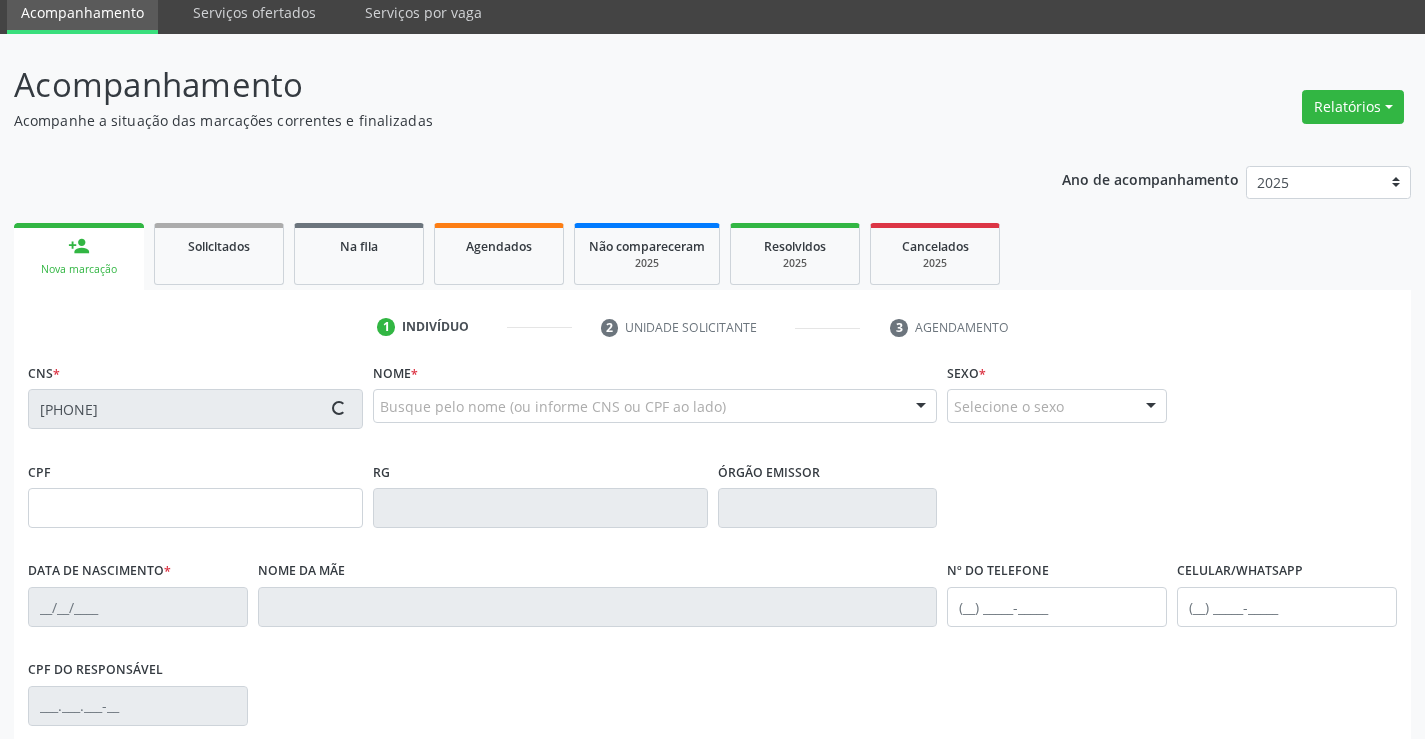 type on "[PHONE]" 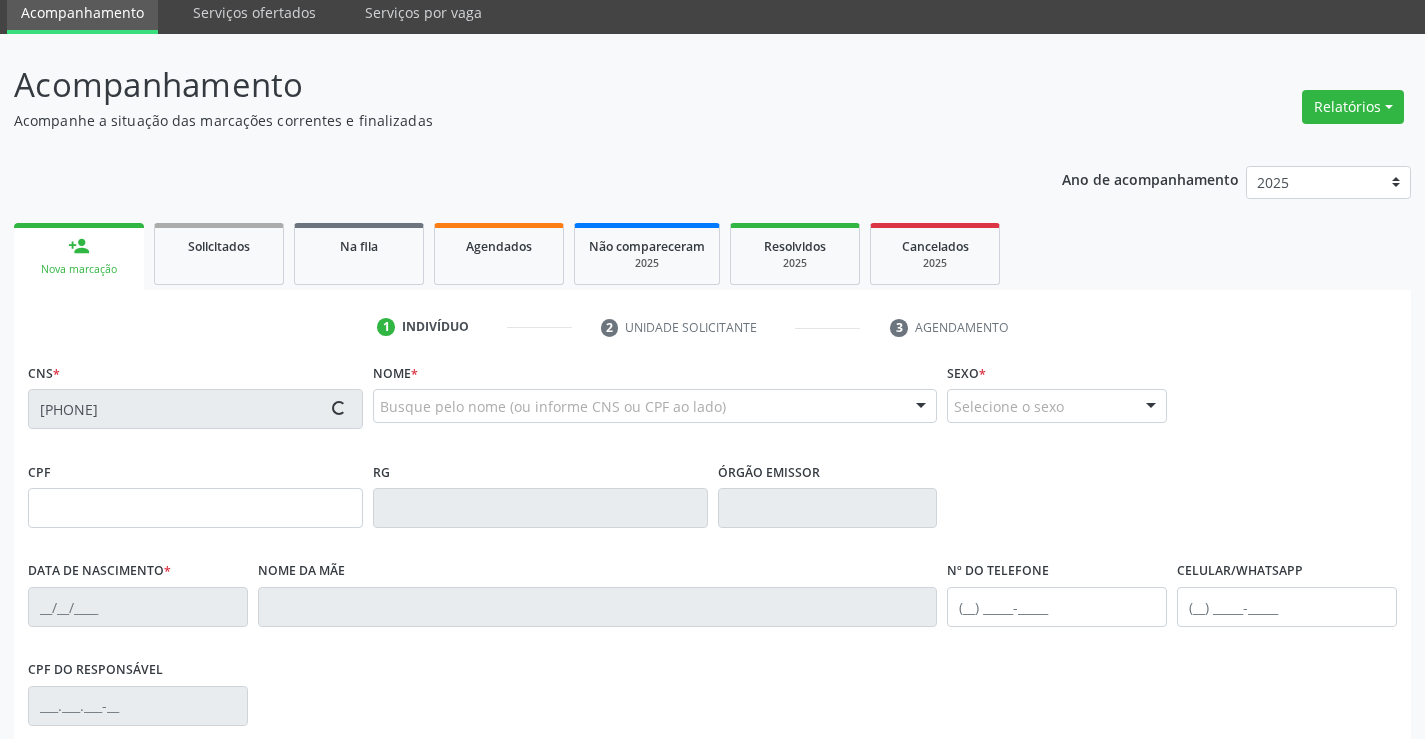 type on "[DATE]" 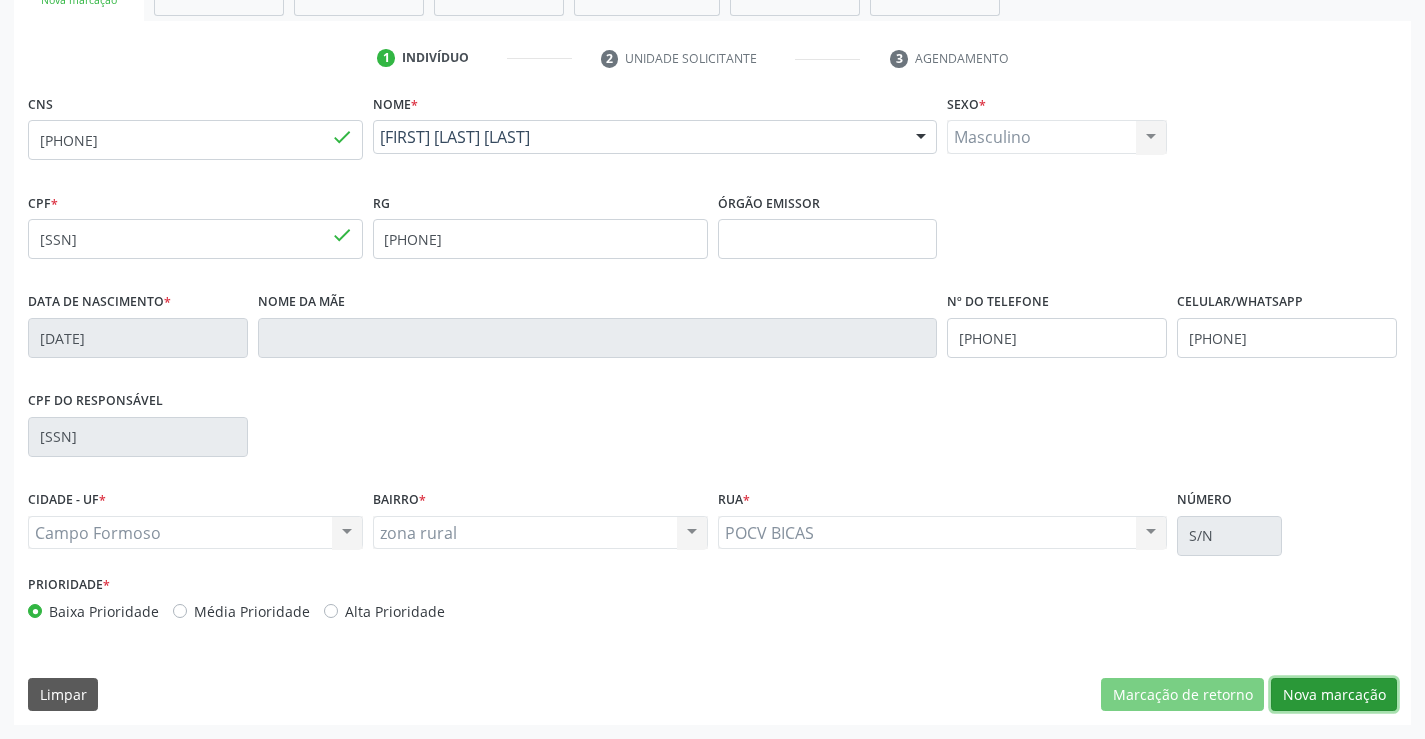 click on "Nova marcação" at bounding box center [1334, 695] 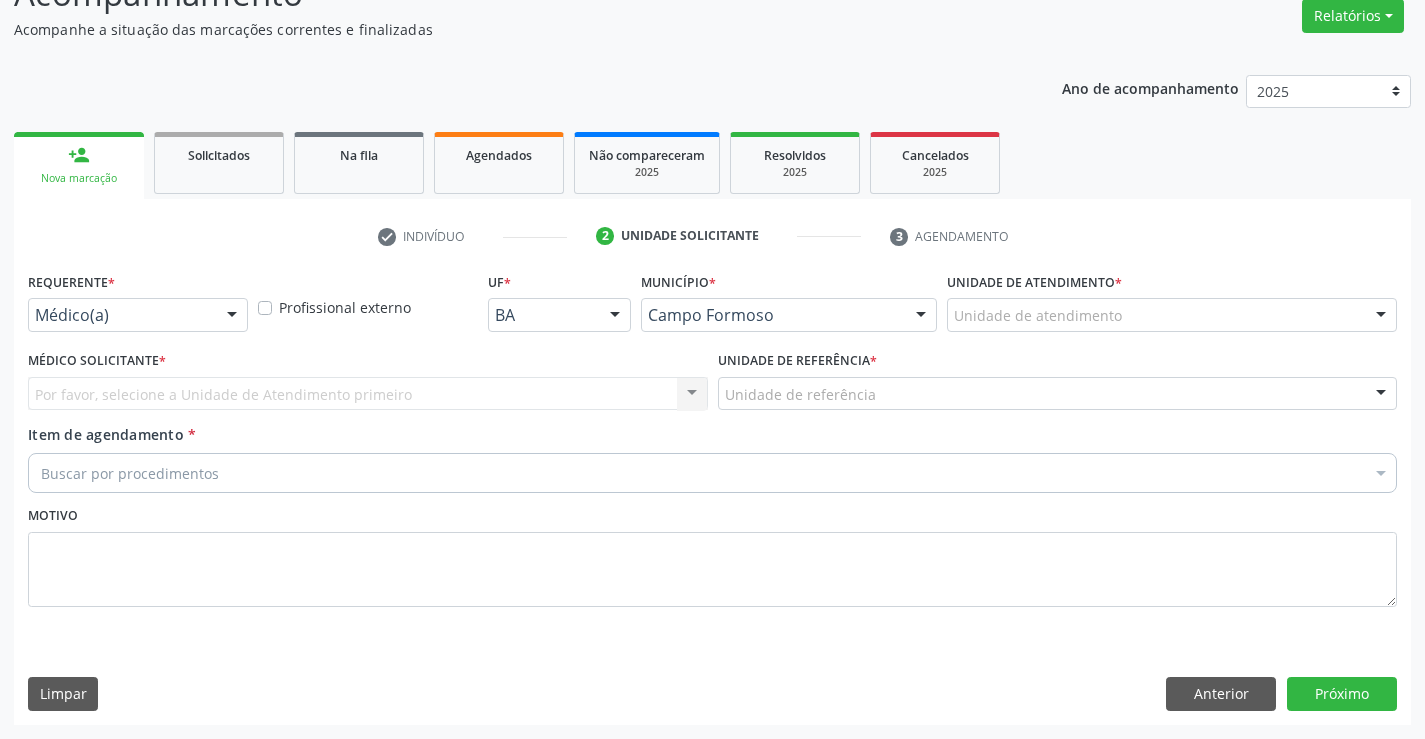 scroll, scrollTop: 167, scrollLeft: 0, axis: vertical 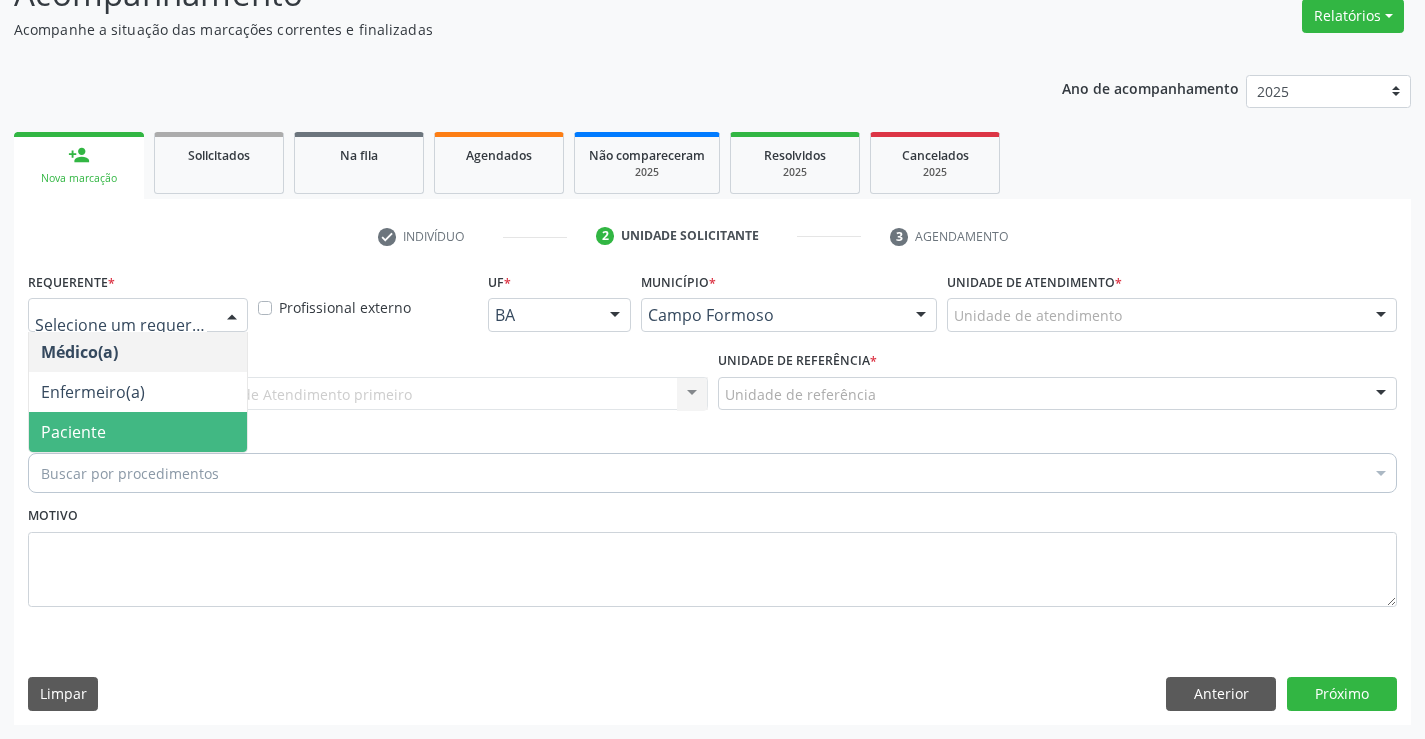 click on "Paciente" at bounding box center [138, 432] 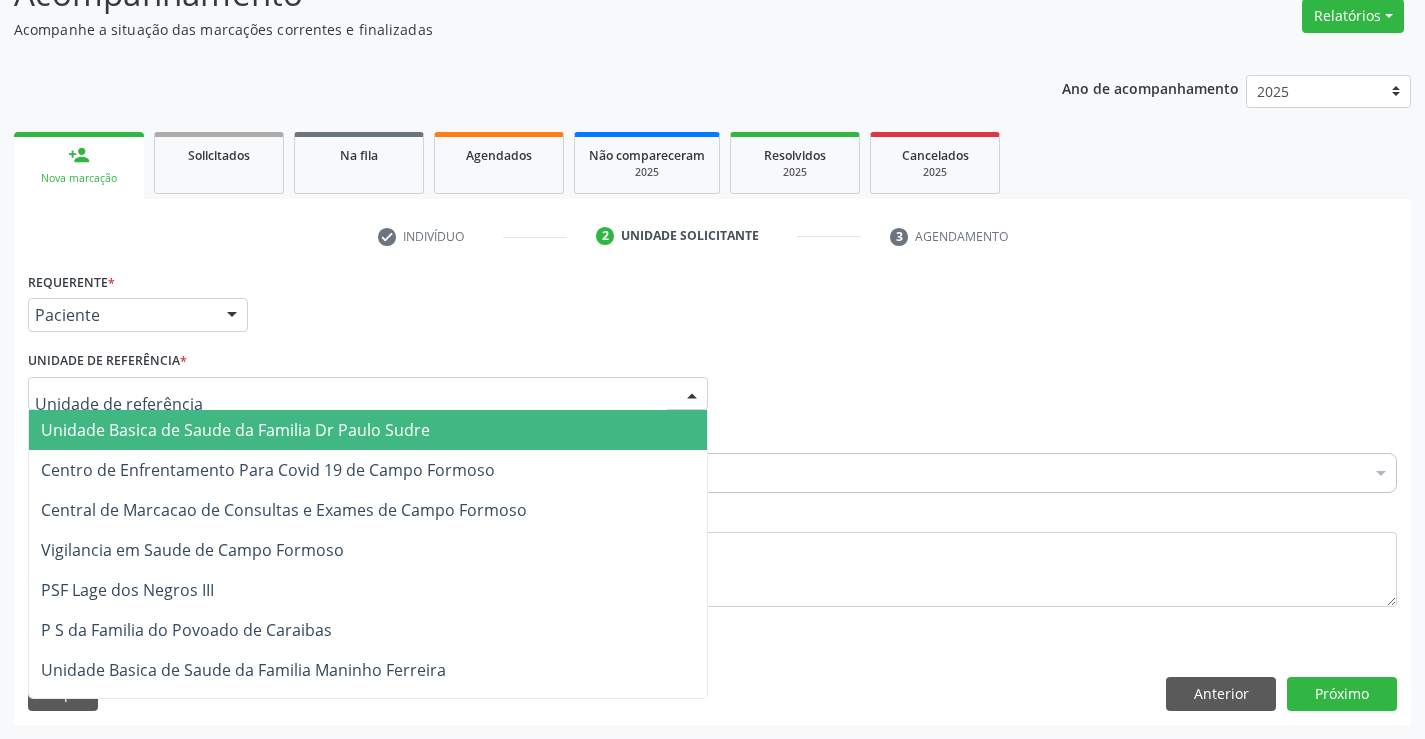click on "Unidade Basica de Saude da Familia Dr Paulo Sudre" at bounding box center [235, 430] 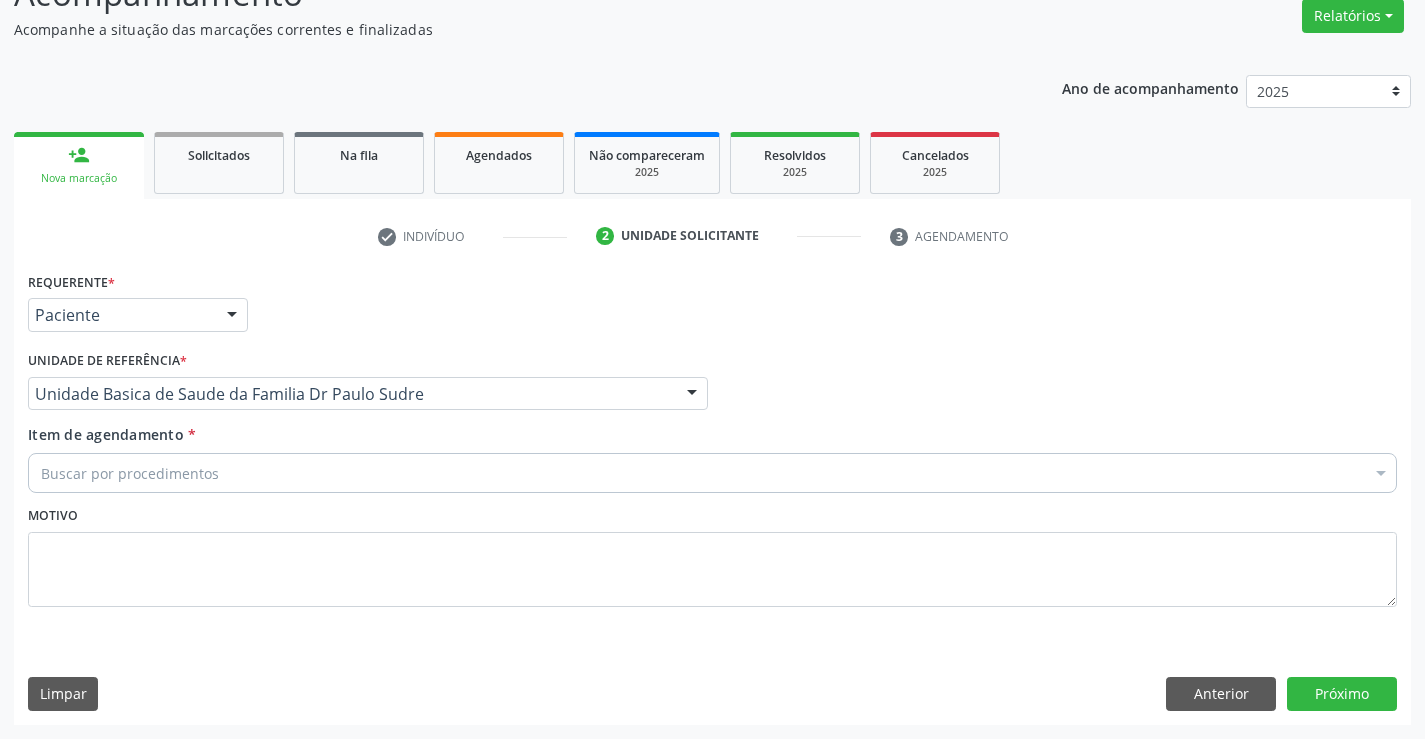 click on "Item de agendamento
*
Buscar por procedimentos
Selecionar todos
0202040089 - 3X Pesquisa de Larvas Nas Fezes
0604320140 - Abatacepte 125 Mg Injetável (Por Seringa Preenchida)
0604320124 - Abatacepte 250 Mg Injetável (Por Frasco Ampola).
0603050018 - Abciximabe
0406010013 - Abertura de Comunicacao Inter-Atrial
0406010021 - Abertura de Estenose Aortica Valvar
0406011265 - Abertura de Estenose Aortica Valvar (Criança e Adolescente)
0406010030 - Abertura de Estenose Pulmonar Valvar
0406011273 - Abertura de Estenose Pulmonar Valvar (Criança e Adolescente)
0301080011 - Abordagem Cognitiva Comportamental do Fumante (Por Atendimento / Paciente)
0307020010 - Acesso A Polpa Dentaria e Medicacao (Por Dente)
0604660030 - Acetazolamida 250 Mg (Por Comprimido)" at bounding box center [712, 462] 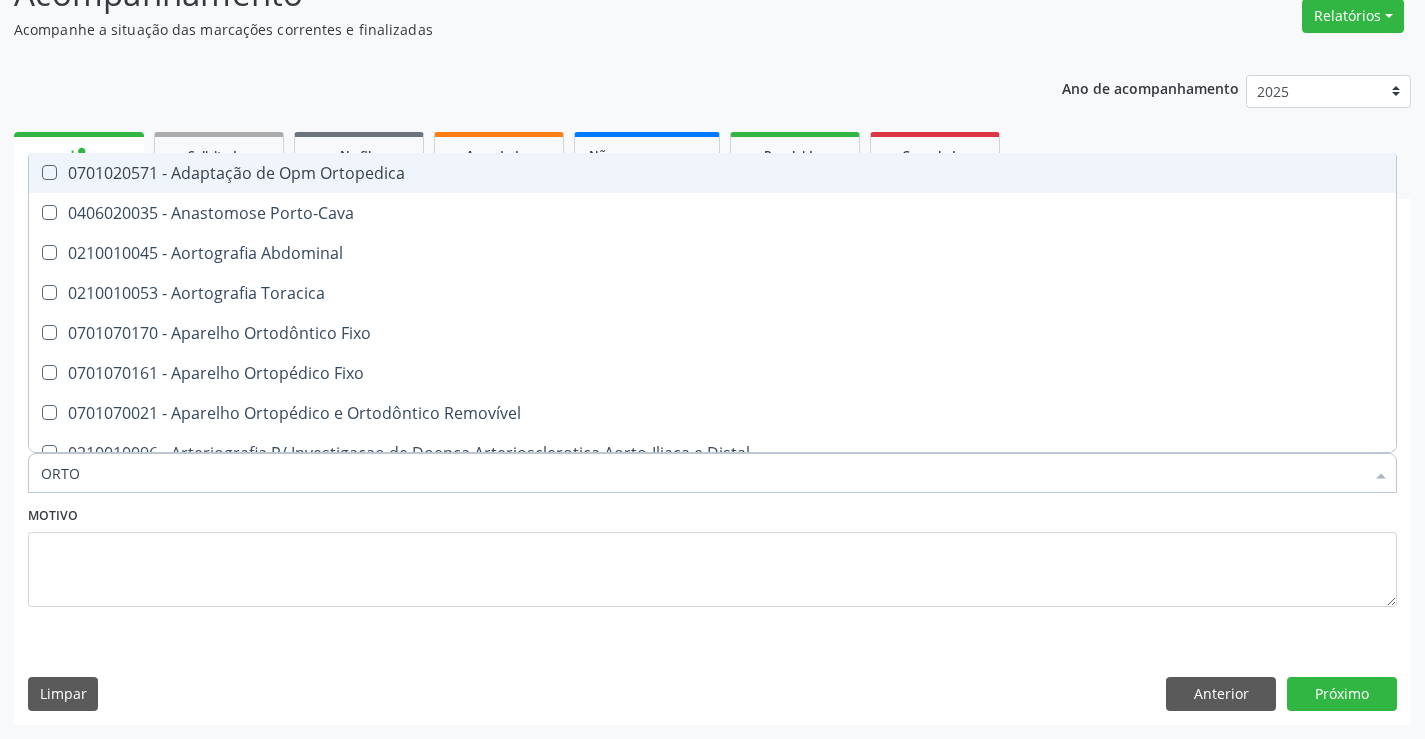 type on "ORTOP" 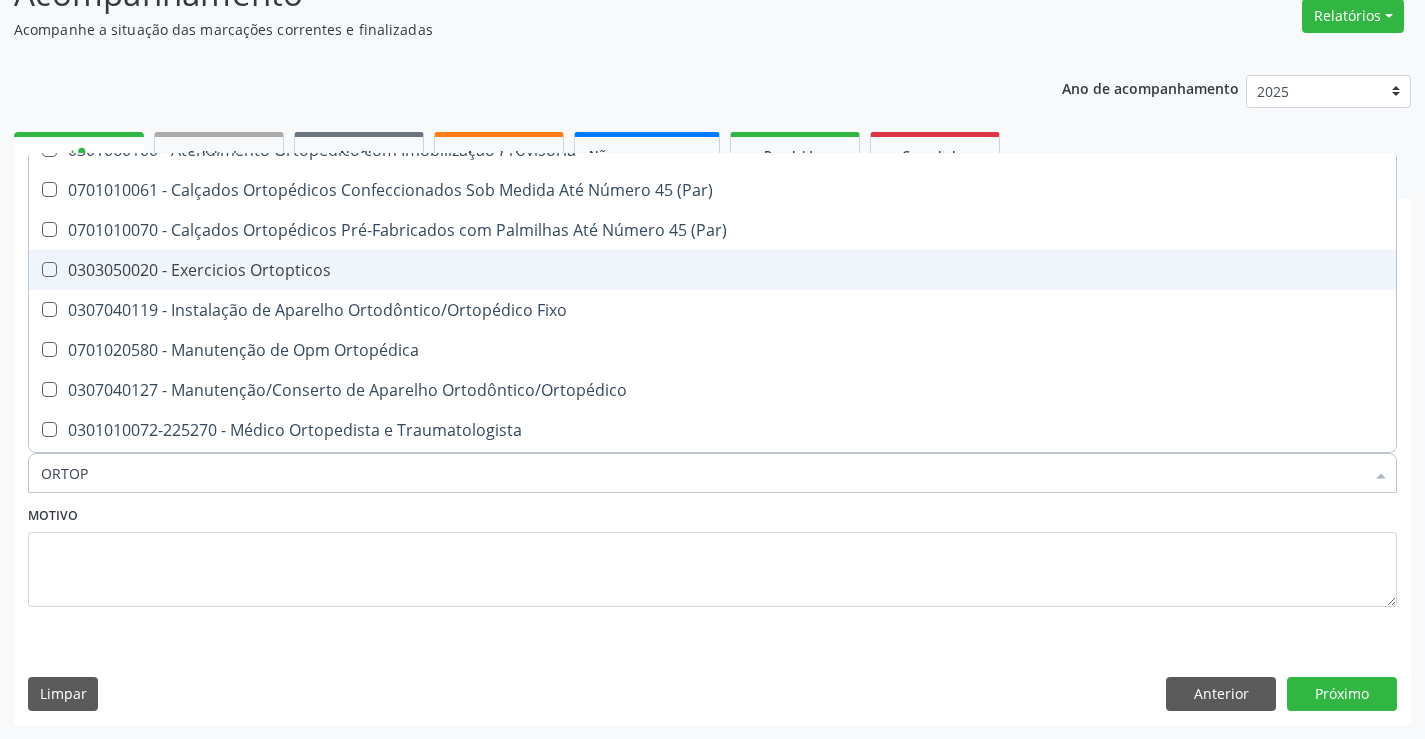 scroll, scrollTop: 181, scrollLeft: 0, axis: vertical 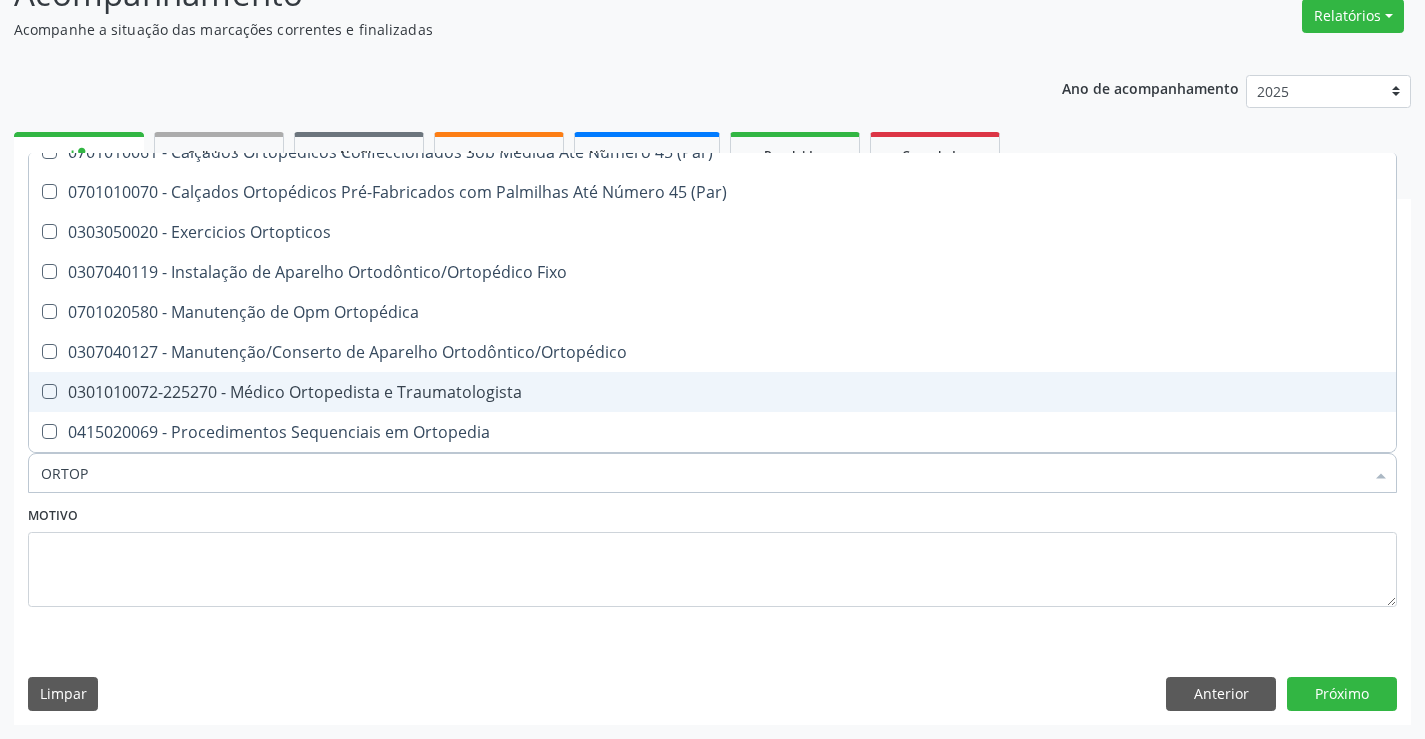 click on "0301010072-225270 - Médico Ortopedista e Traumatologista" at bounding box center [712, 392] 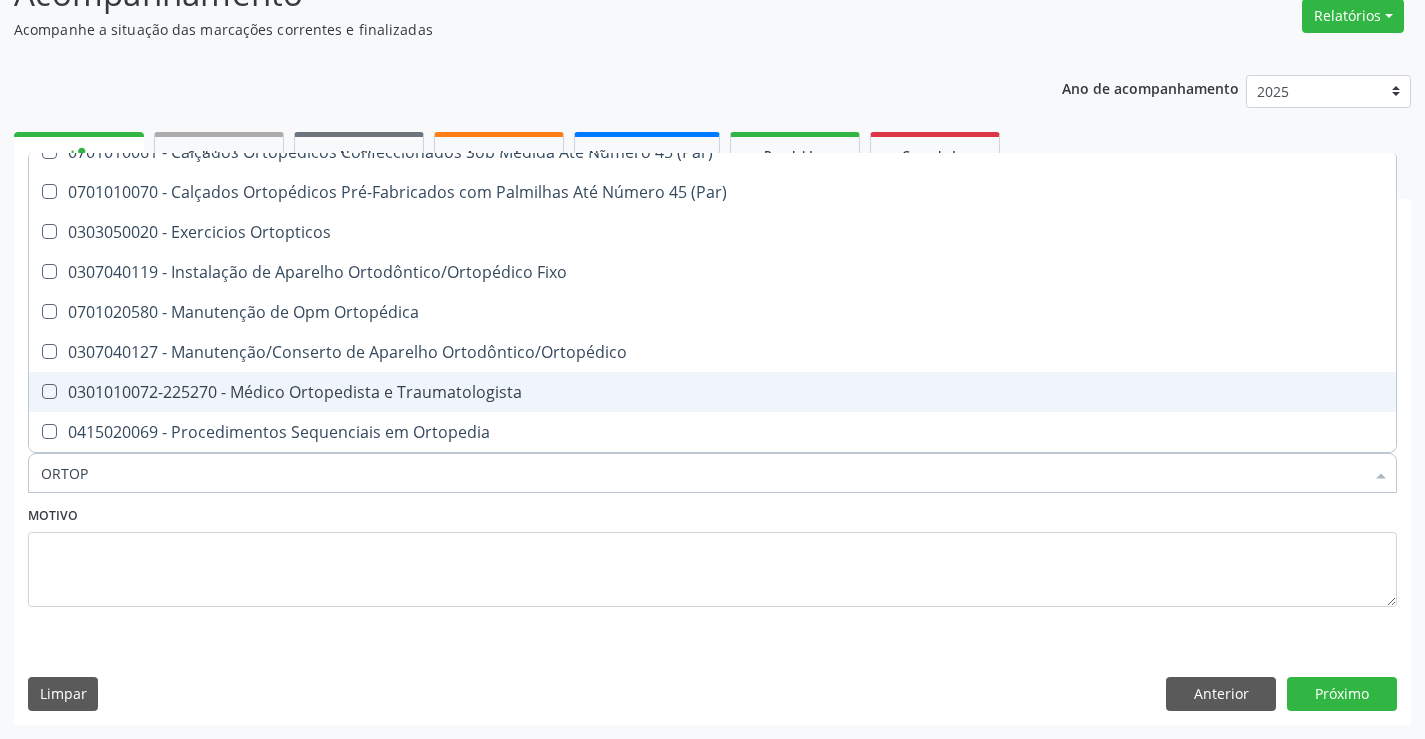 checkbox on "true" 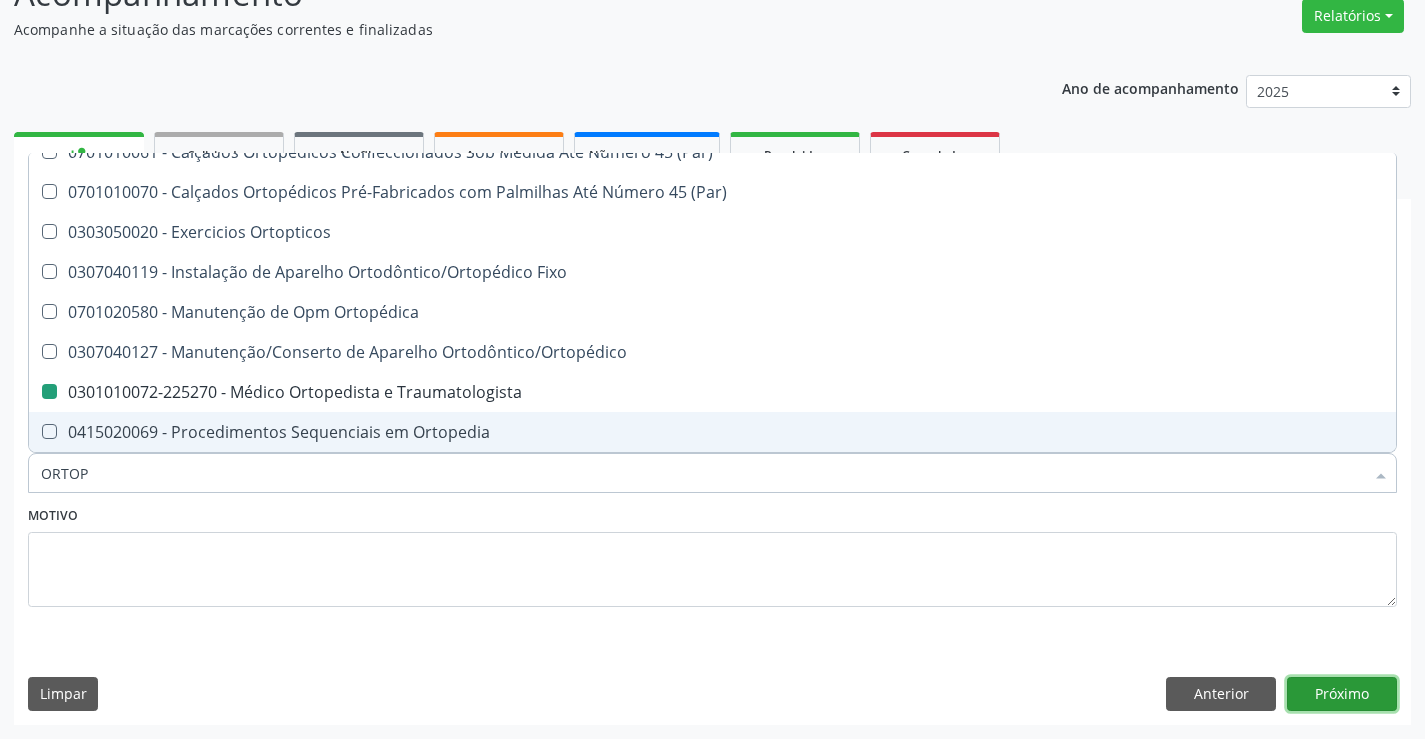 click on "Próximo" at bounding box center [1342, 694] 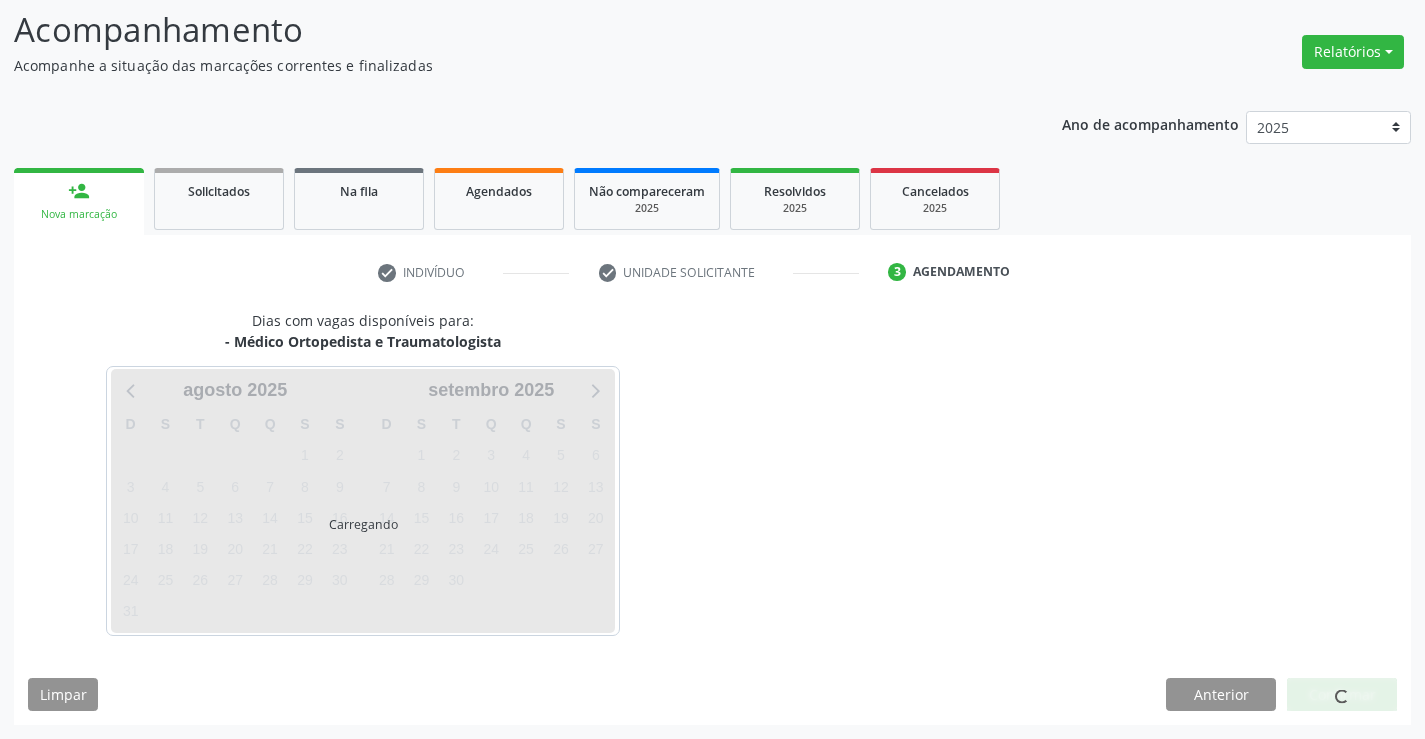 scroll, scrollTop: 131, scrollLeft: 0, axis: vertical 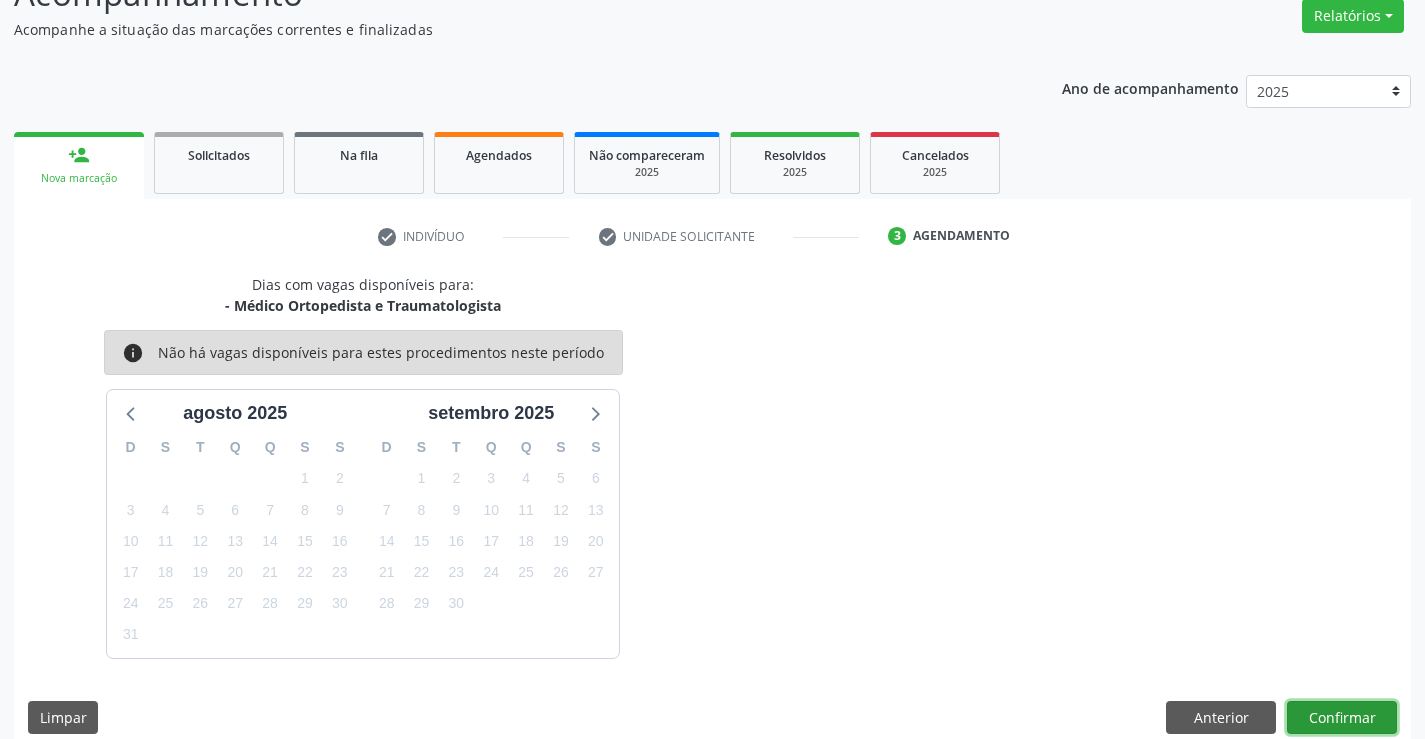 click on "Confirmar" at bounding box center (1342, 718) 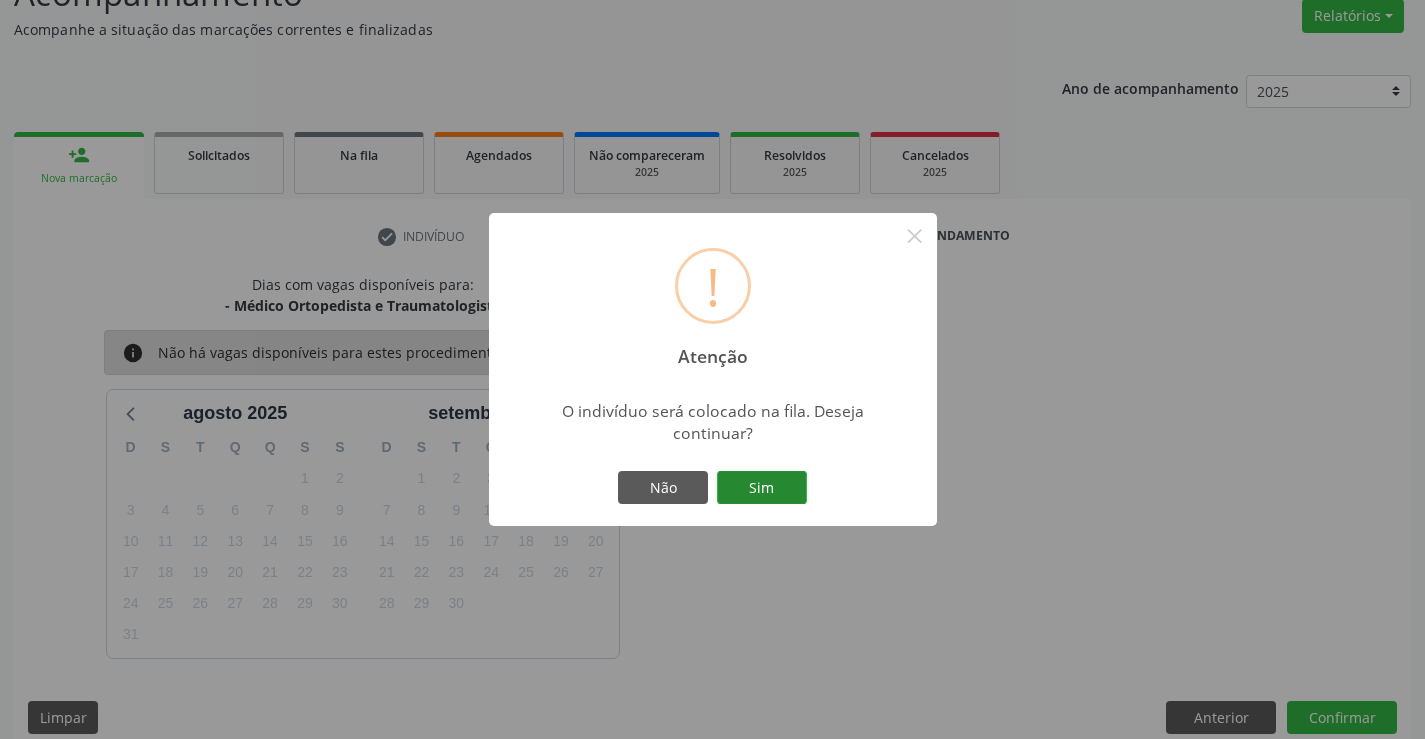 click on "Sim" at bounding box center (762, 488) 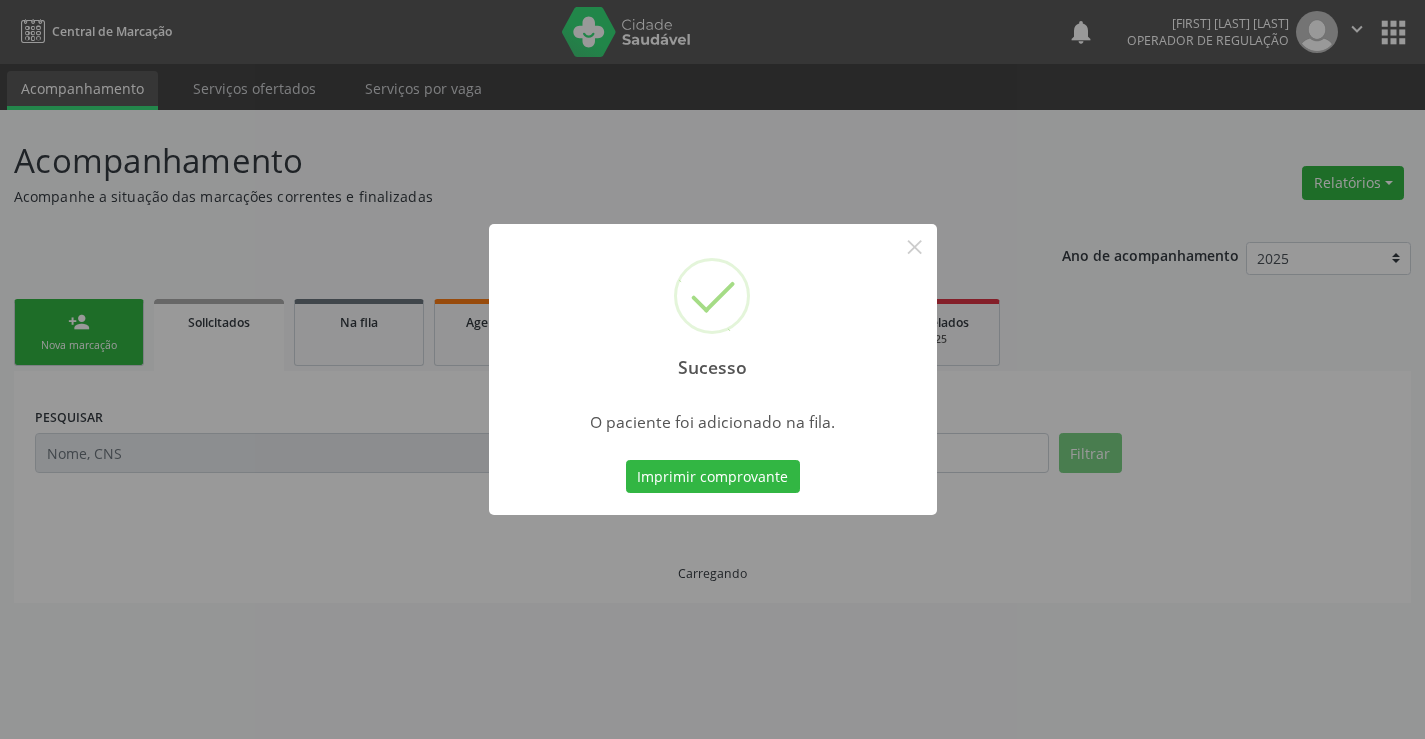 scroll, scrollTop: 0, scrollLeft: 0, axis: both 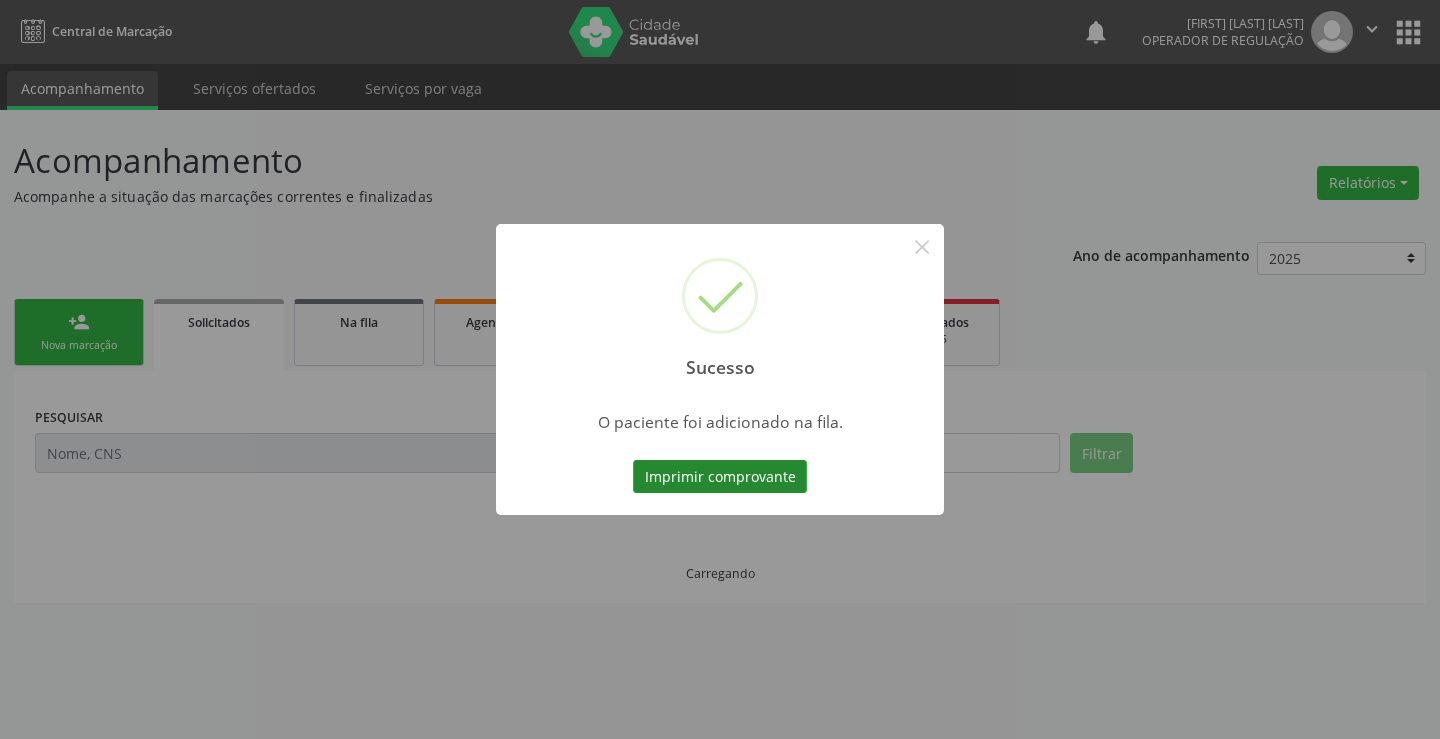 click on "Imprimir comprovante" at bounding box center [720, 477] 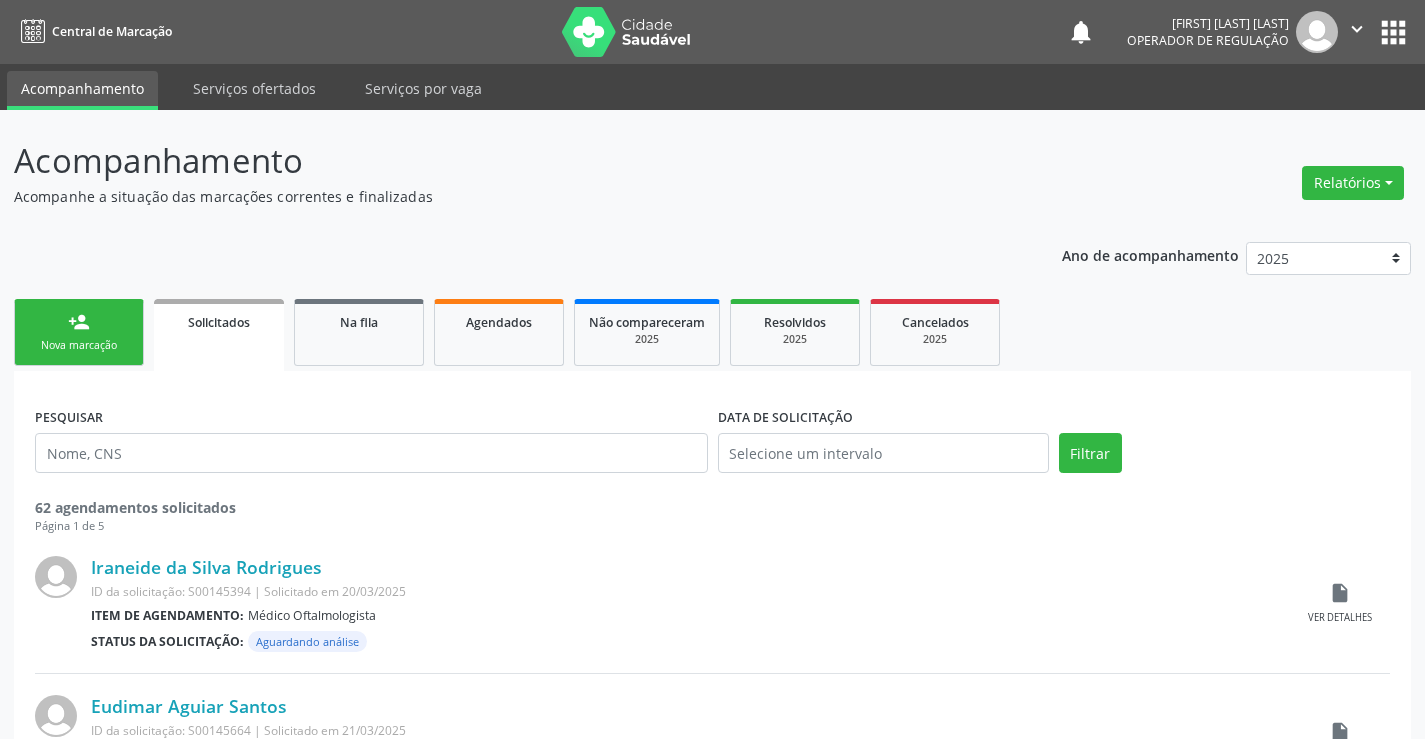click on "person_add
Nova marcação" at bounding box center (79, 332) 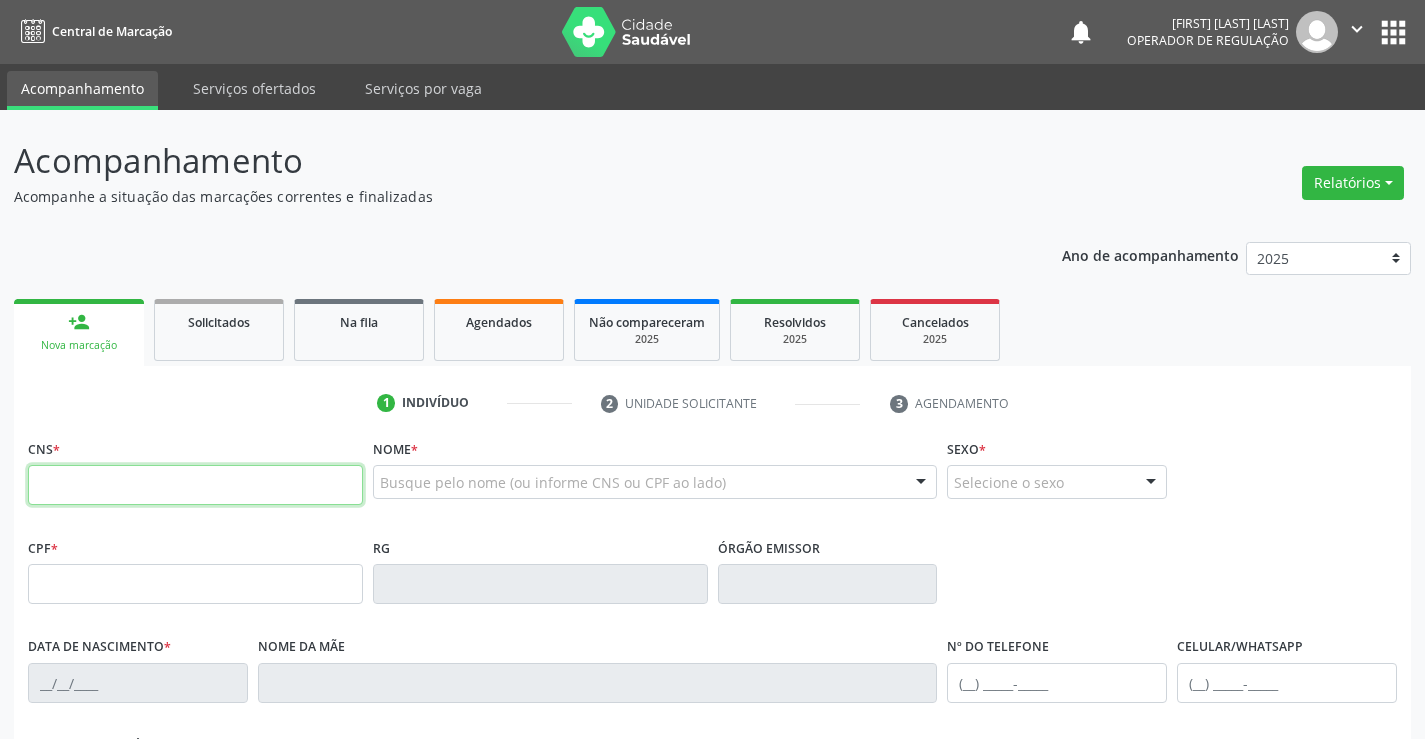 click at bounding box center (195, 485) 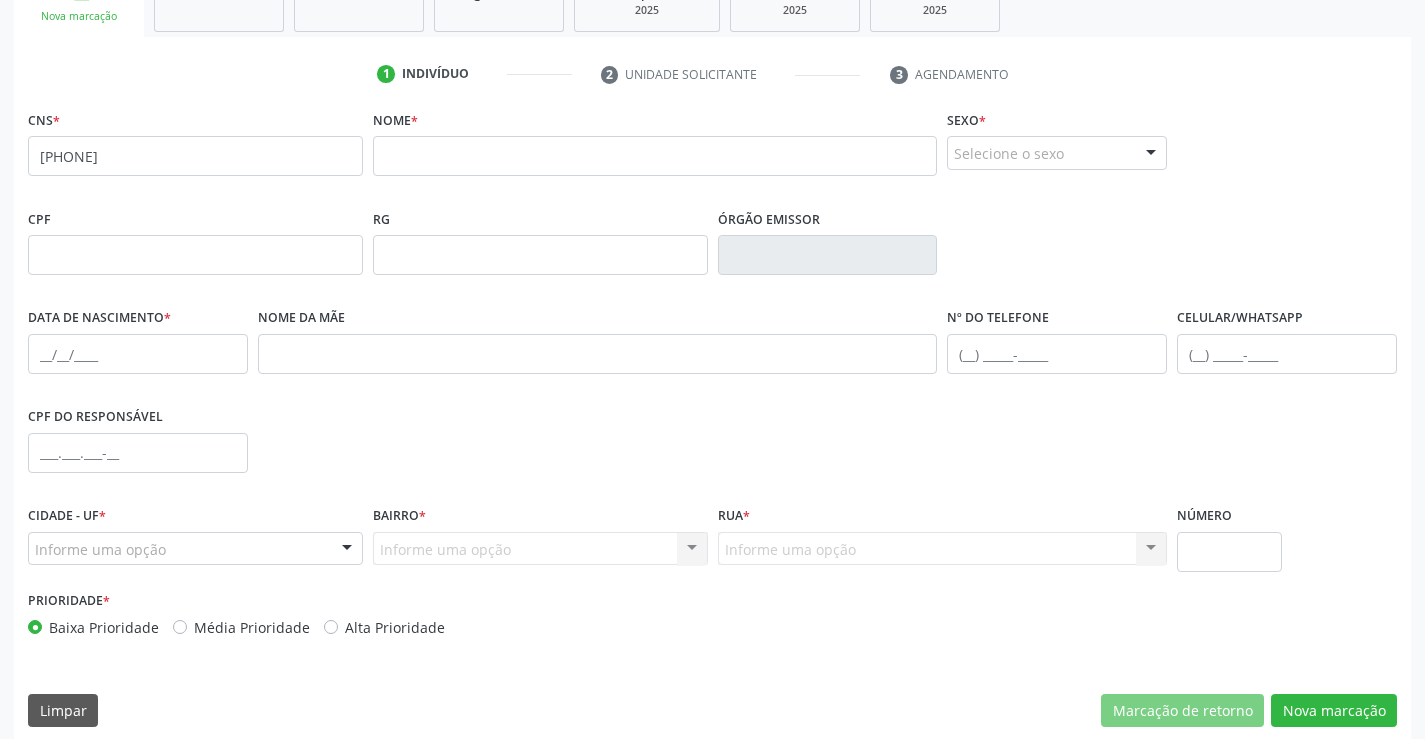 scroll, scrollTop: 345, scrollLeft: 0, axis: vertical 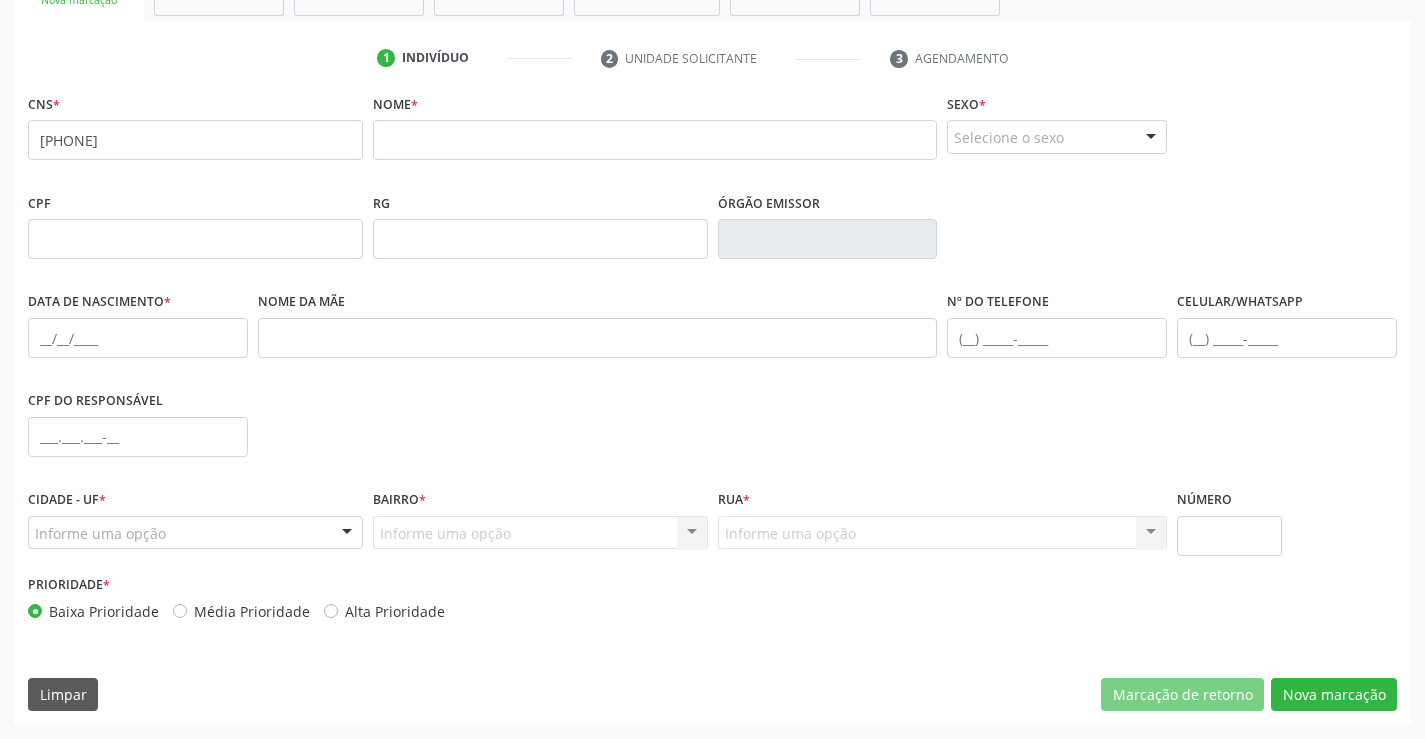 click on "Nome
*" at bounding box center [655, 138] 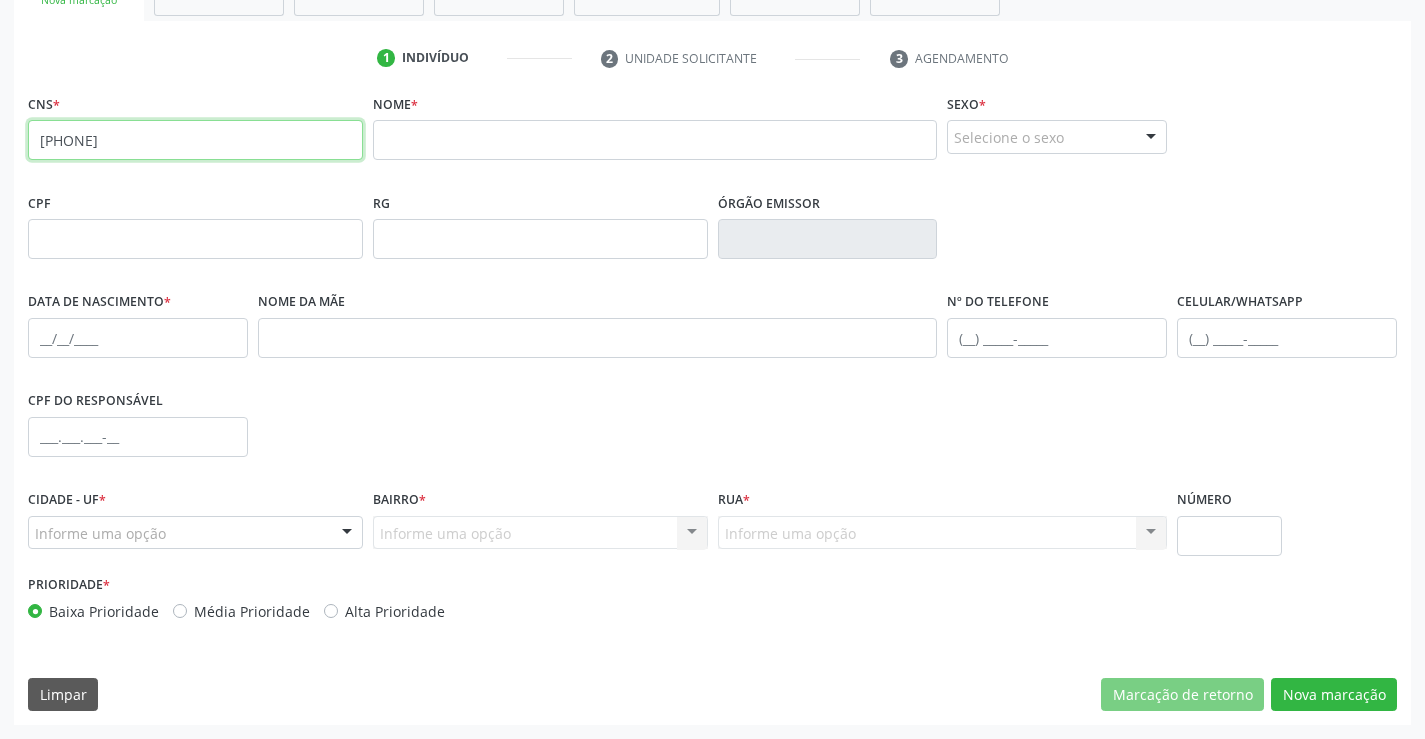 click on "[PHONE]" at bounding box center (195, 140) 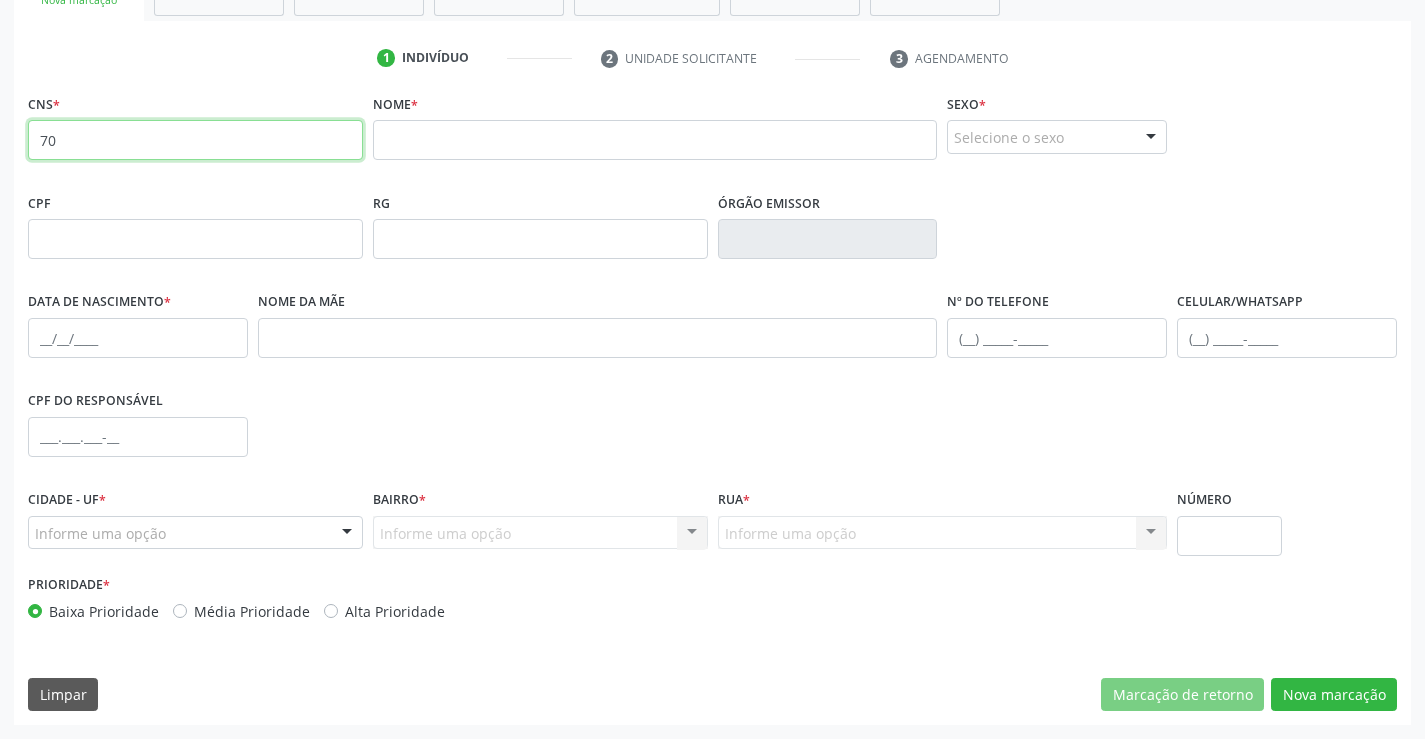 type on "7" 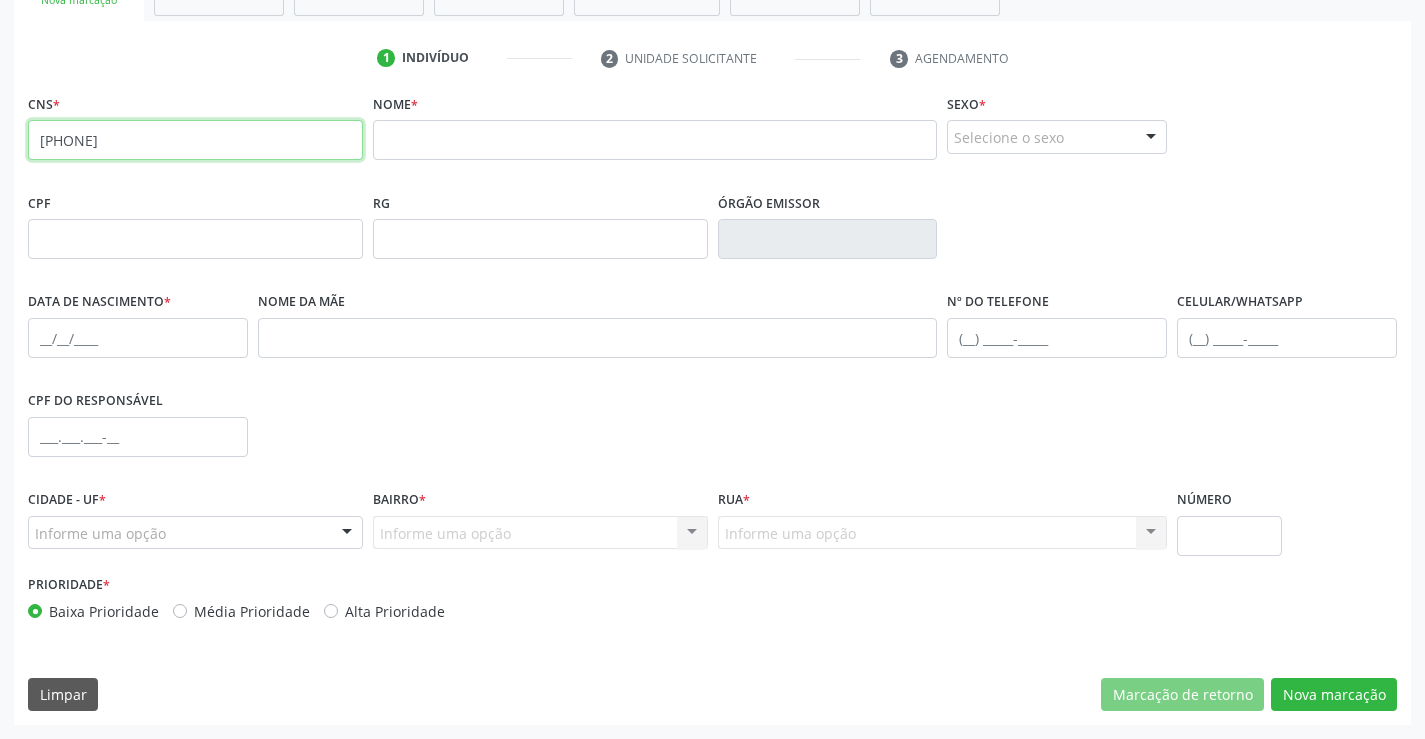 type on "[PHONE]" 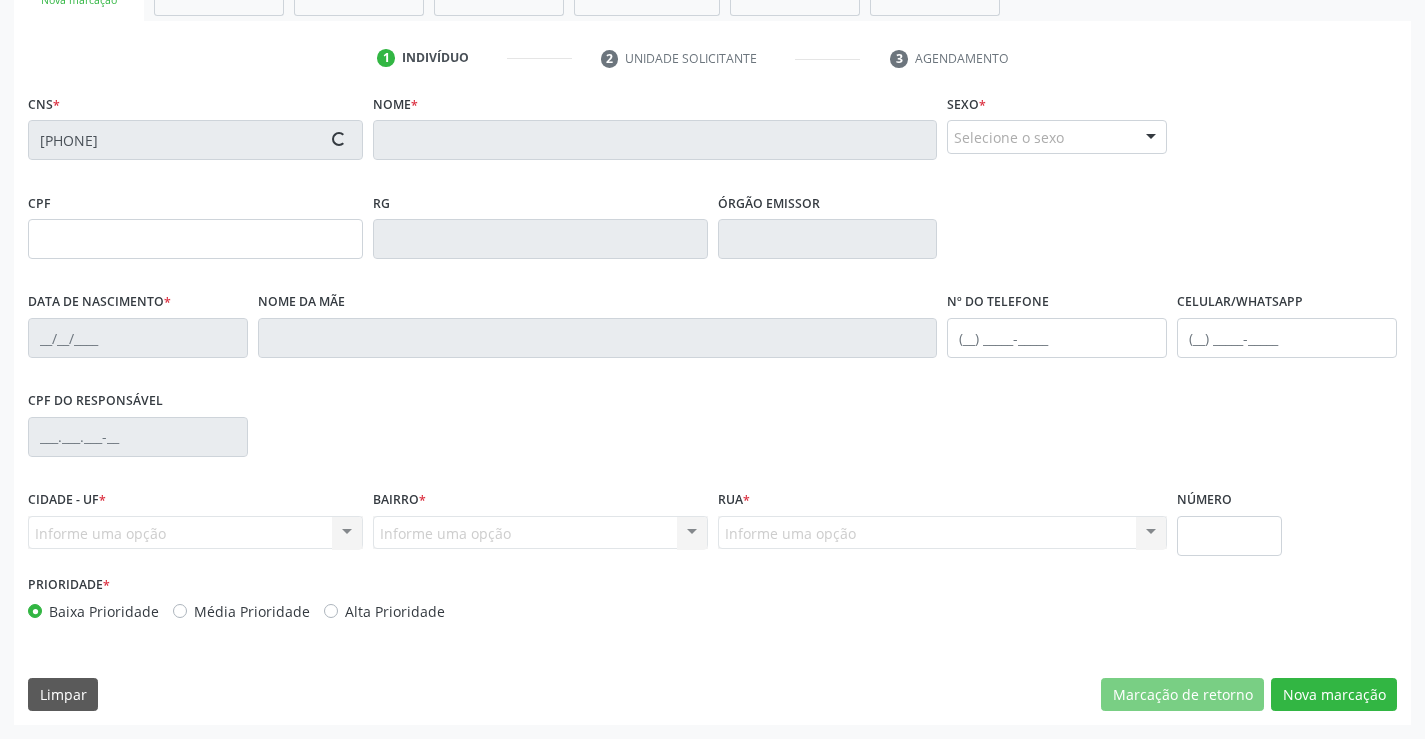 type on "[PHONE]" 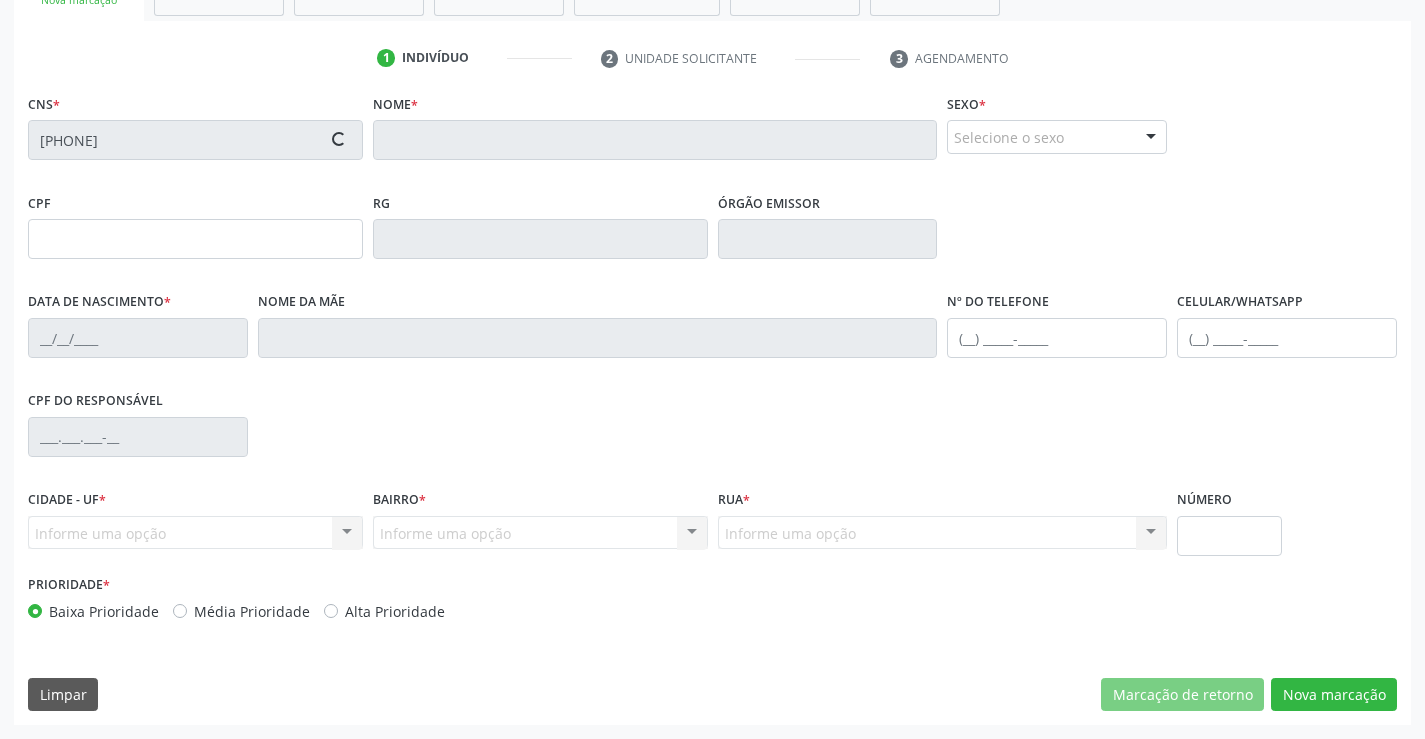 type on "SSPBA" 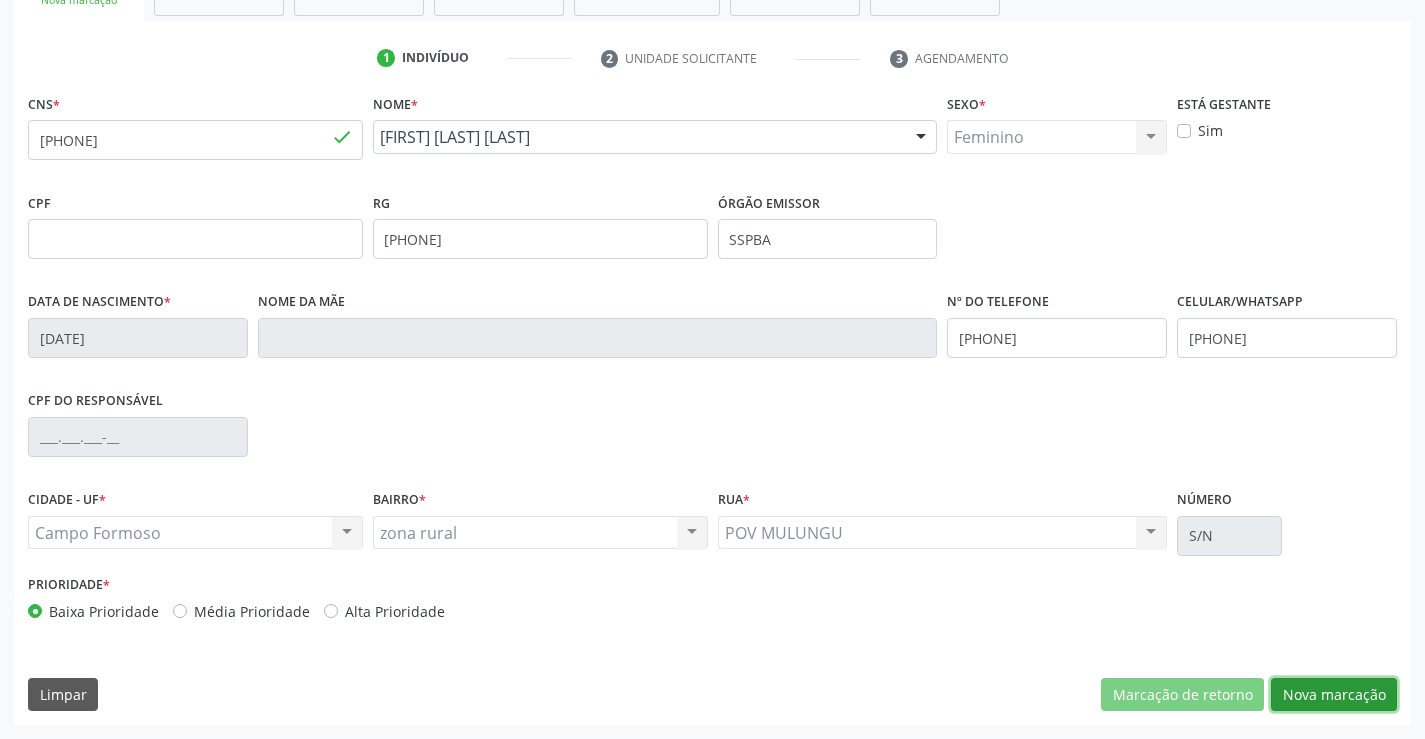 click on "Nova marcação" at bounding box center [1334, 695] 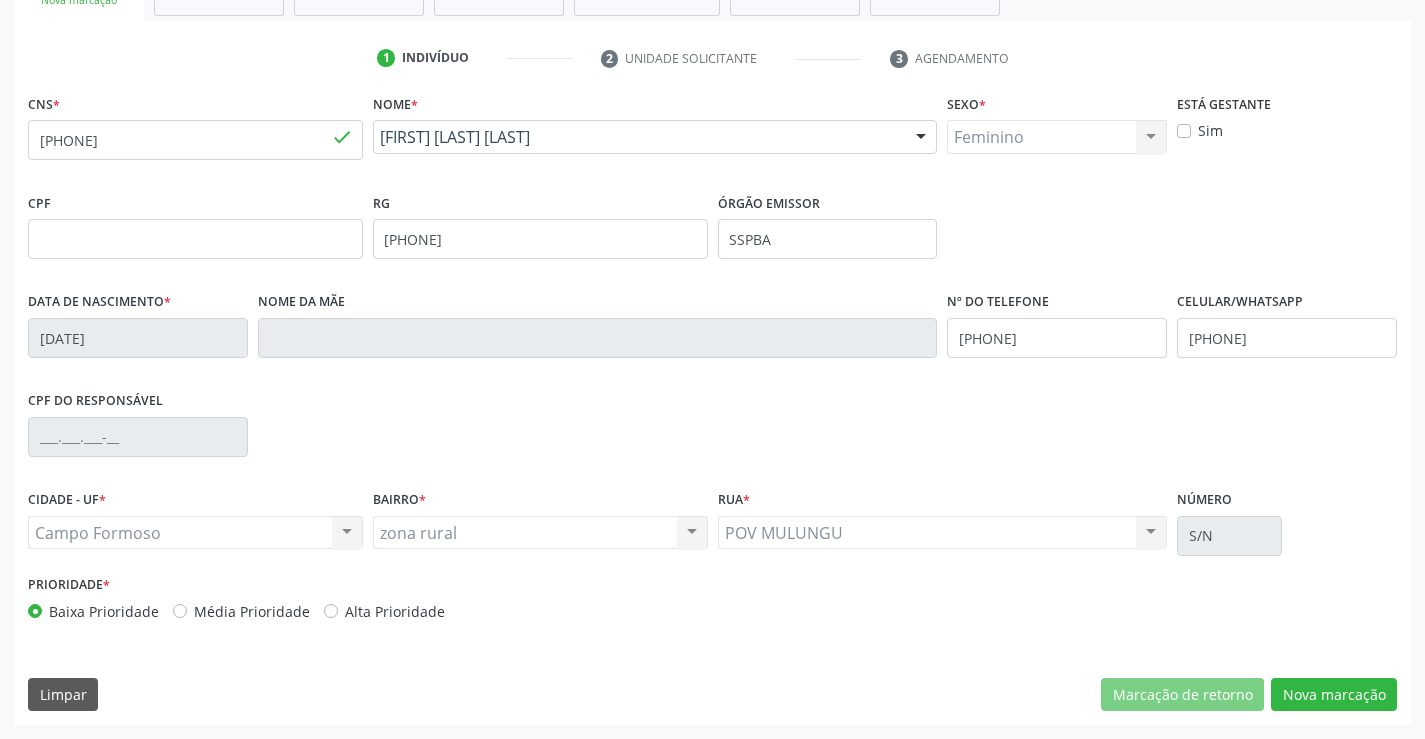 scroll, scrollTop: 167, scrollLeft: 0, axis: vertical 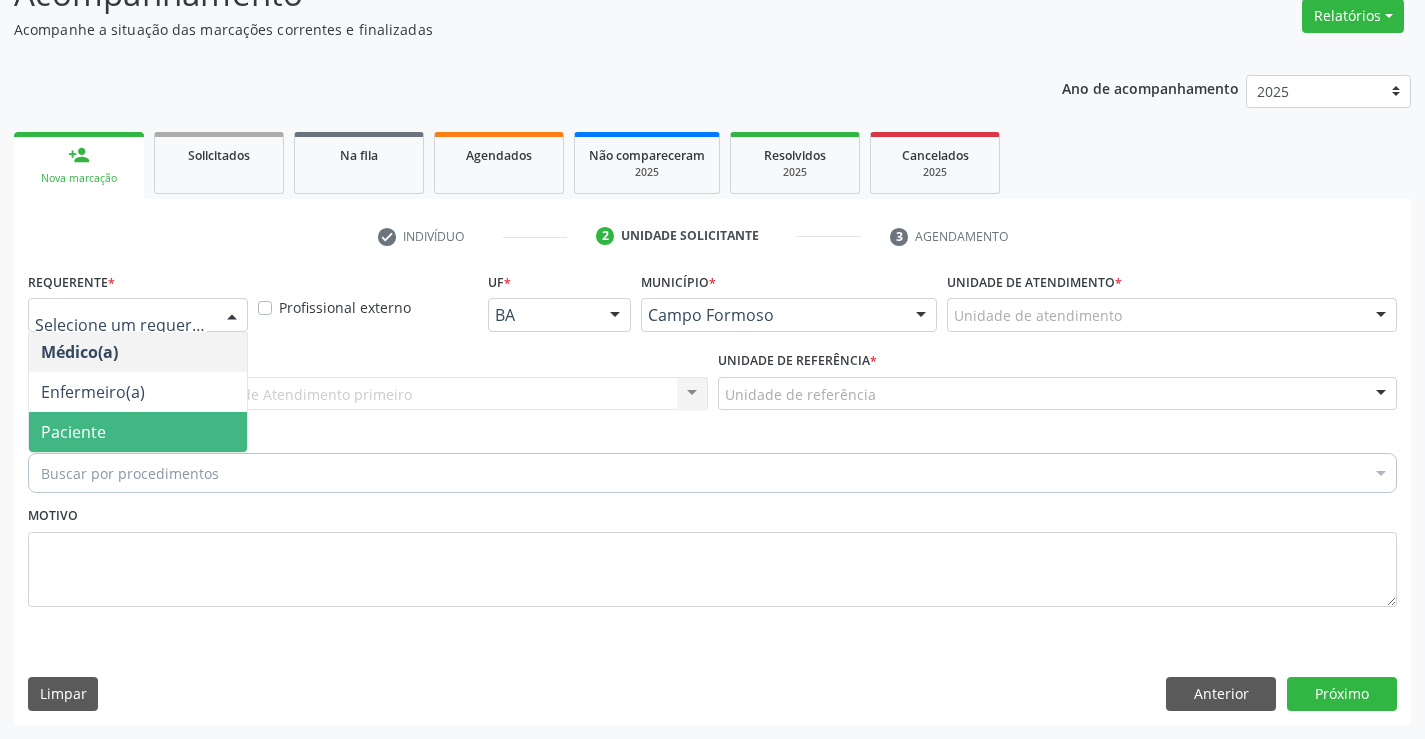 click on "Paciente" at bounding box center (138, 432) 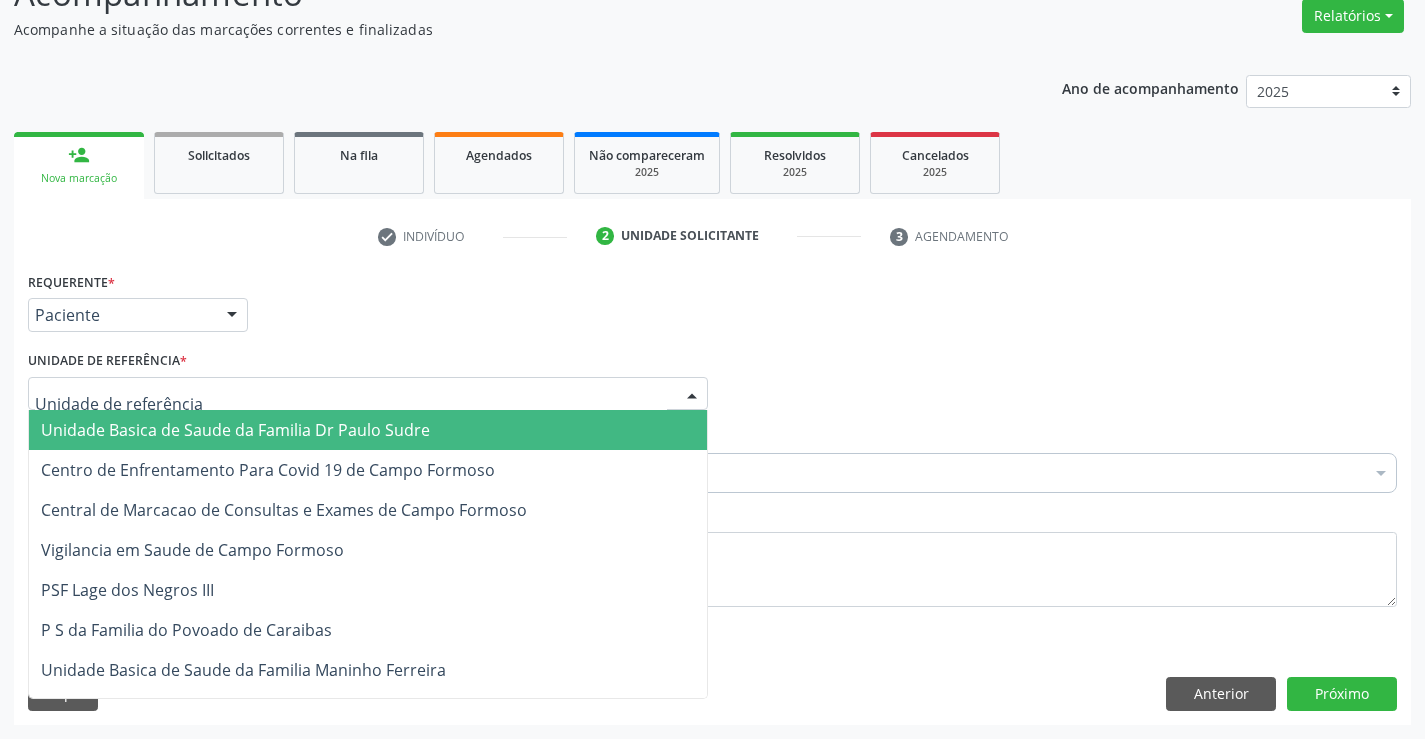 drag, startPoint x: 155, startPoint y: 420, endPoint x: 136, endPoint y: 454, distance: 38.948685 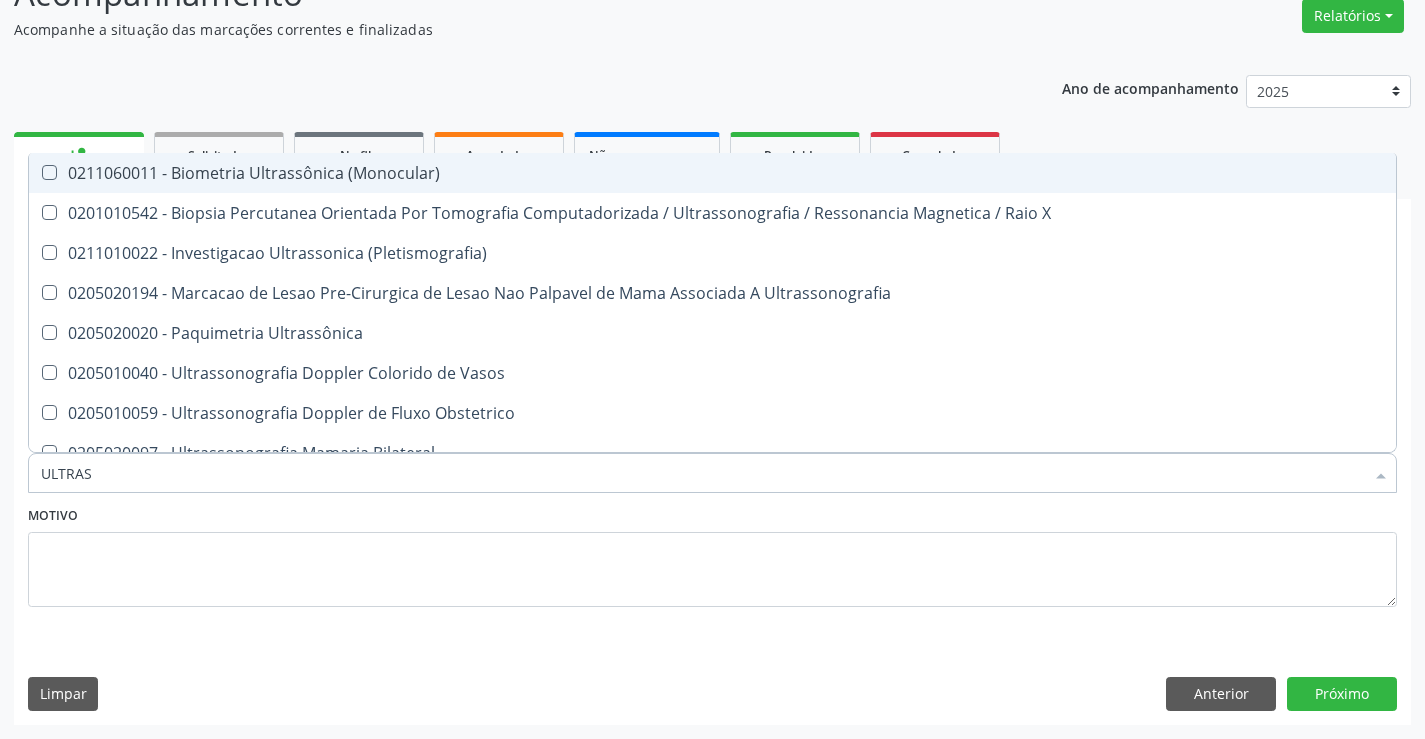 type on "ULTRASS" 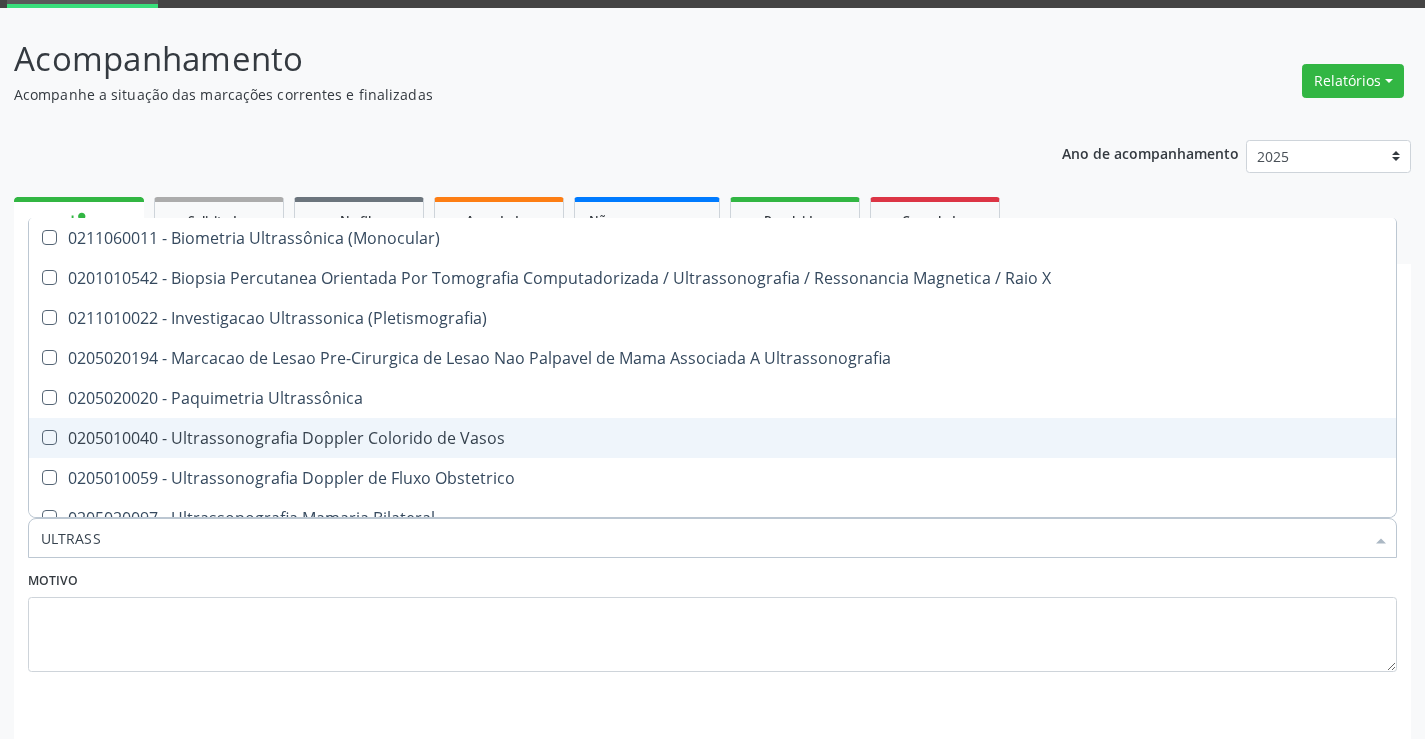 scroll, scrollTop: 67, scrollLeft: 0, axis: vertical 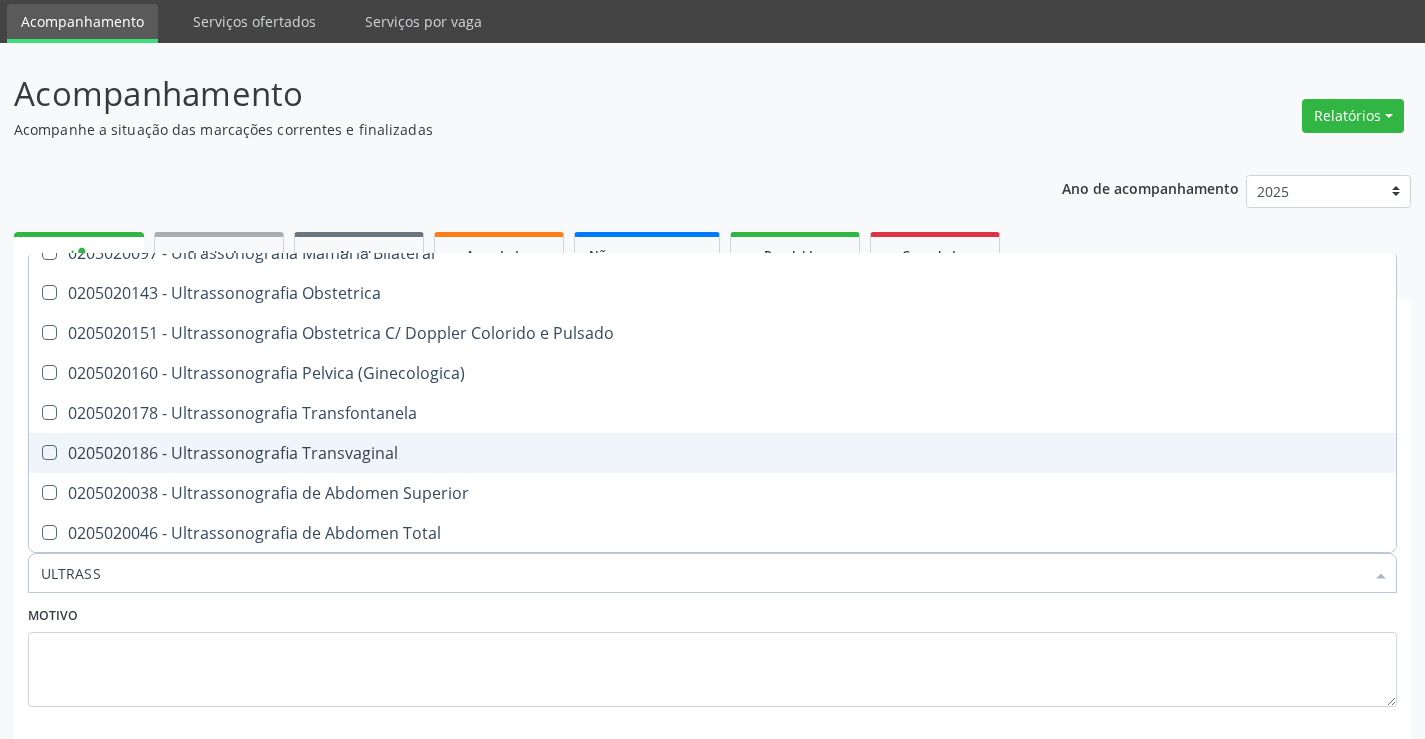 click on "0205020186 - Ultrassonografia Transvaginal" at bounding box center (712, 453) 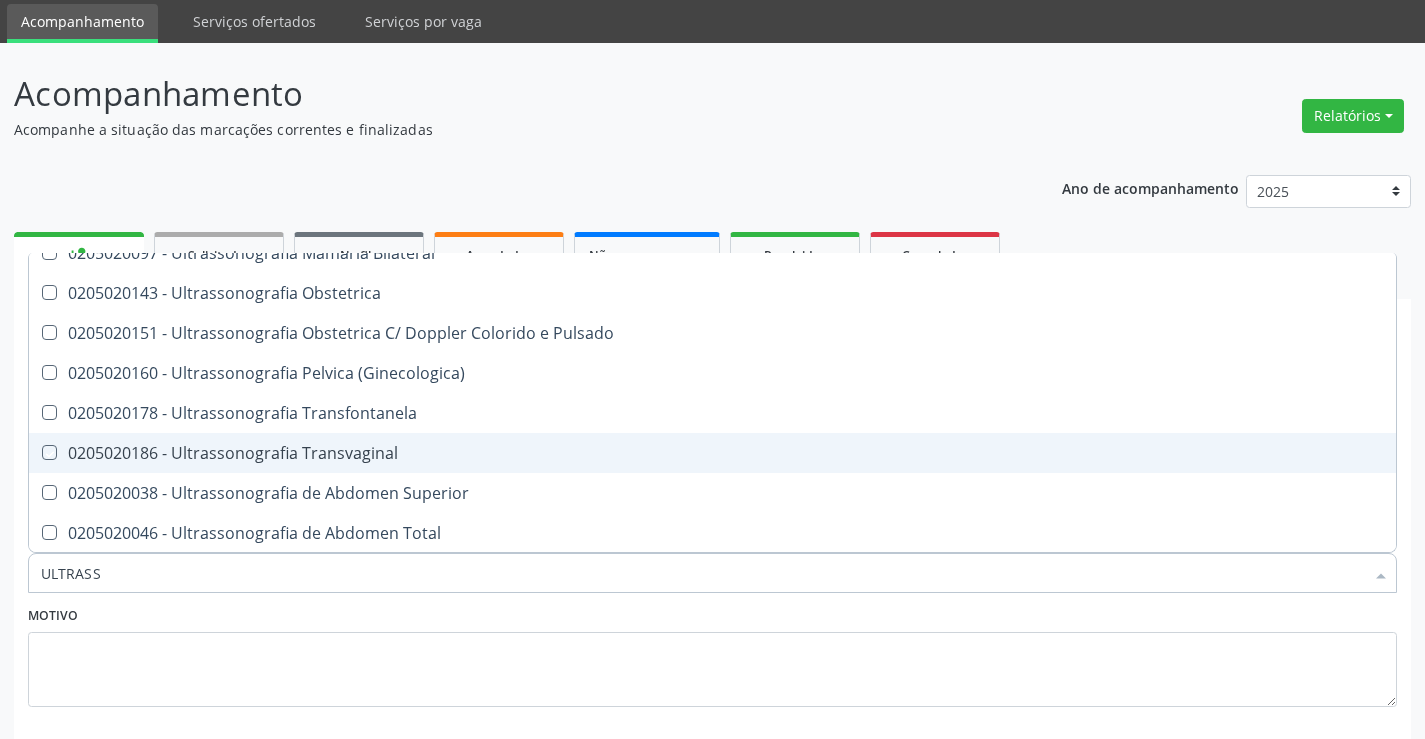 checkbox on "true" 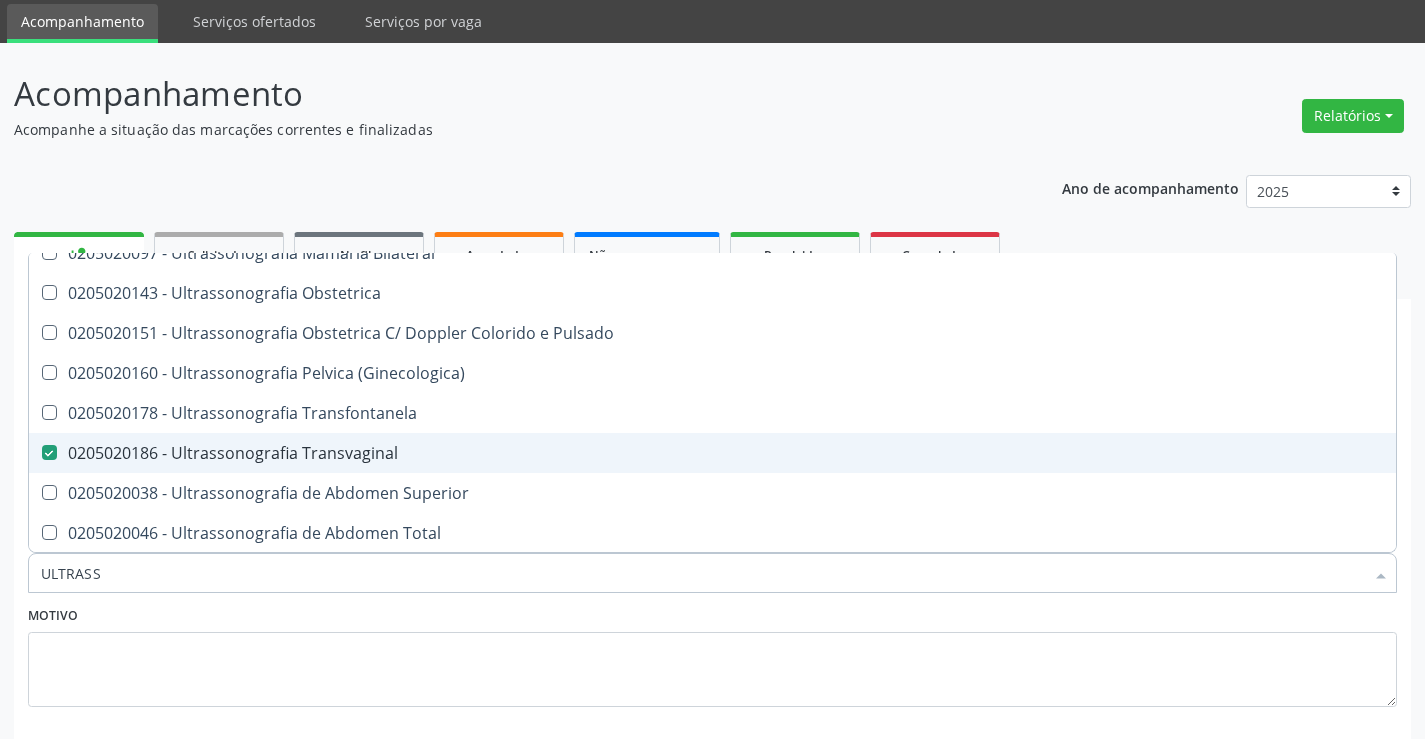 scroll, scrollTop: 167, scrollLeft: 0, axis: vertical 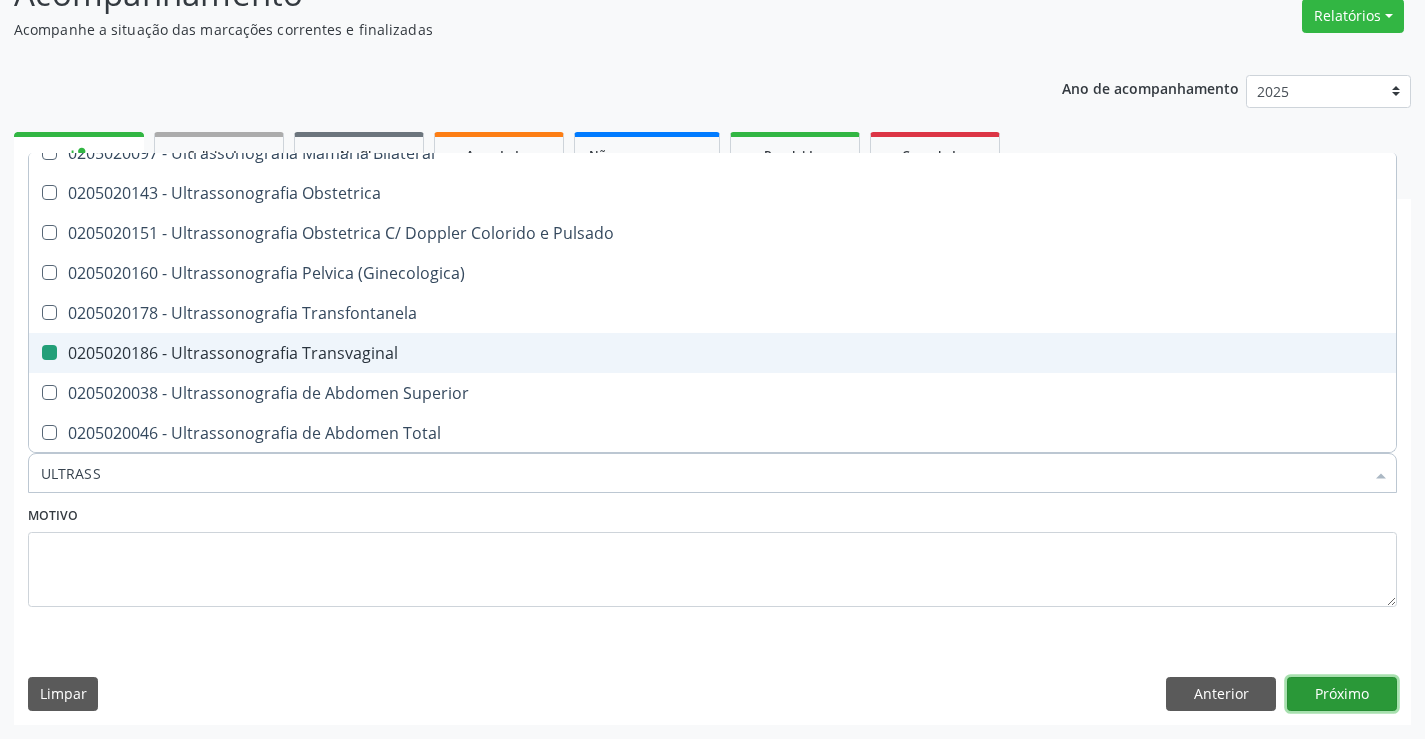 click on "Próximo" at bounding box center (1342, 694) 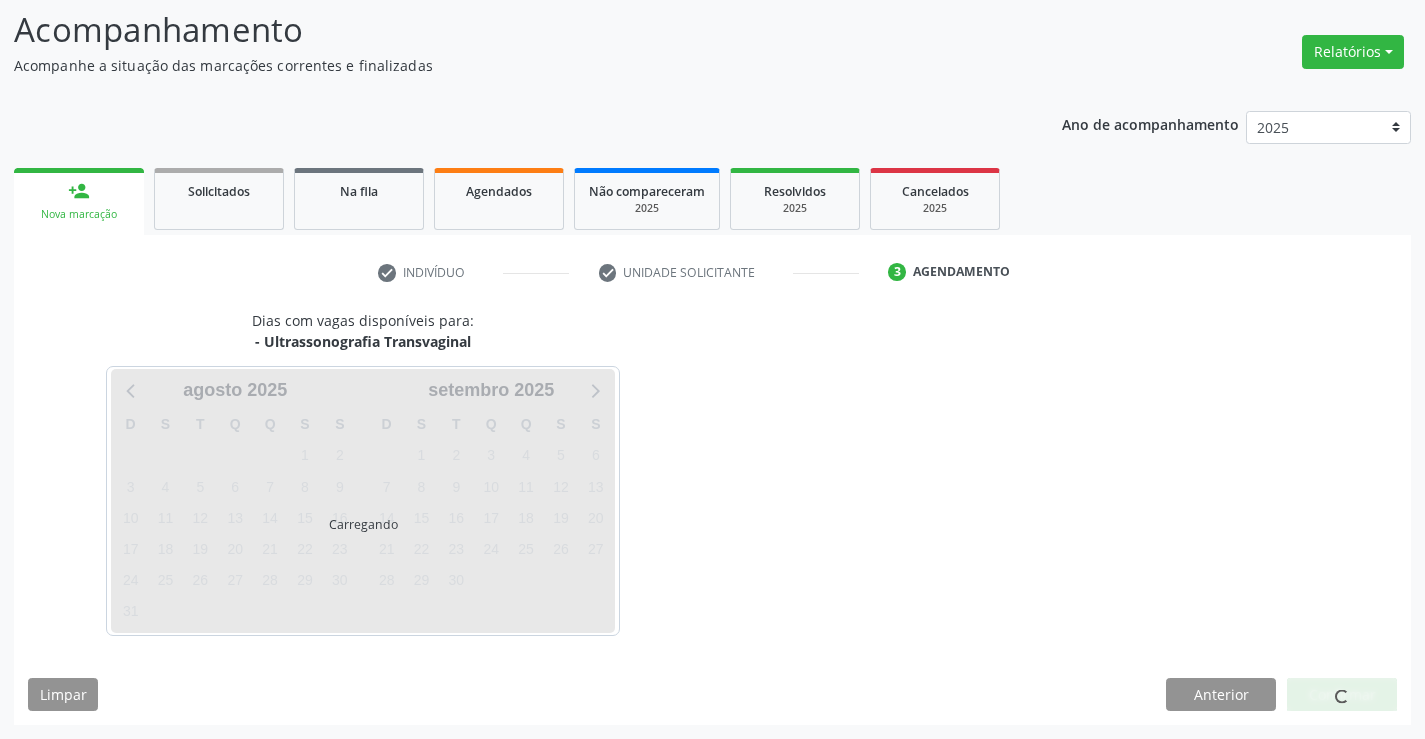 scroll, scrollTop: 131, scrollLeft: 0, axis: vertical 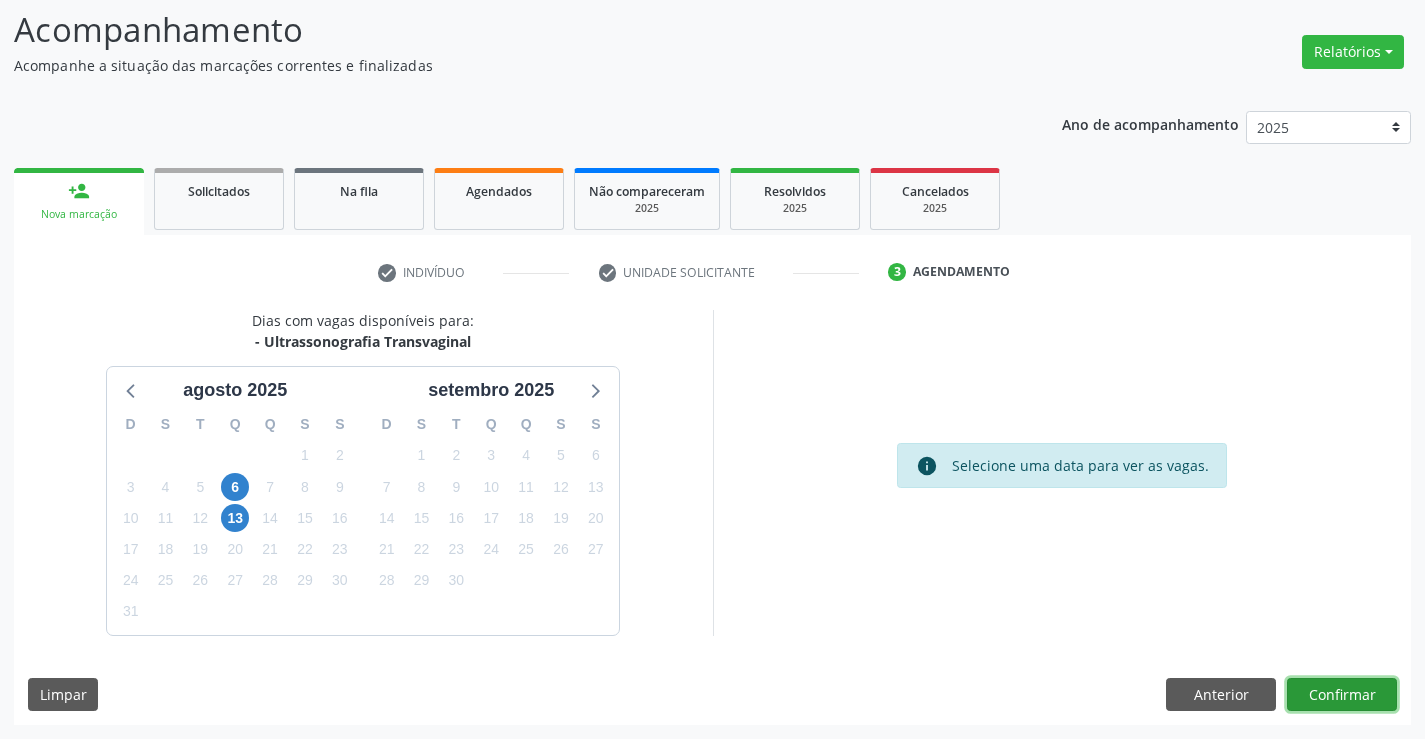 click on "Confirmar" at bounding box center [1342, 695] 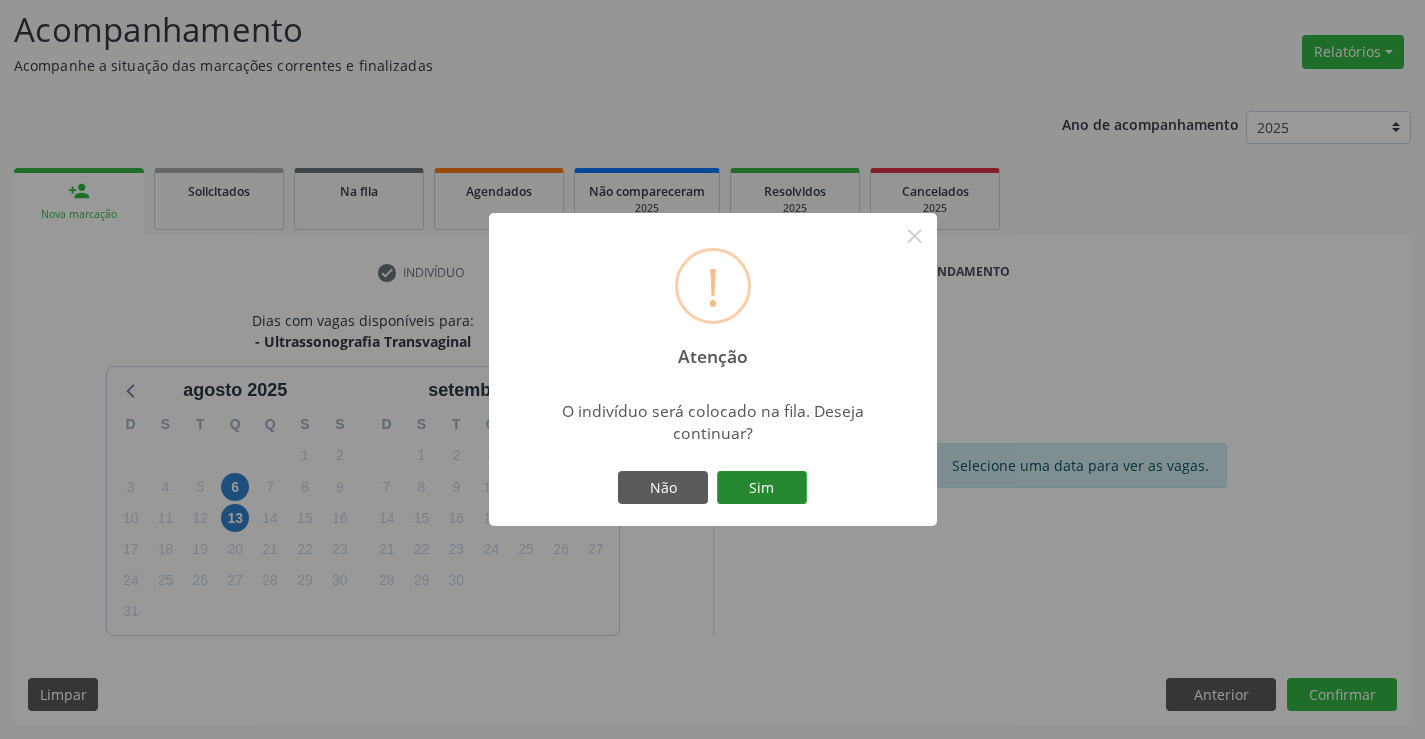 click on "Sim" at bounding box center (762, 488) 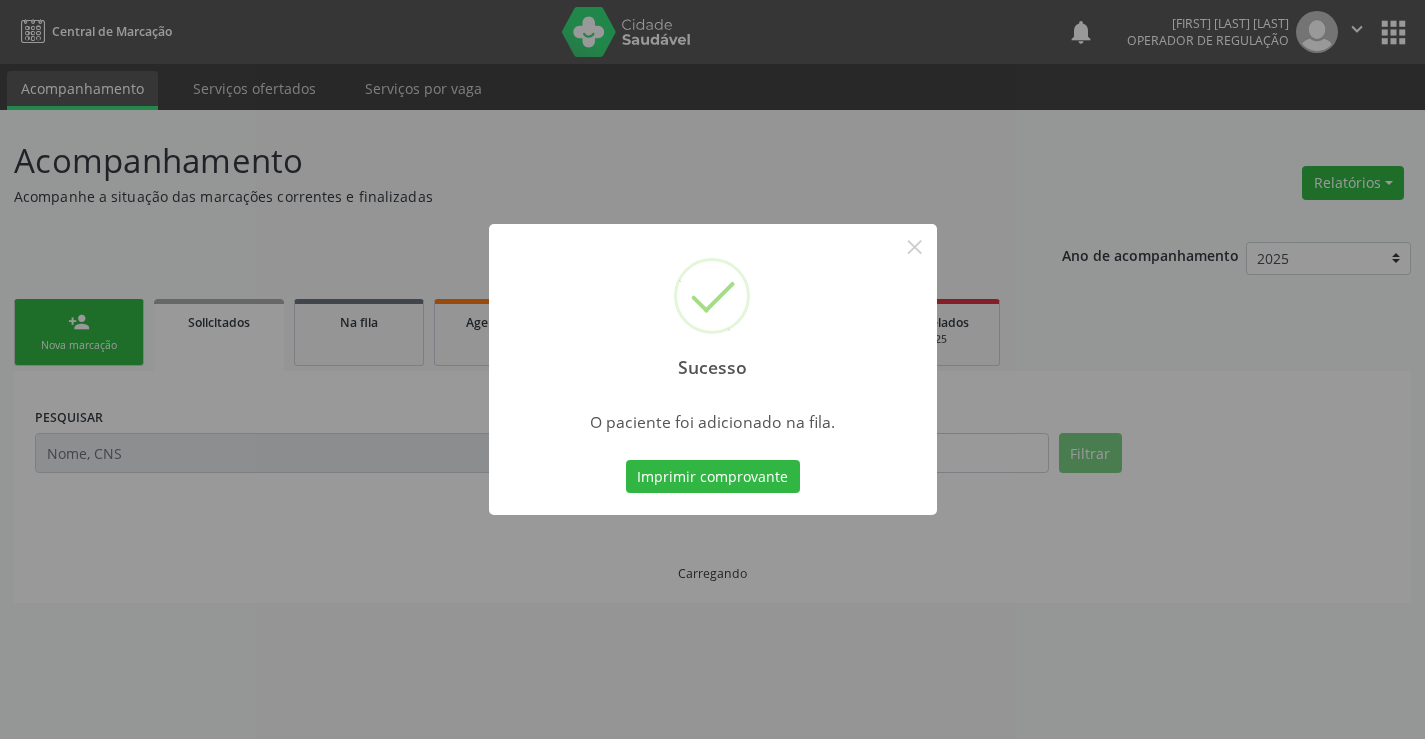 scroll, scrollTop: 0, scrollLeft: 0, axis: both 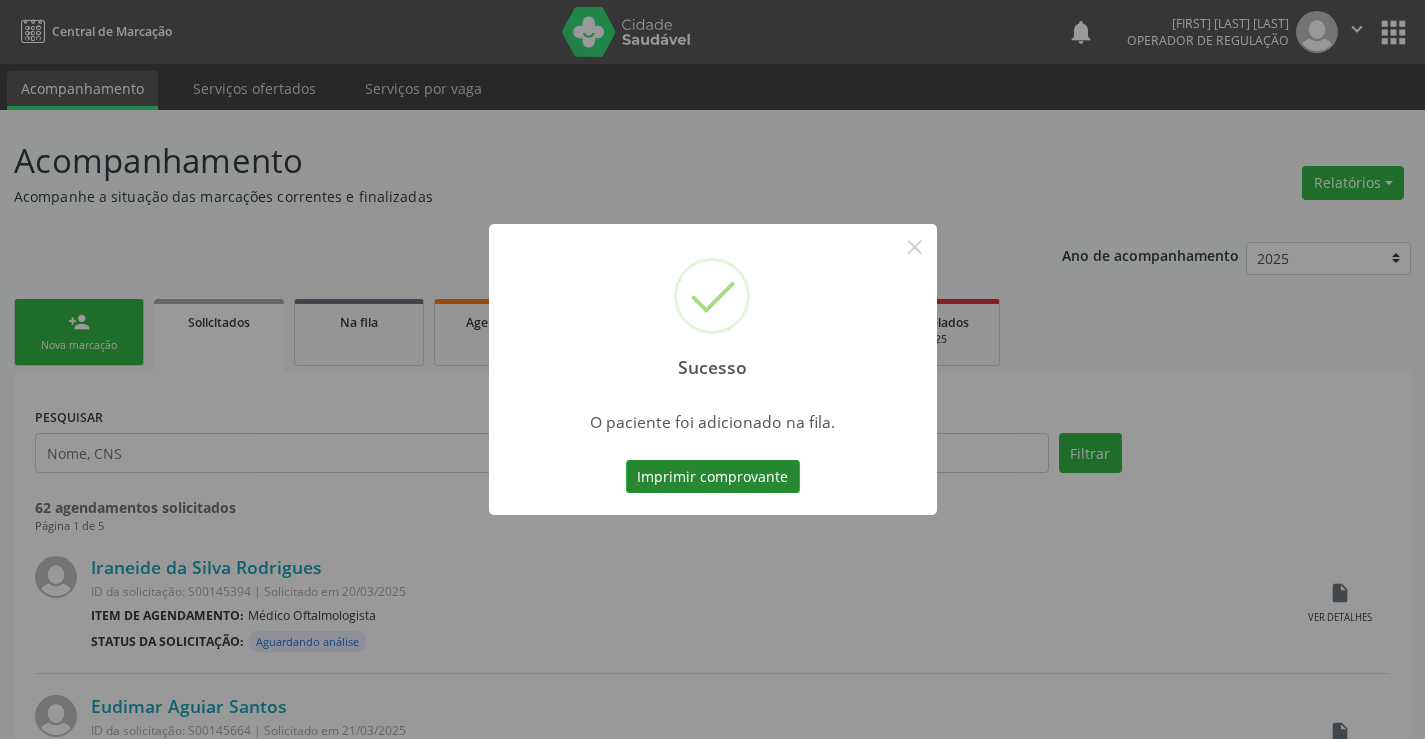 click on "Imprimir comprovante" at bounding box center (713, 477) 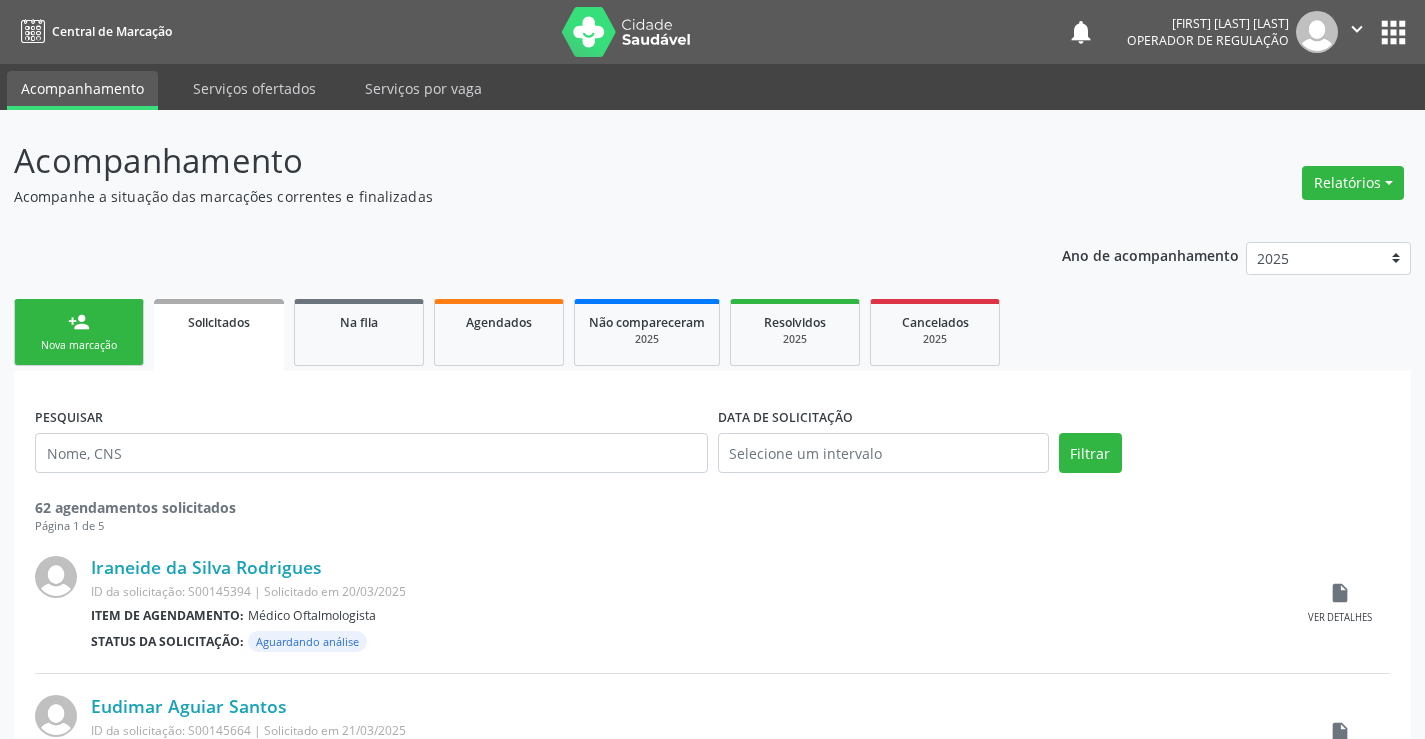 click on "Nova marcação" at bounding box center [79, 345] 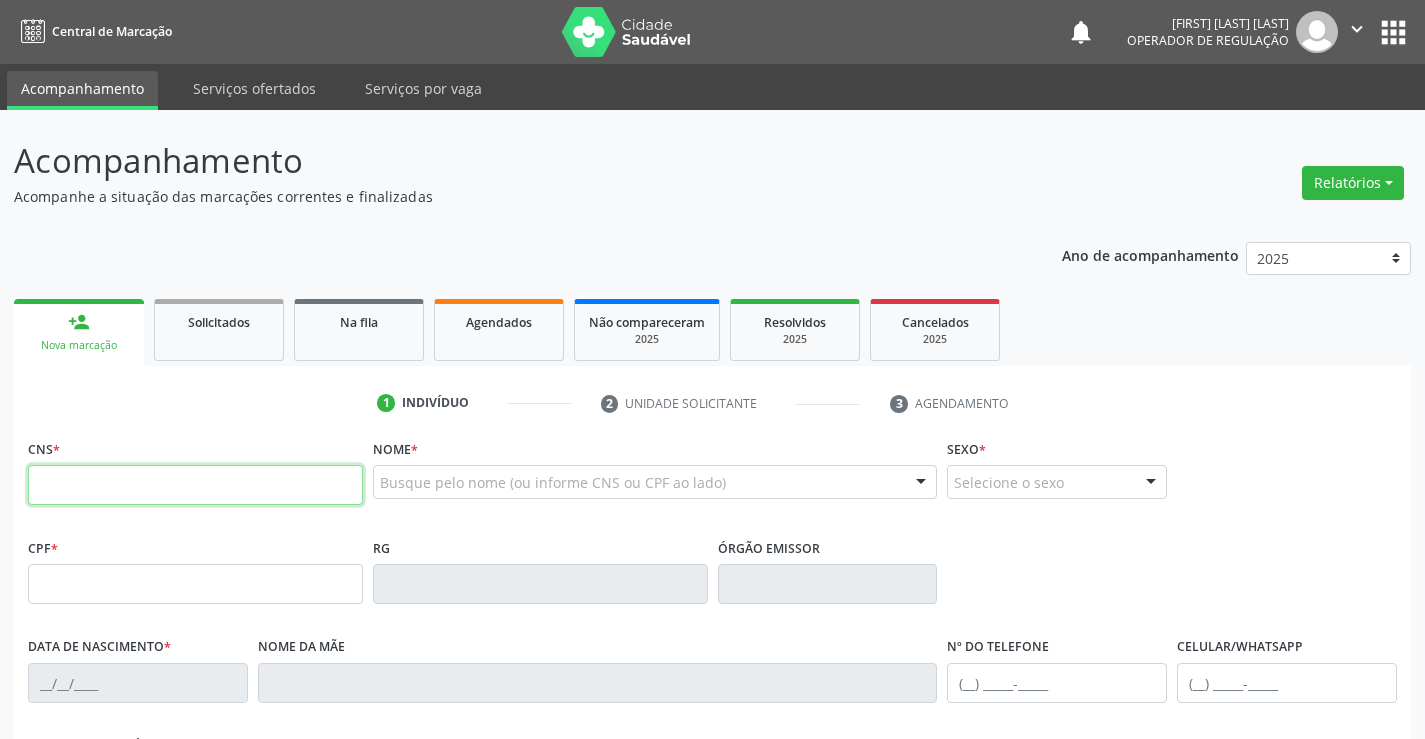 click at bounding box center [195, 485] 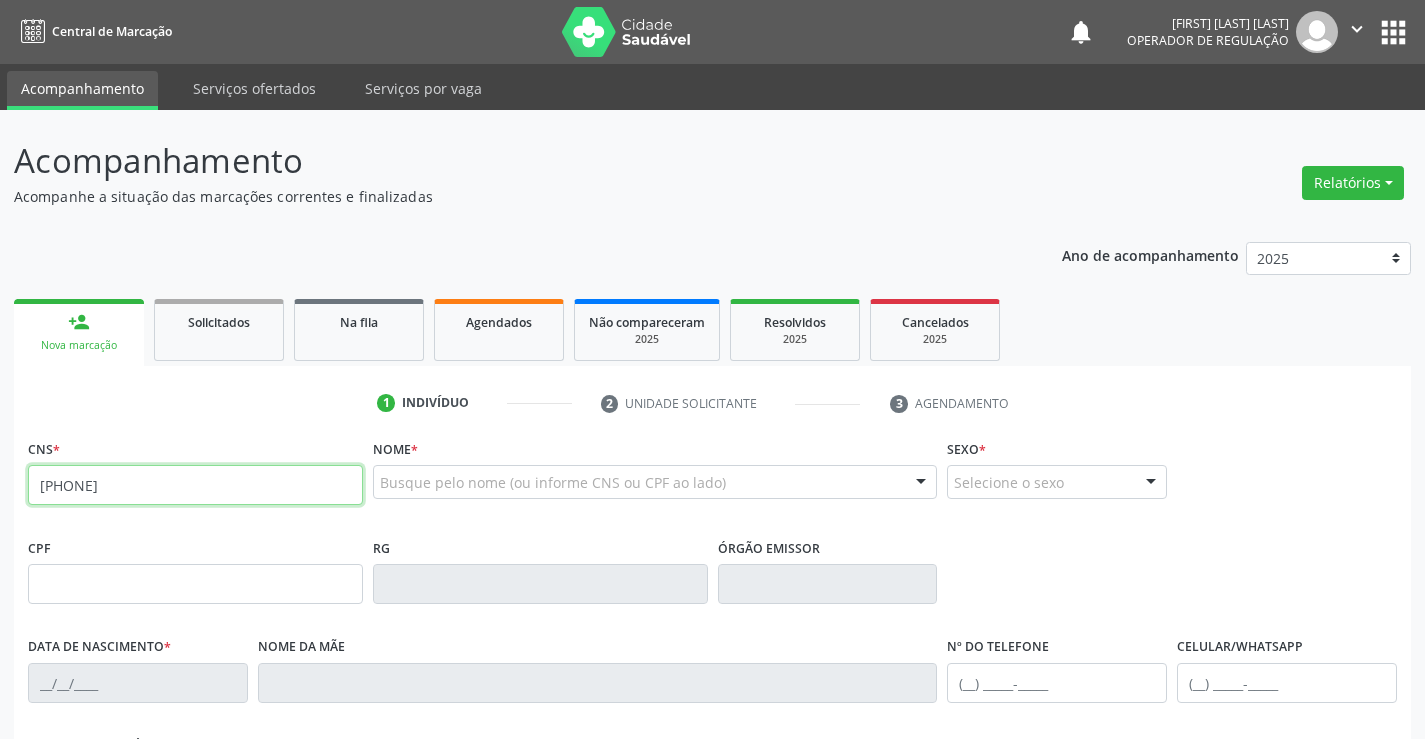 type on "[PHONE]" 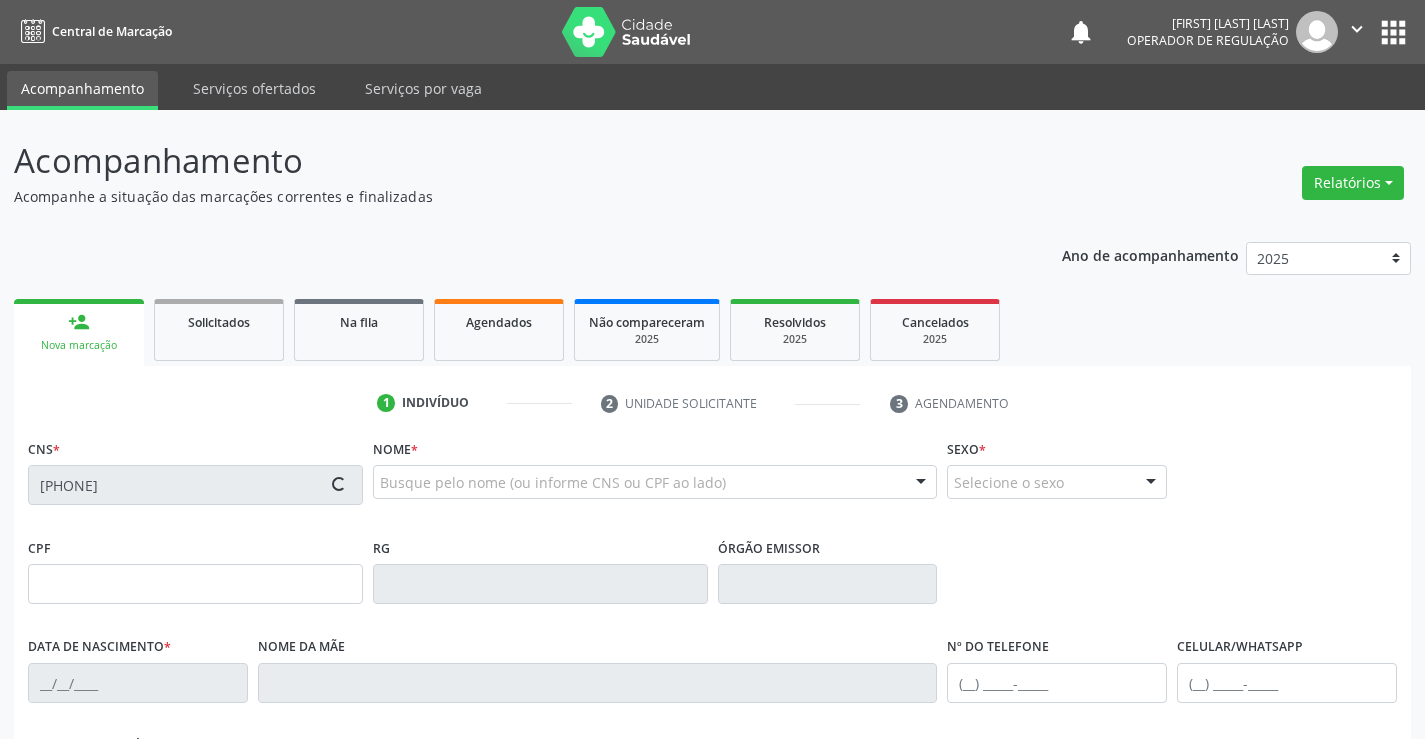 type on "[PHONE]" 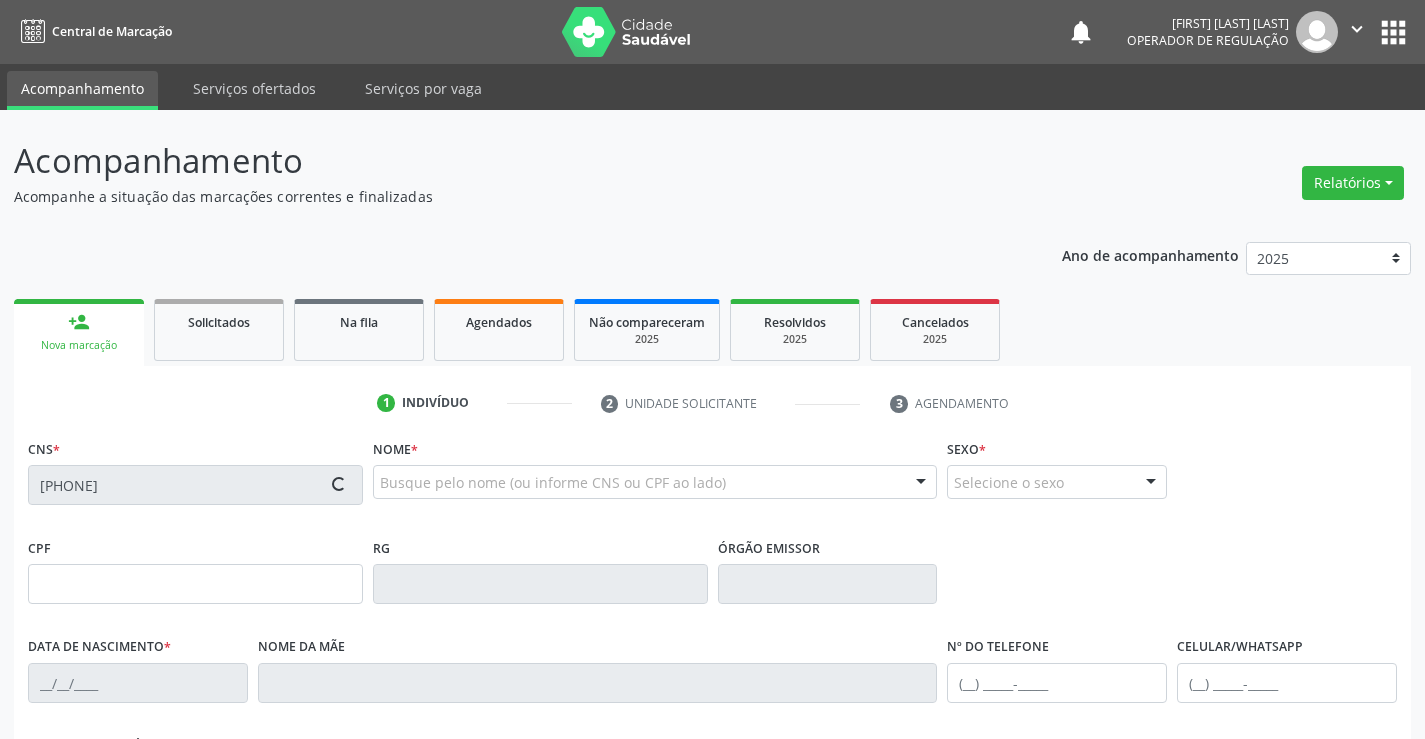 type on "[DATE]" 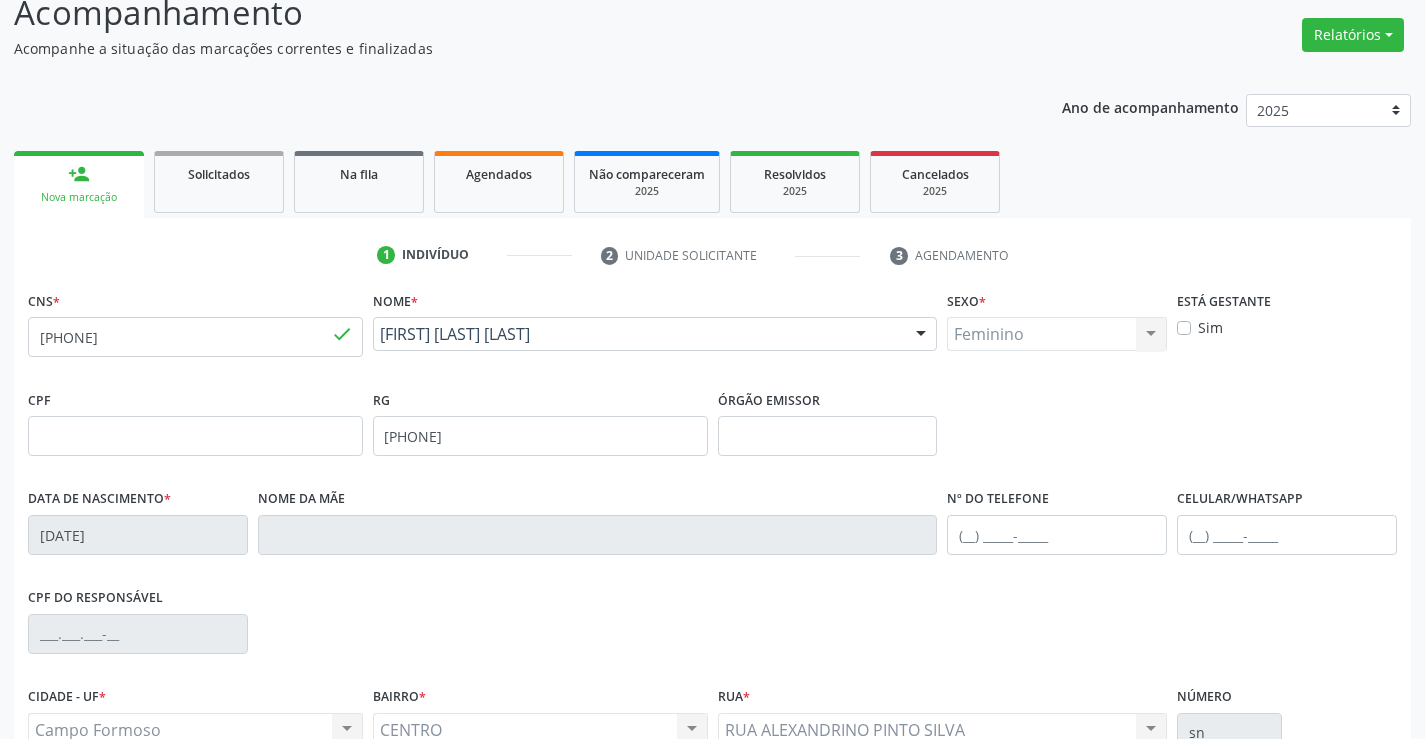 scroll, scrollTop: 345, scrollLeft: 0, axis: vertical 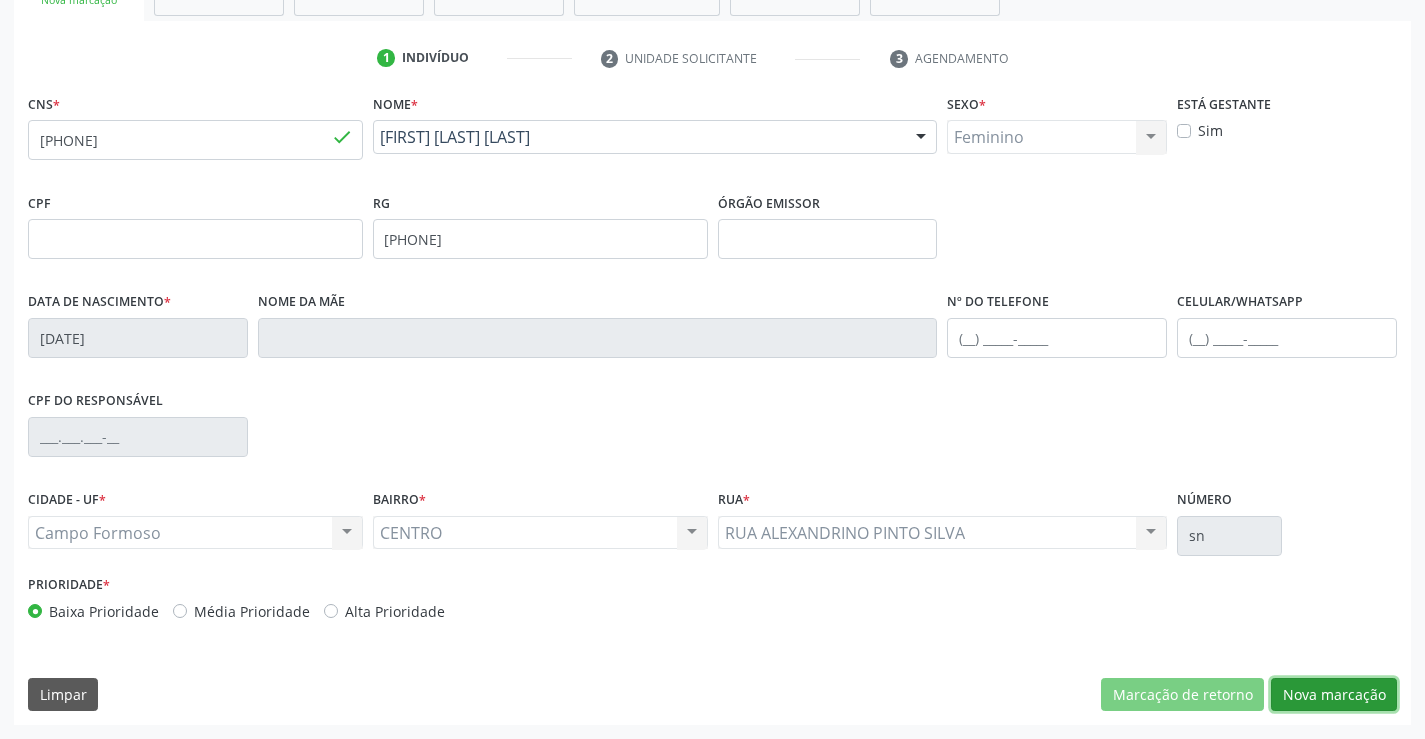 click on "Nova marcação" at bounding box center (1334, 695) 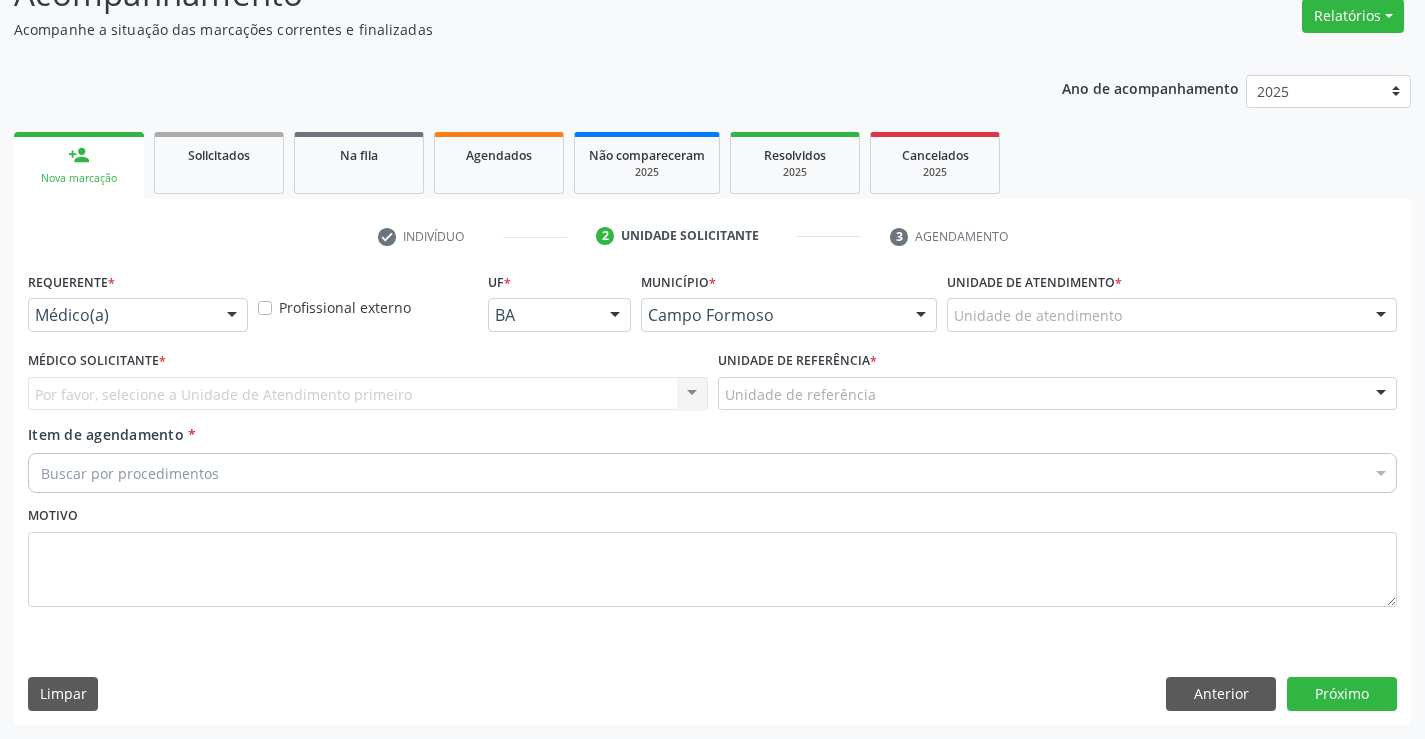 scroll, scrollTop: 167, scrollLeft: 0, axis: vertical 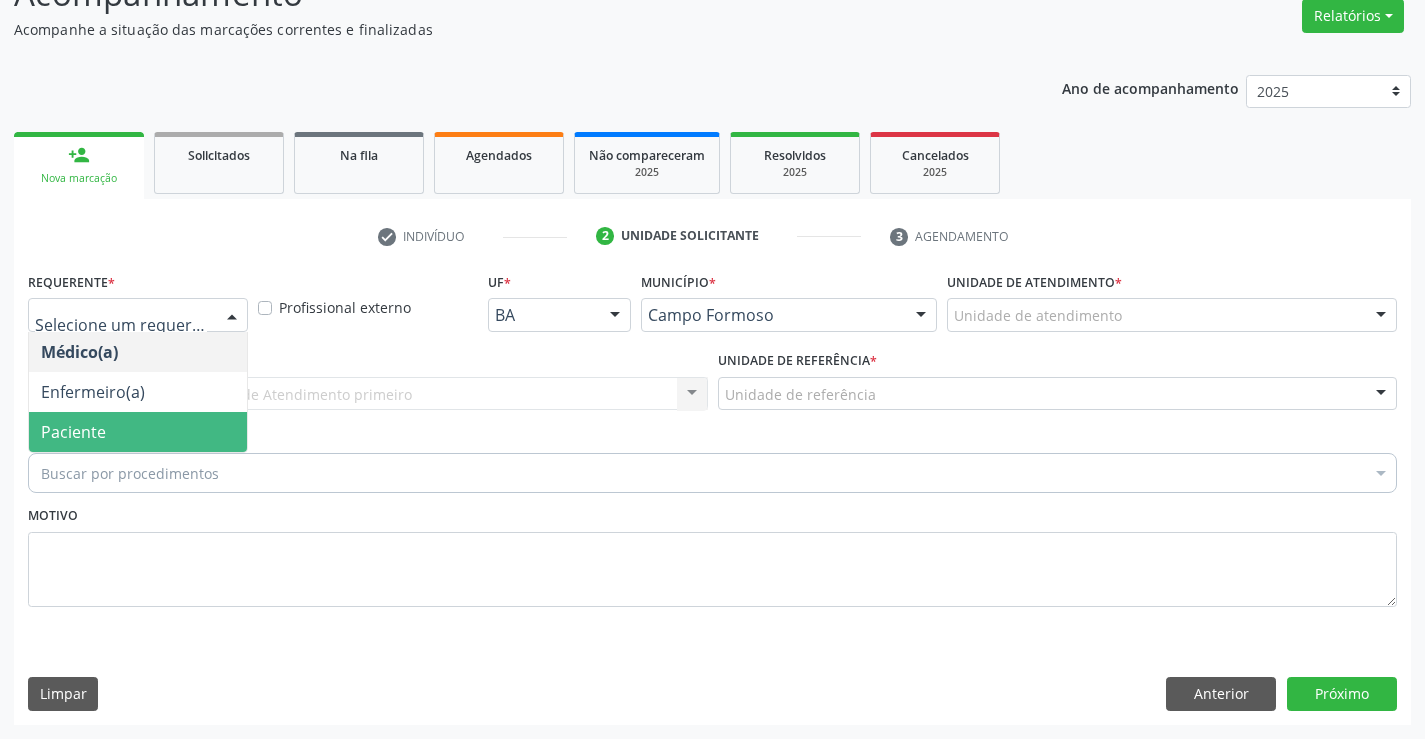 click on "Paciente" at bounding box center (138, 432) 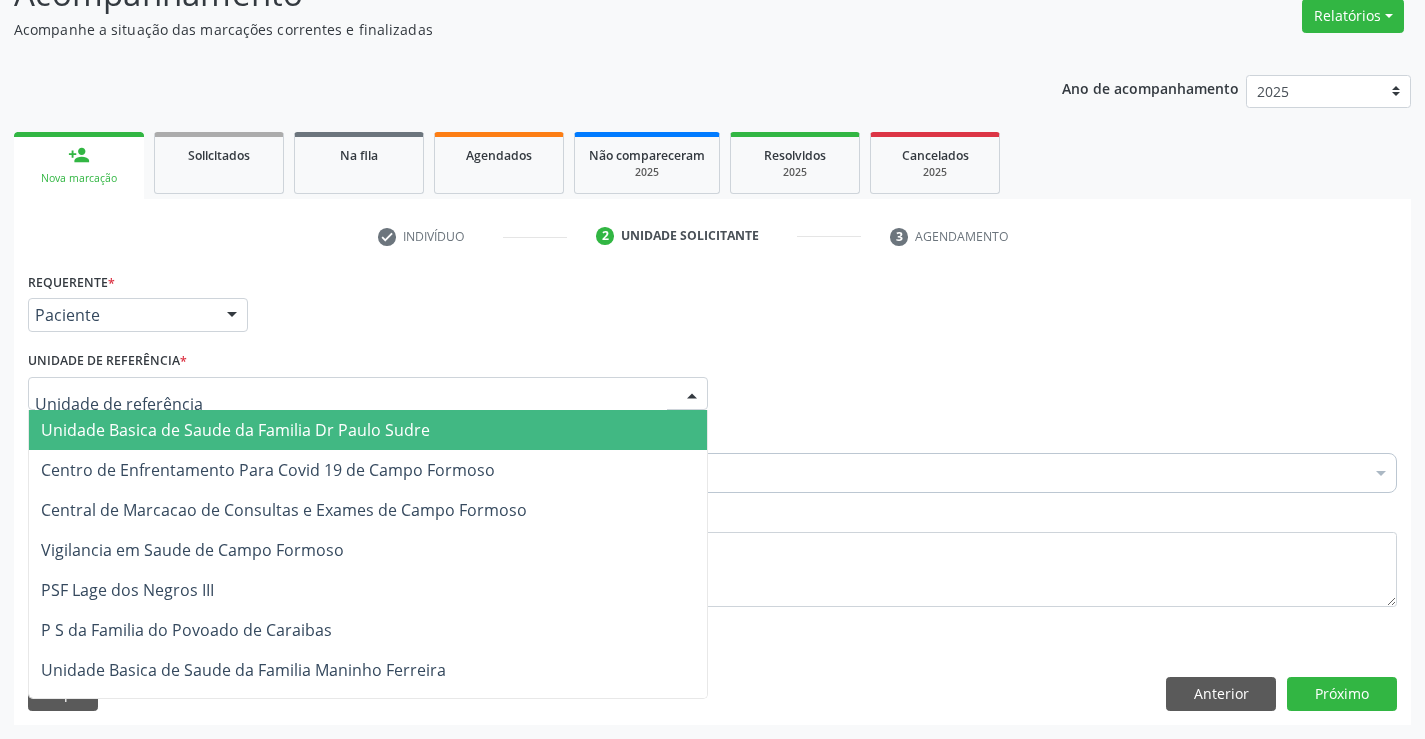 click on "Unidade Basica de Saude da Familia Dr Paulo Sudre" at bounding box center (235, 430) 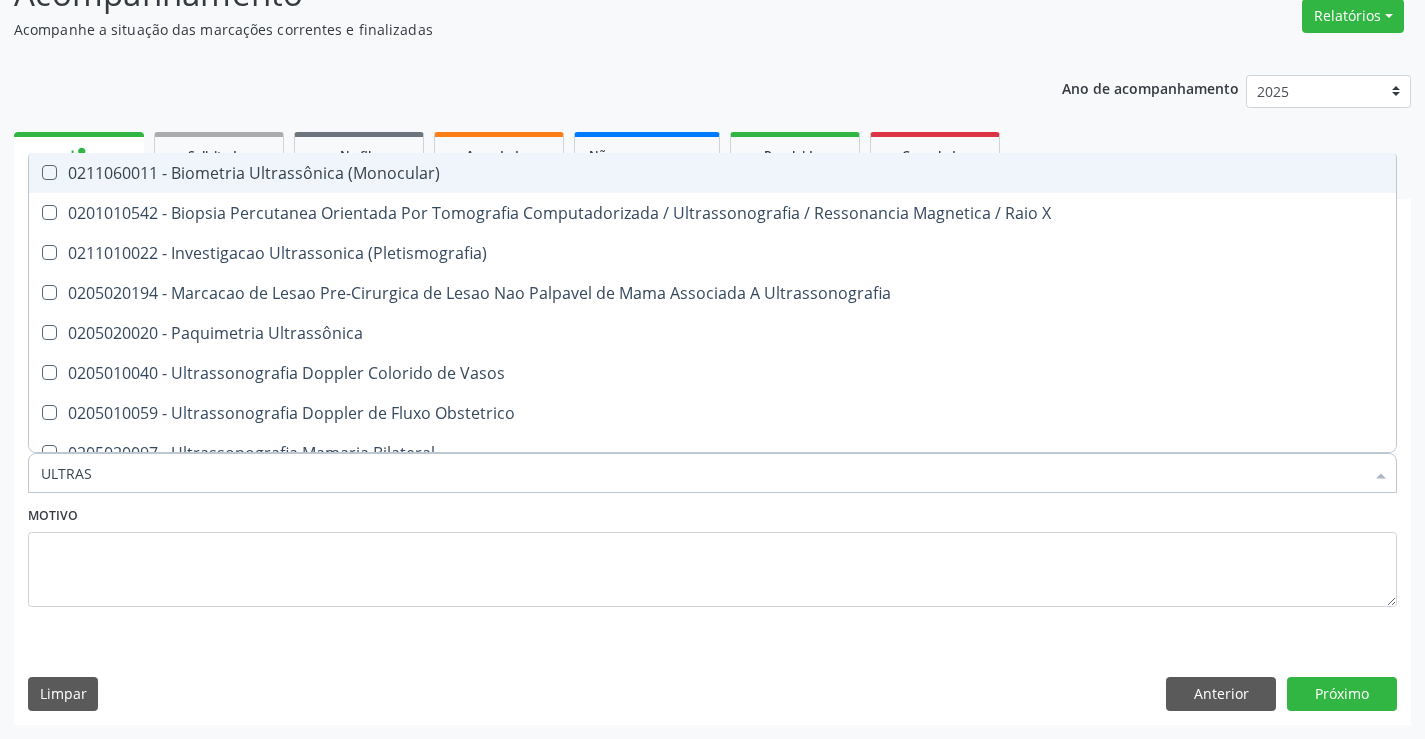 type on "ULTRASS" 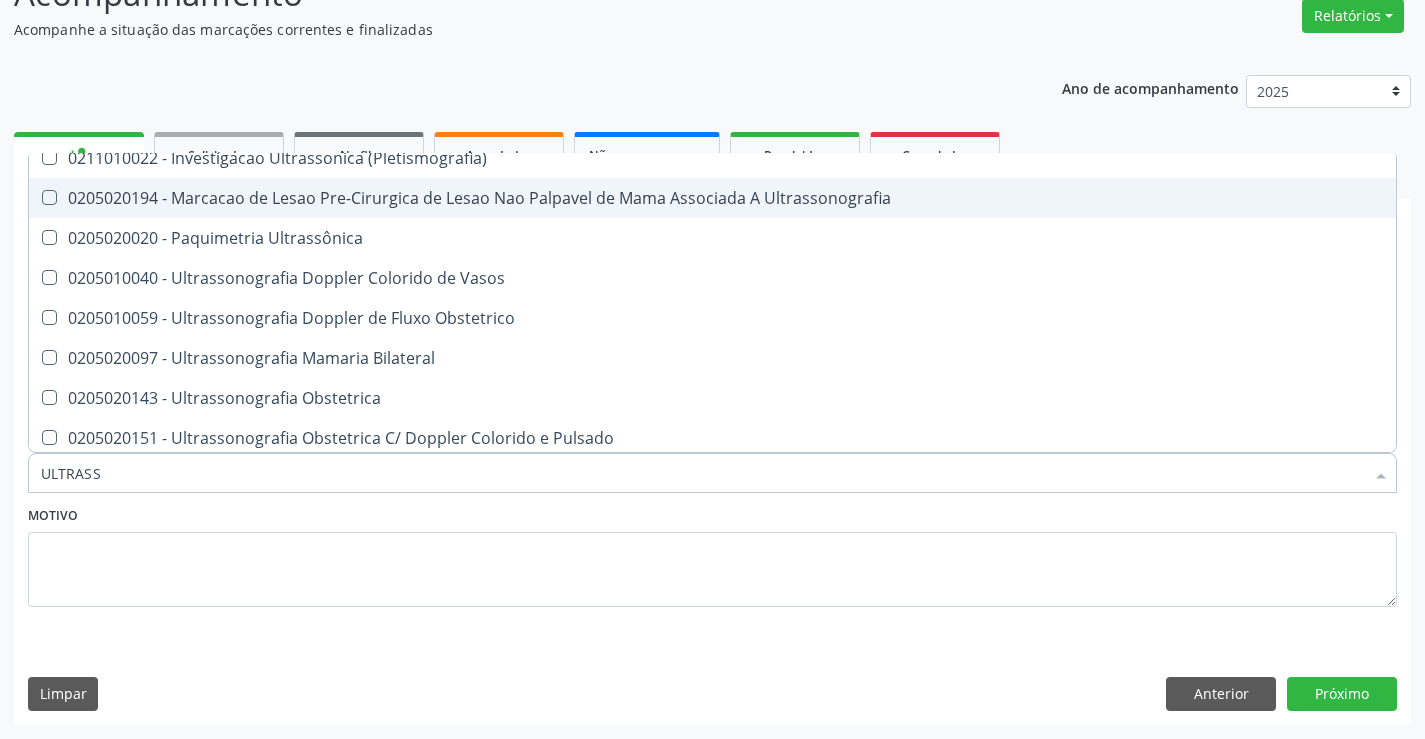 scroll, scrollTop: 200, scrollLeft: 0, axis: vertical 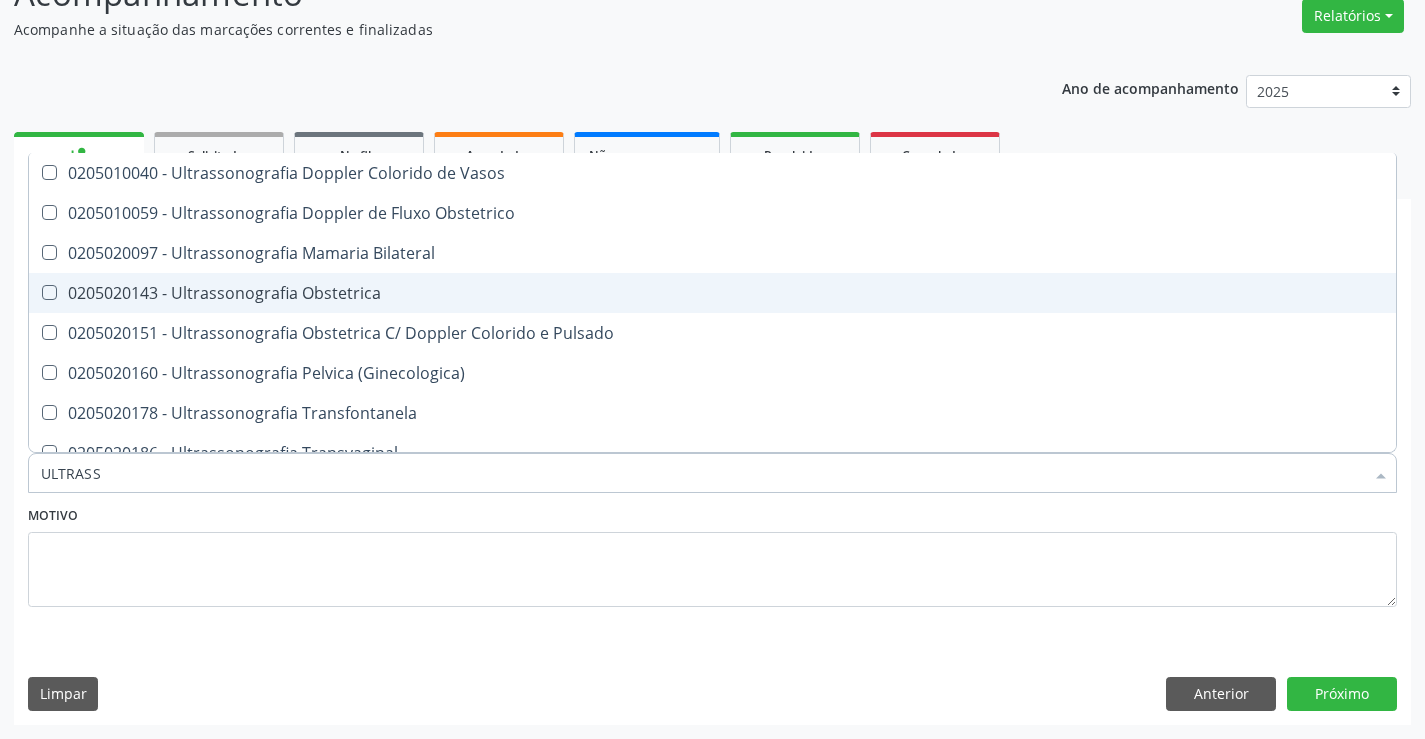 click on "0205020143 - Ultrassonografia Obstetrica" at bounding box center (712, 293) 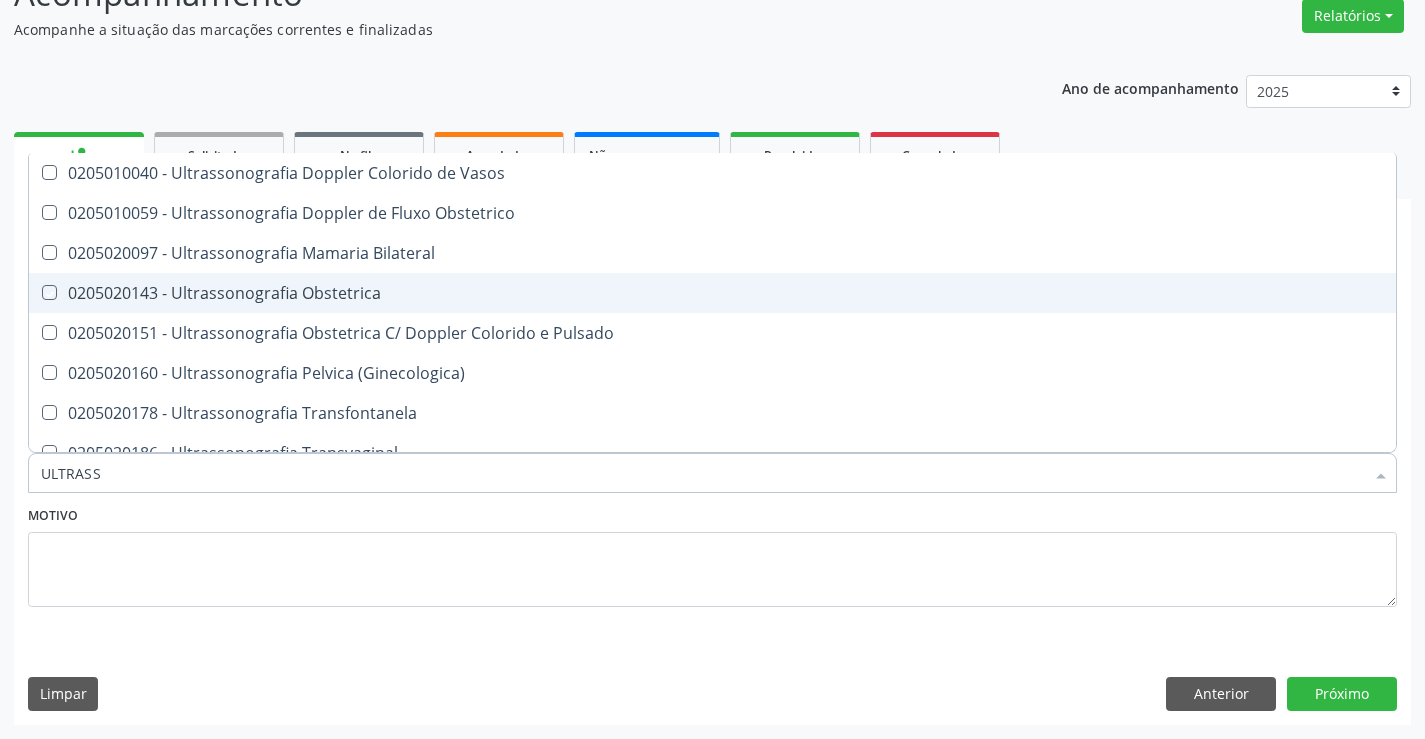 checkbox on "true" 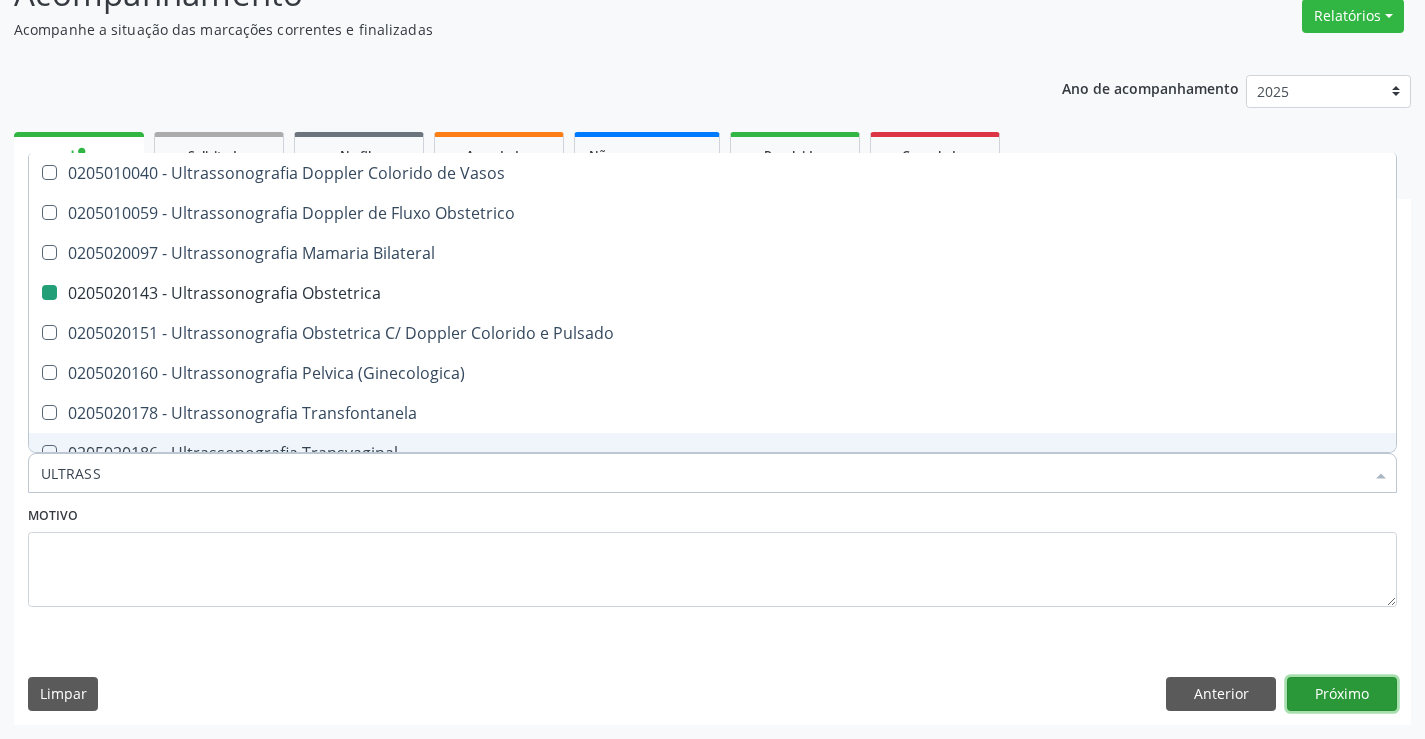 click on "Próximo" at bounding box center [1342, 694] 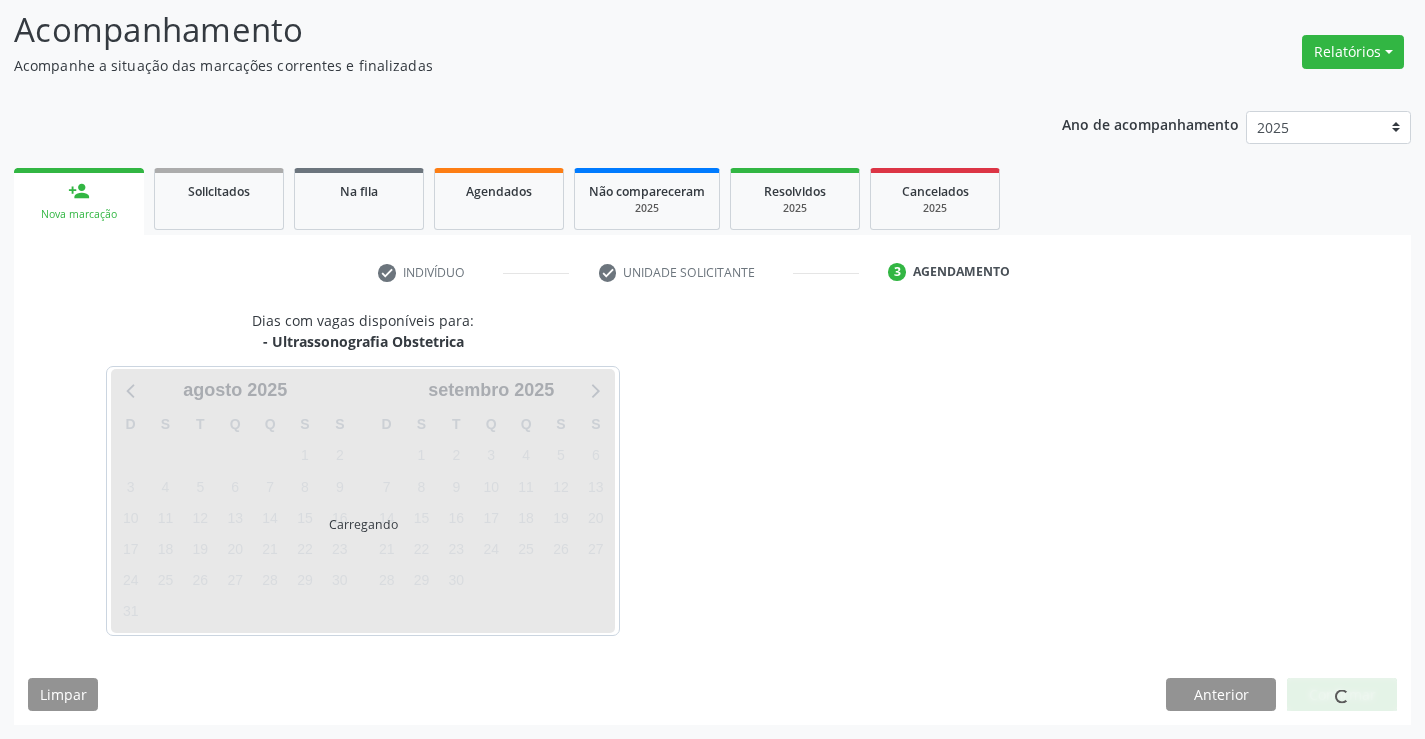 scroll, scrollTop: 131, scrollLeft: 0, axis: vertical 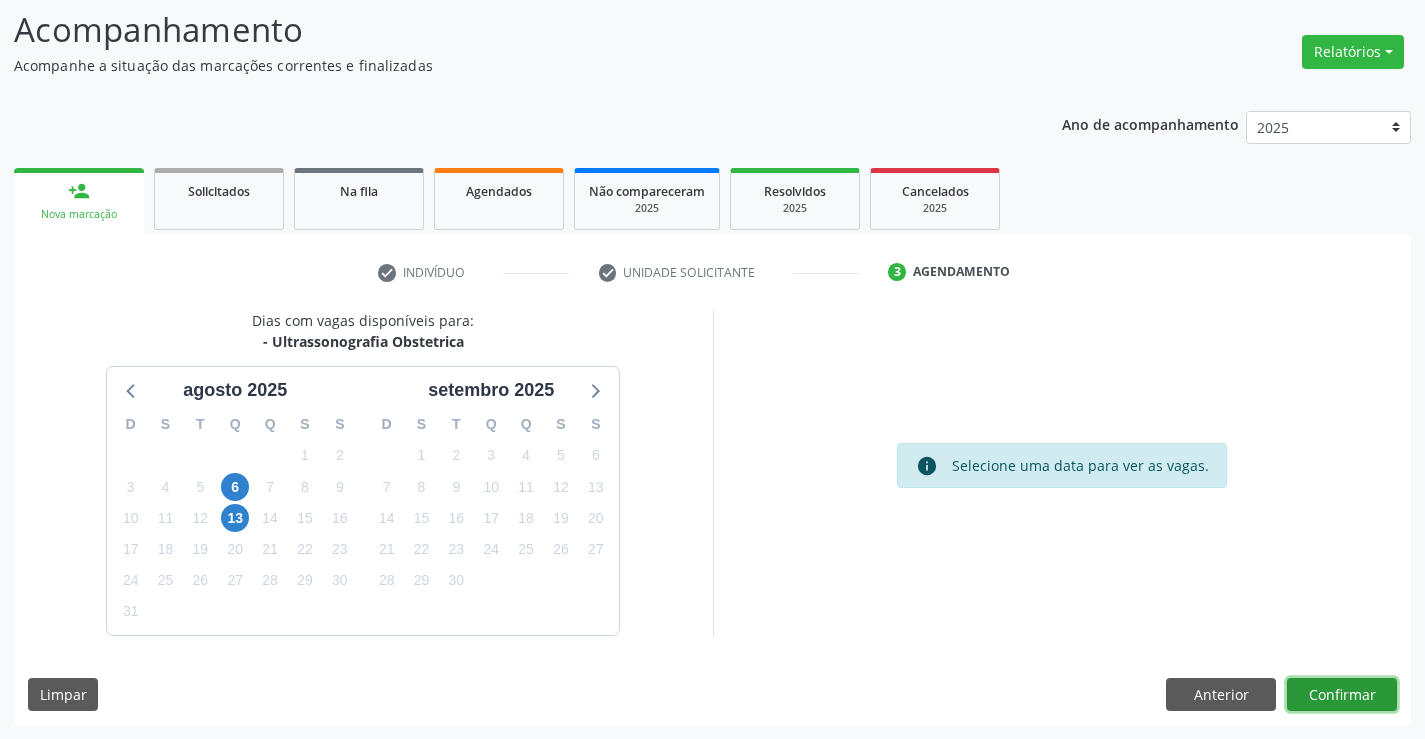 click on "Confirmar" at bounding box center (1342, 695) 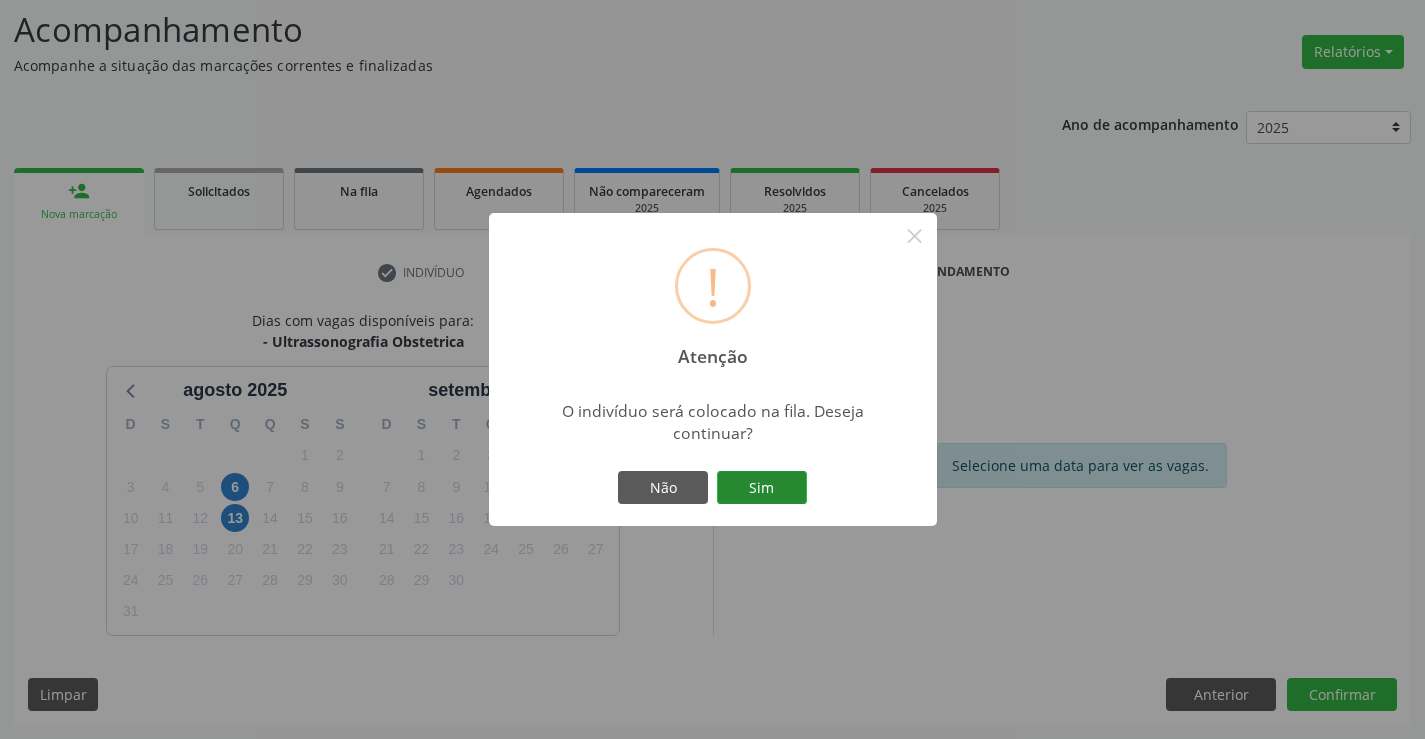click on "Sim" at bounding box center [762, 488] 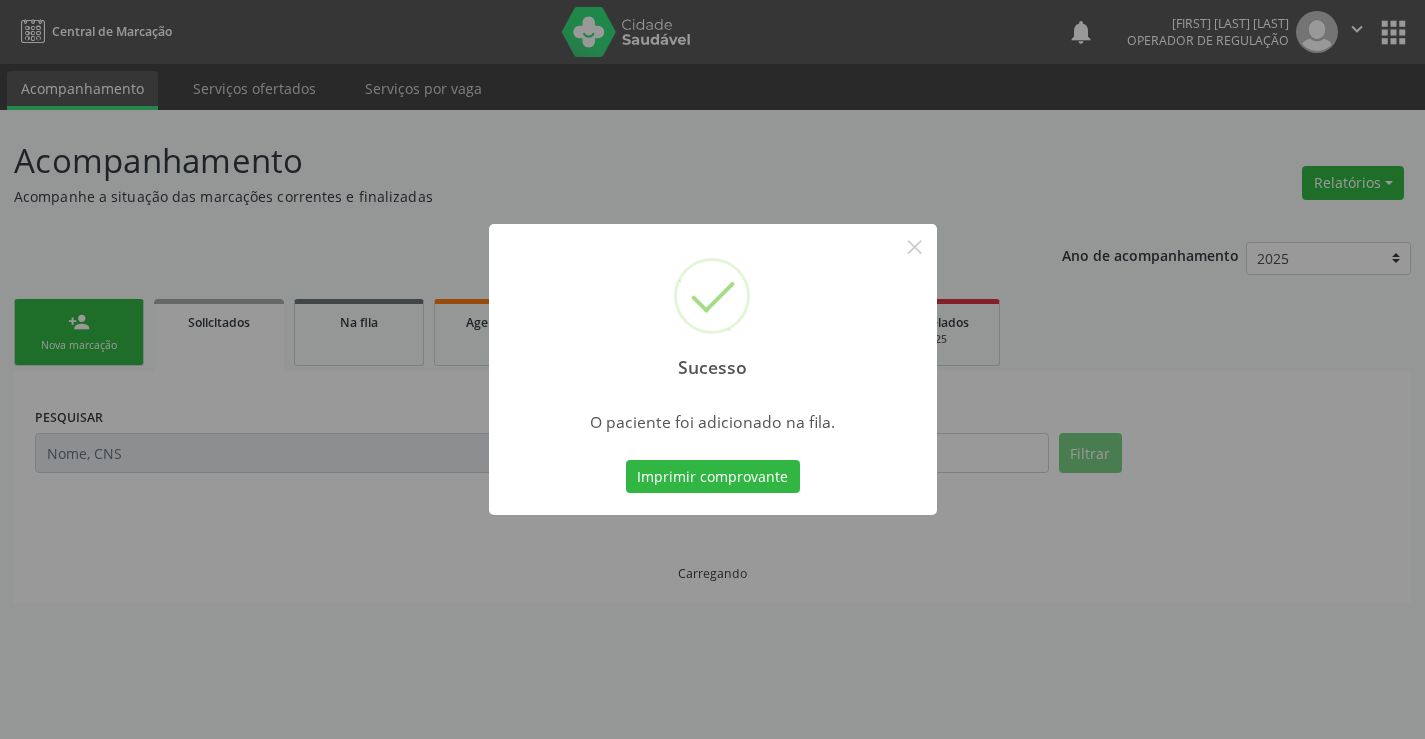 scroll, scrollTop: 0, scrollLeft: 0, axis: both 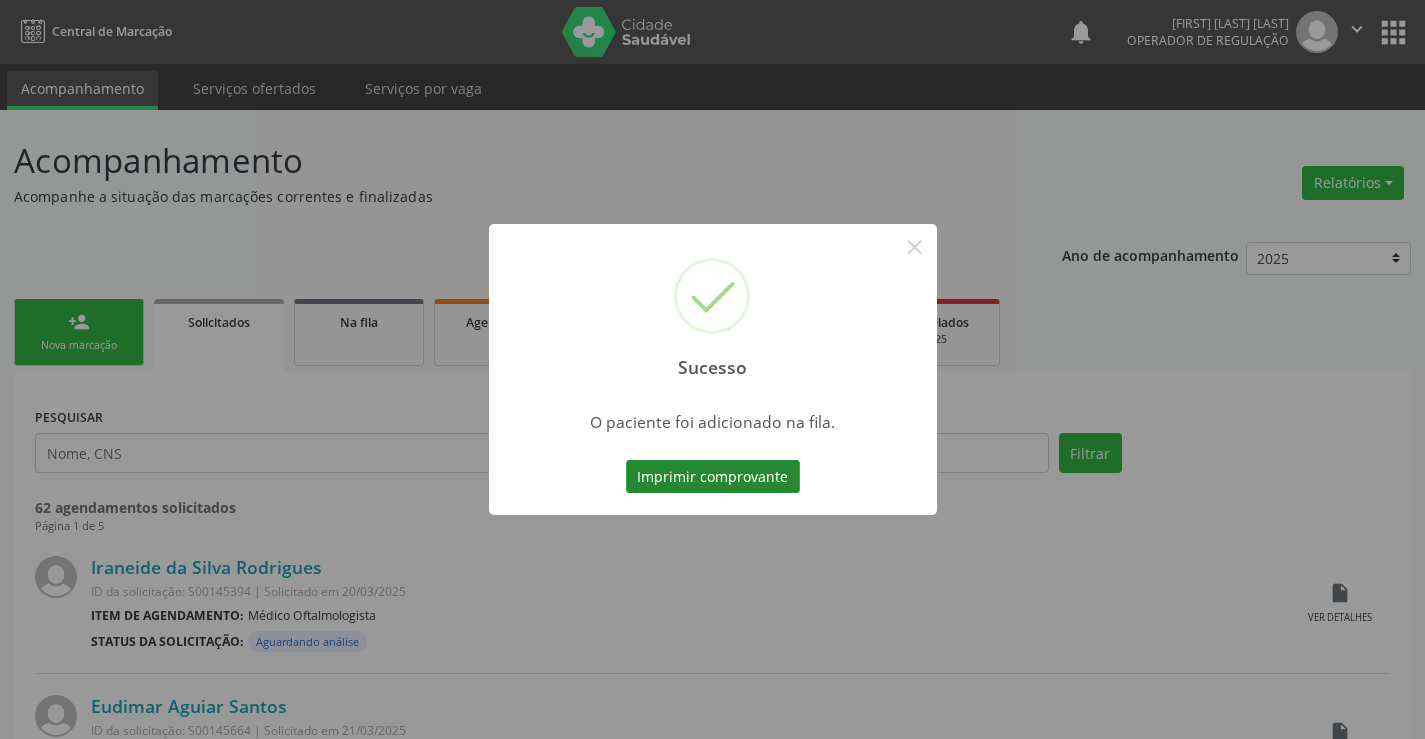 click on "Imprimir comprovante" at bounding box center [713, 477] 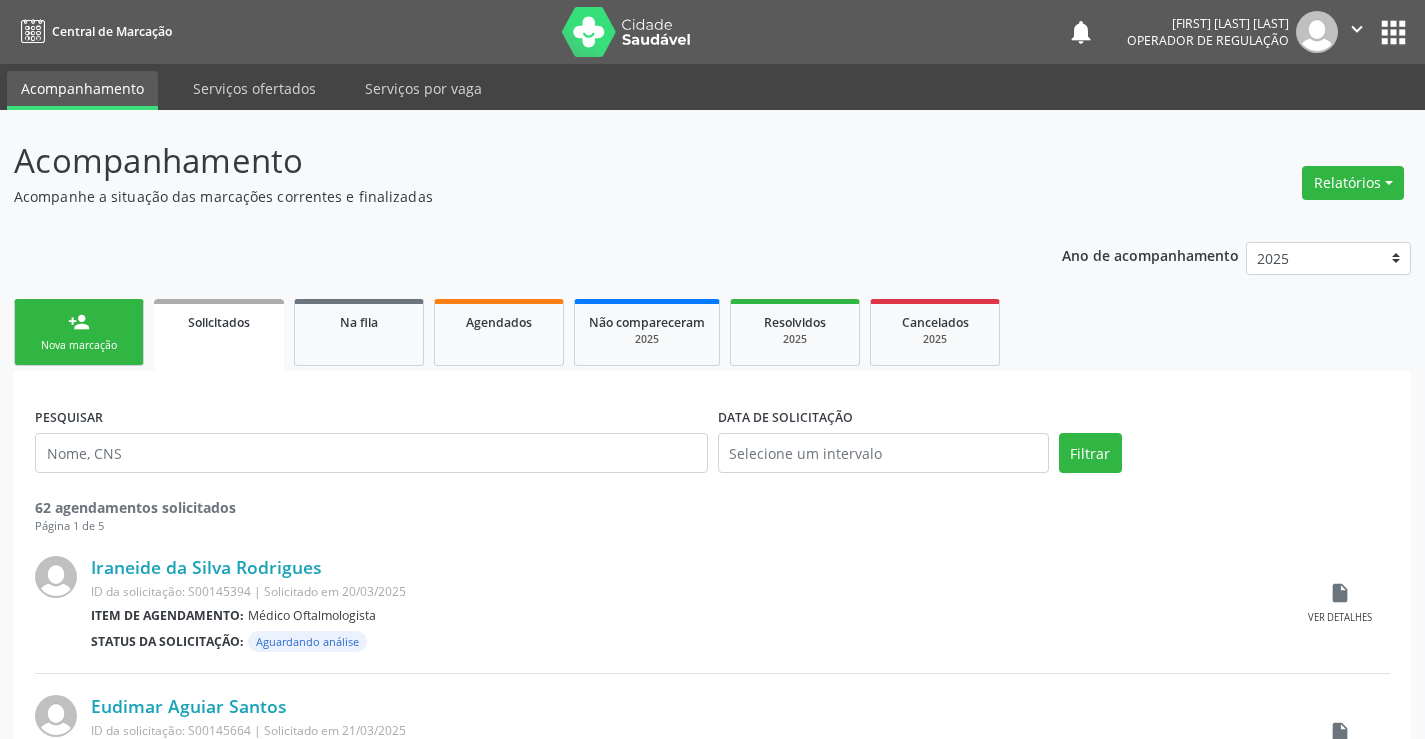 click on "person_add
Nova marcação" at bounding box center [79, 332] 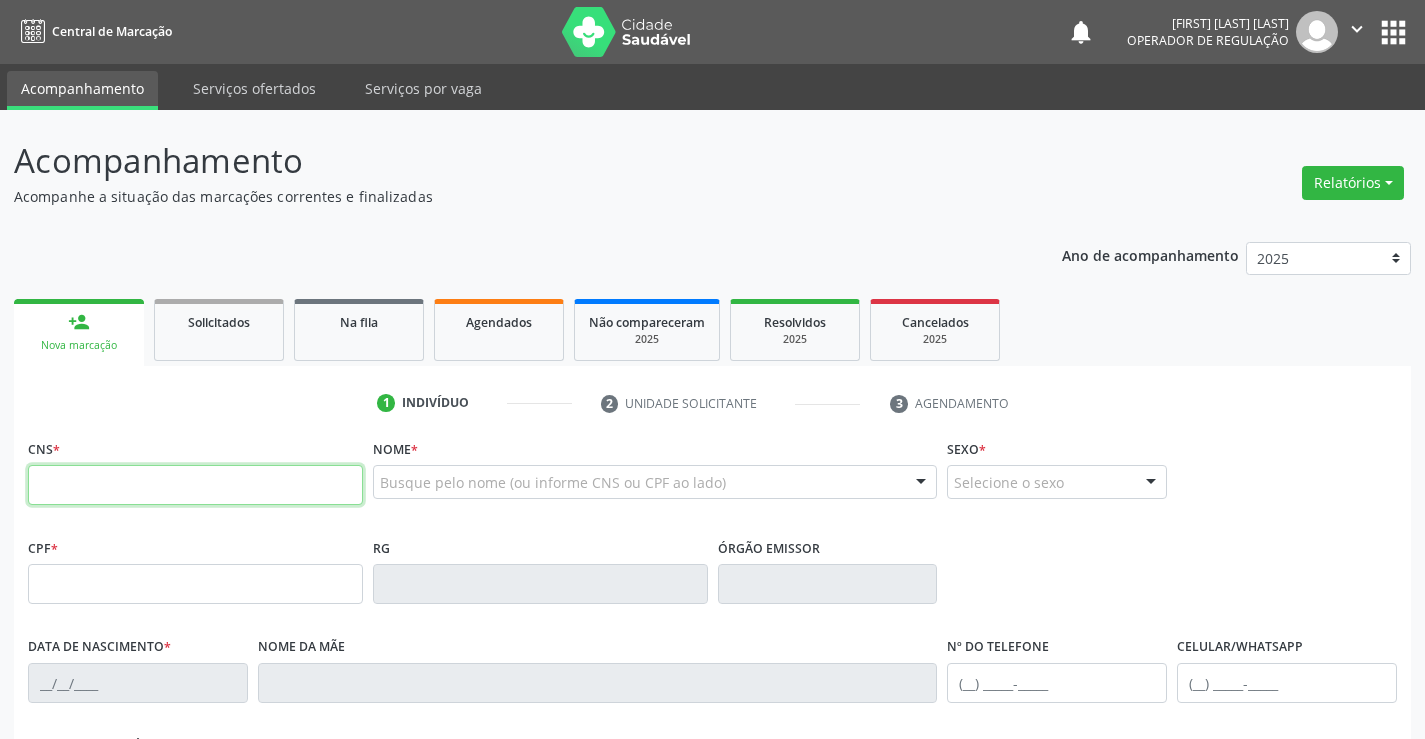 click at bounding box center (195, 485) 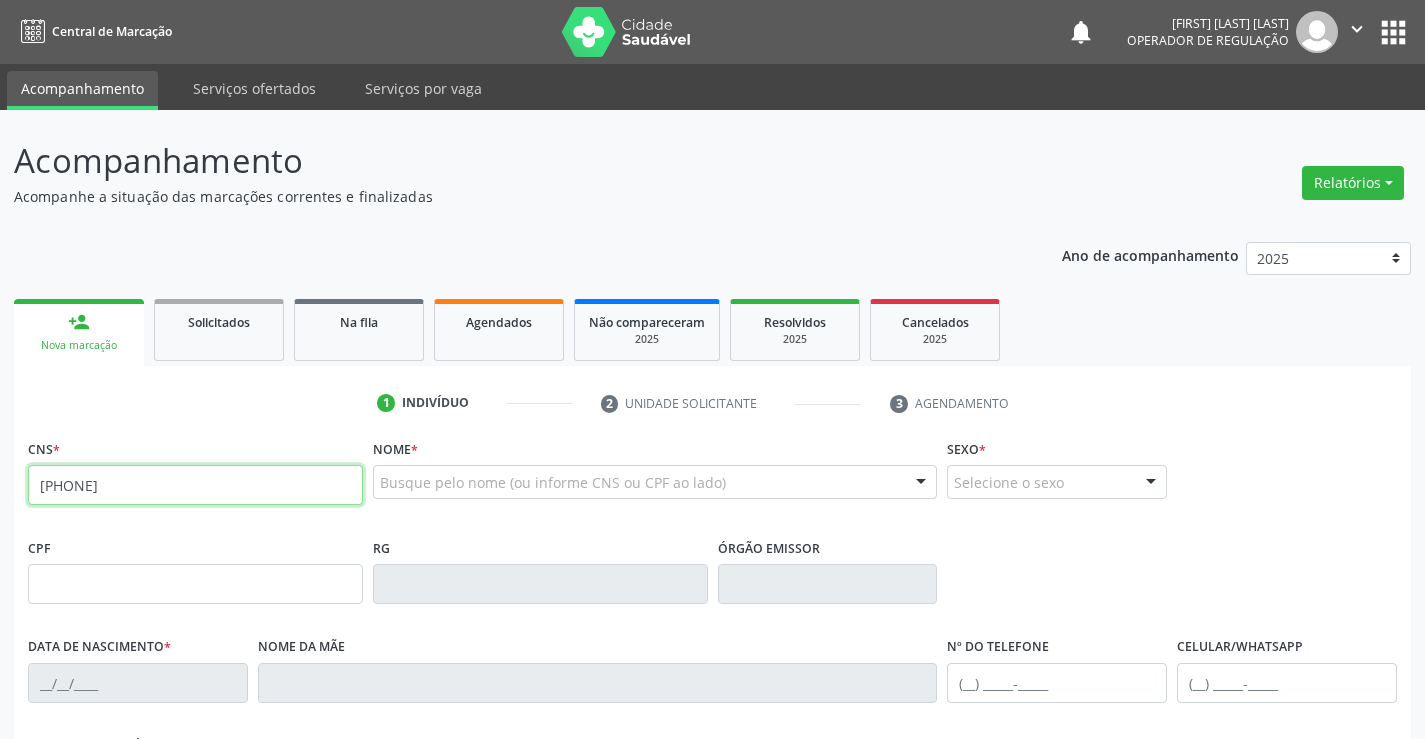 type on "[PHONE]" 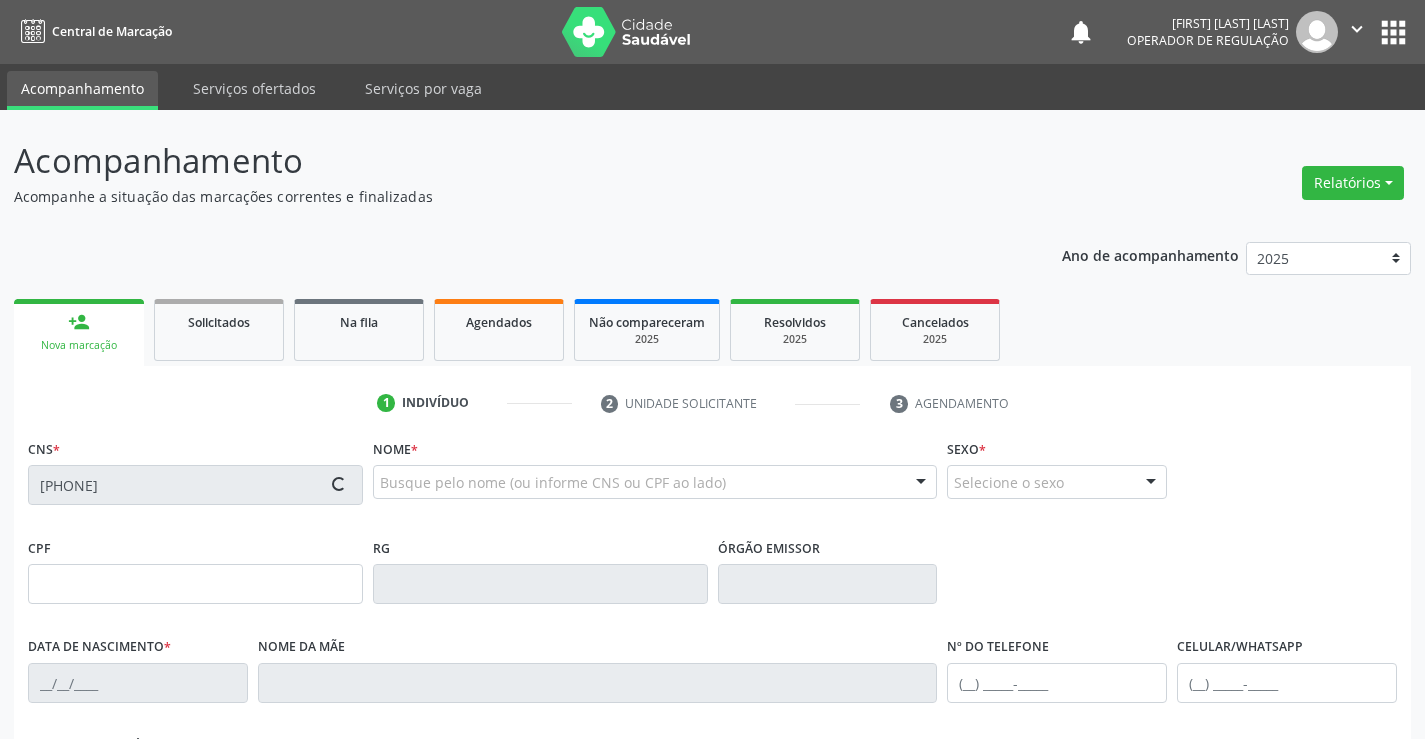 type on "[DATE]" 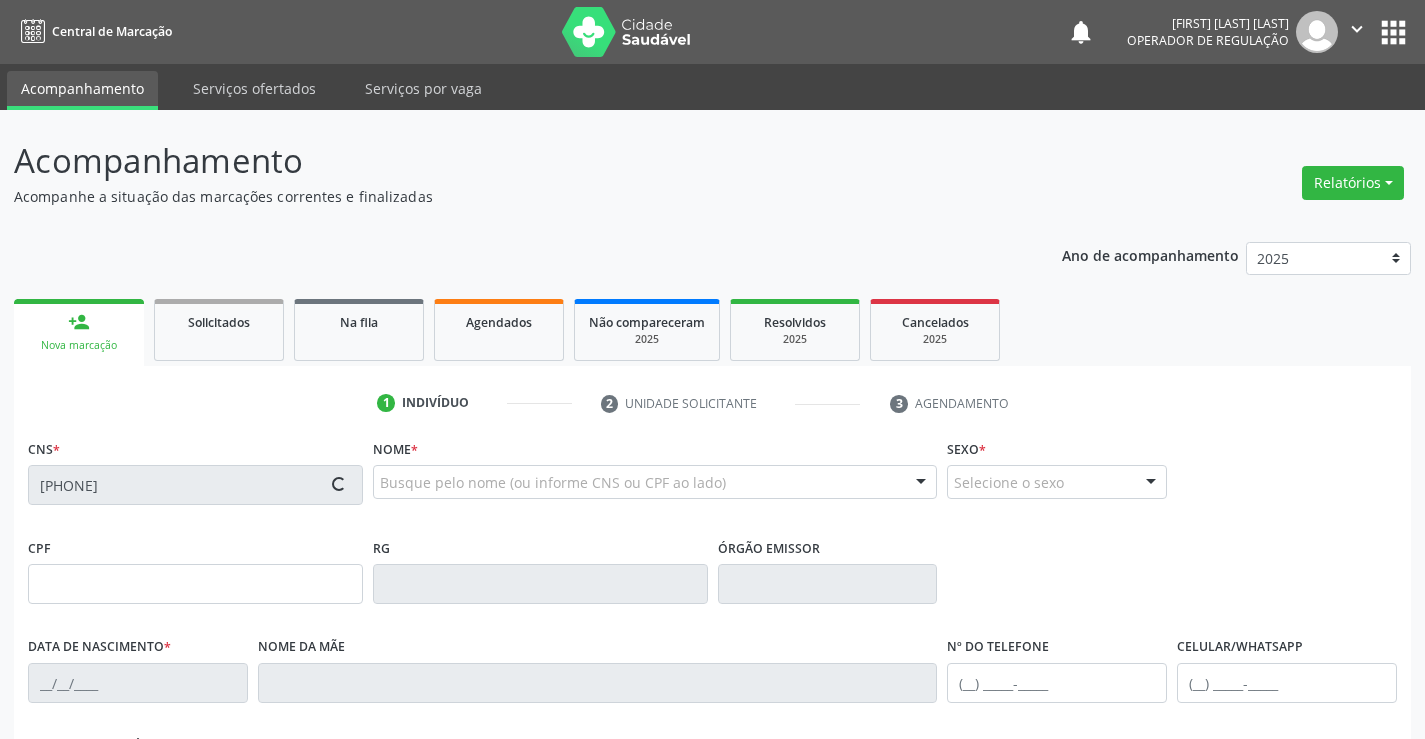 type on "[PHONE]" 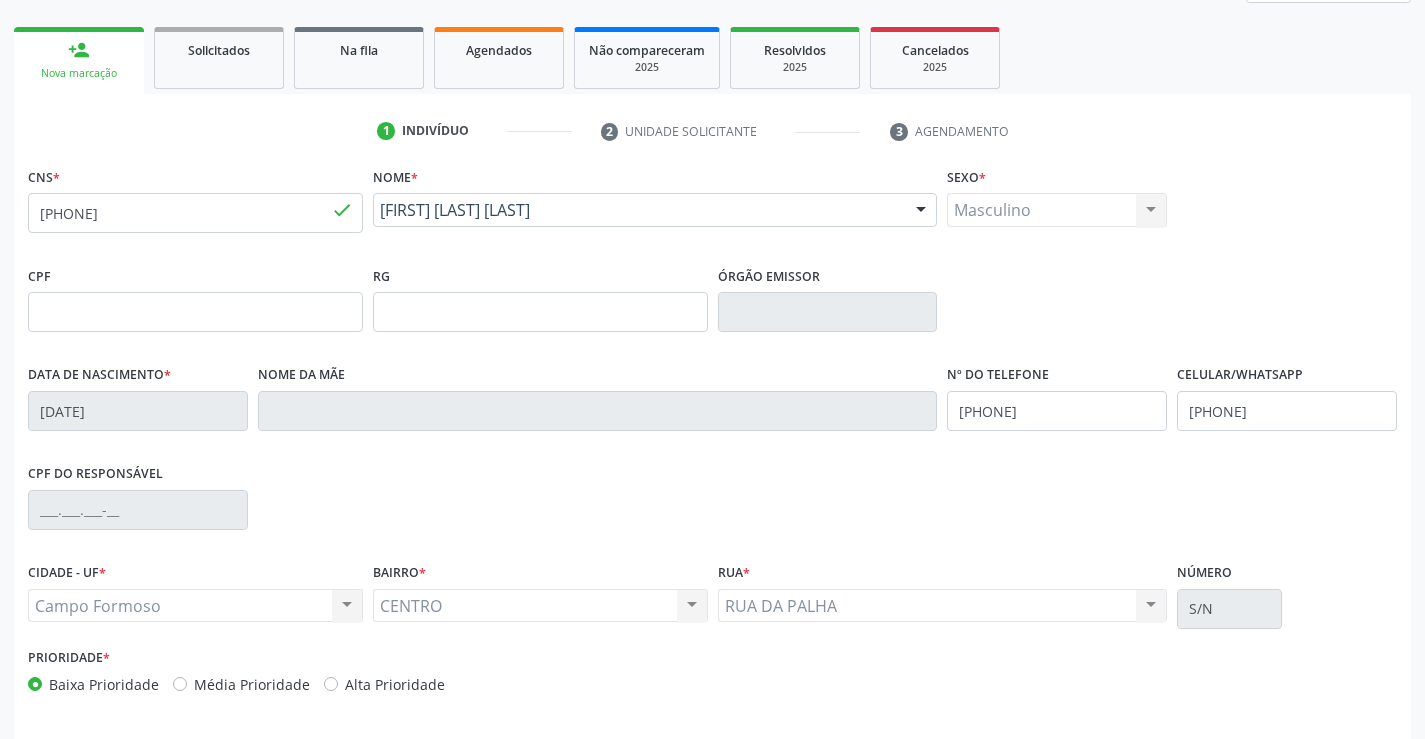 scroll, scrollTop: 345, scrollLeft: 0, axis: vertical 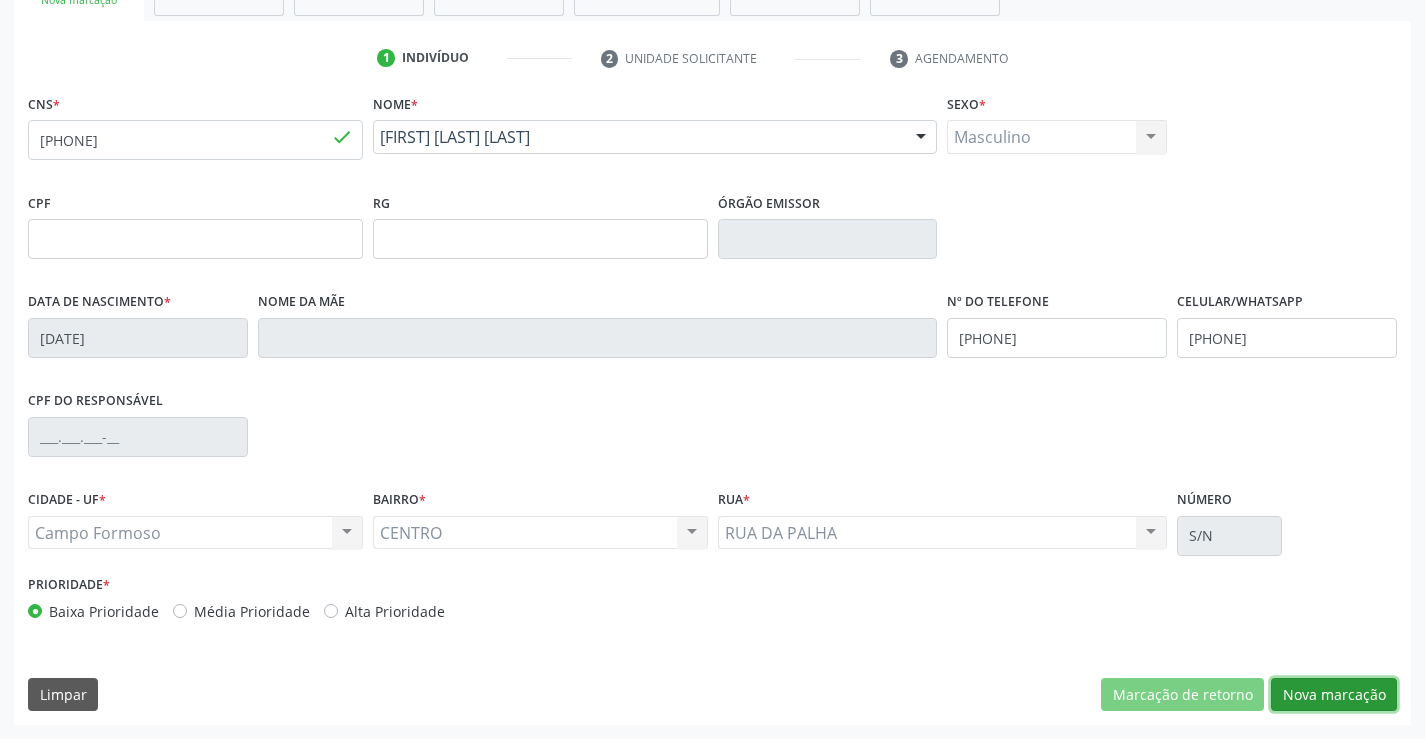 click on "Nova marcação" at bounding box center (1334, 695) 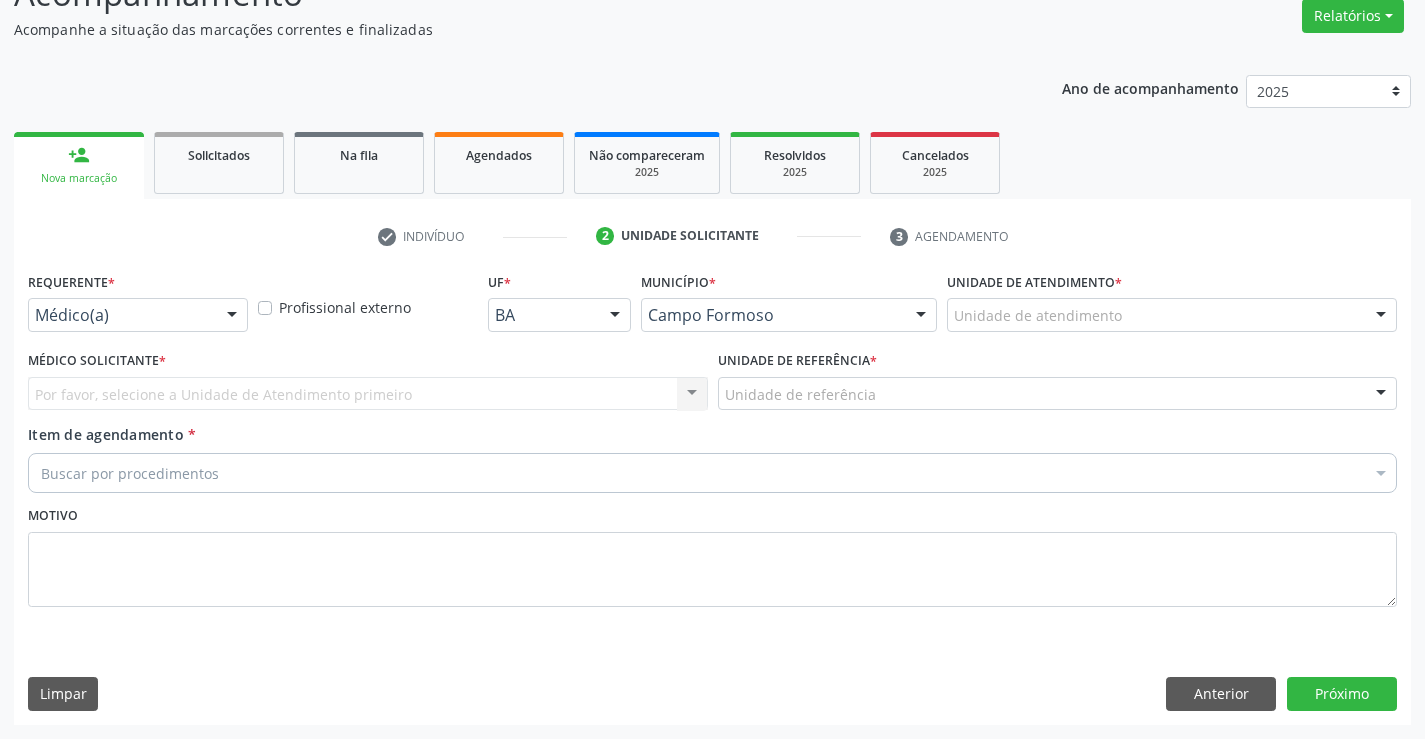 scroll, scrollTop: 167, scrollLeft: 0, axis: vertical 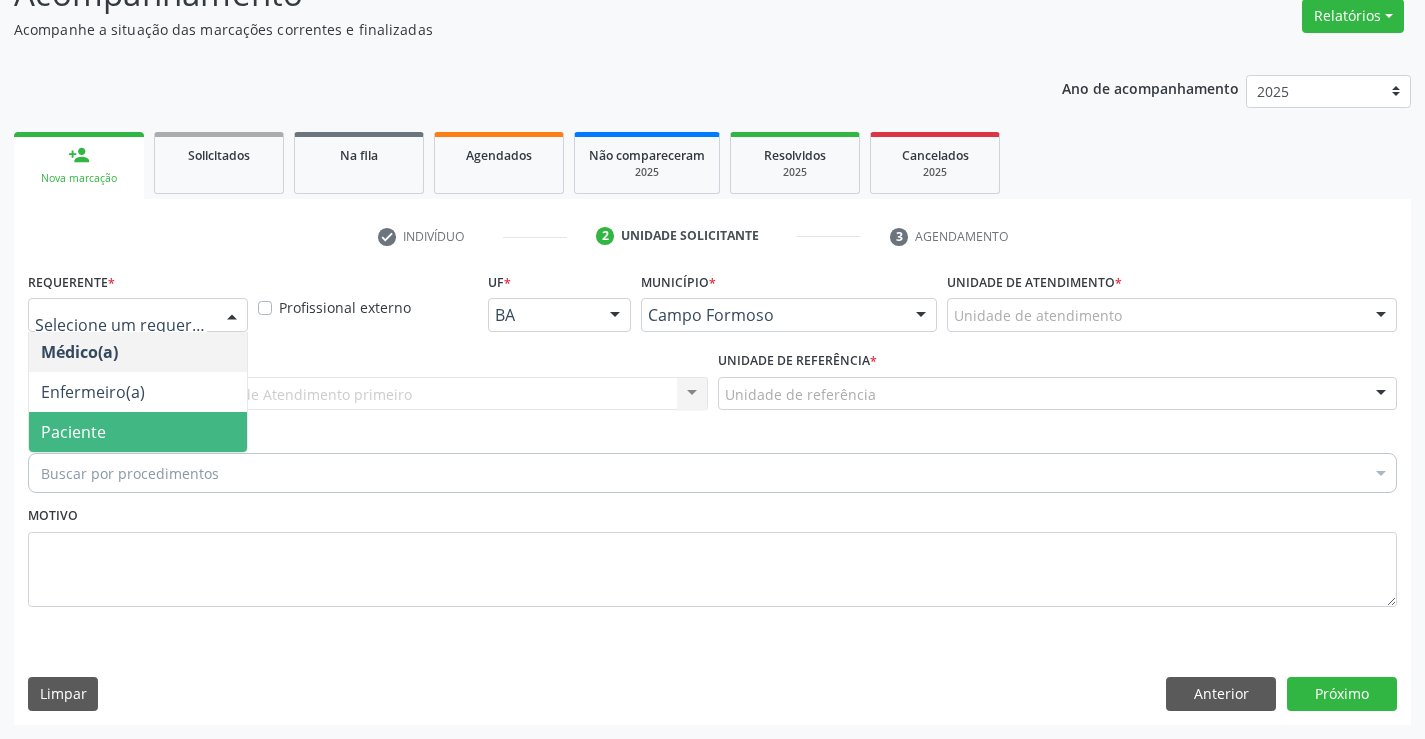 click on "Paciente" at bounding box center [138, 432] 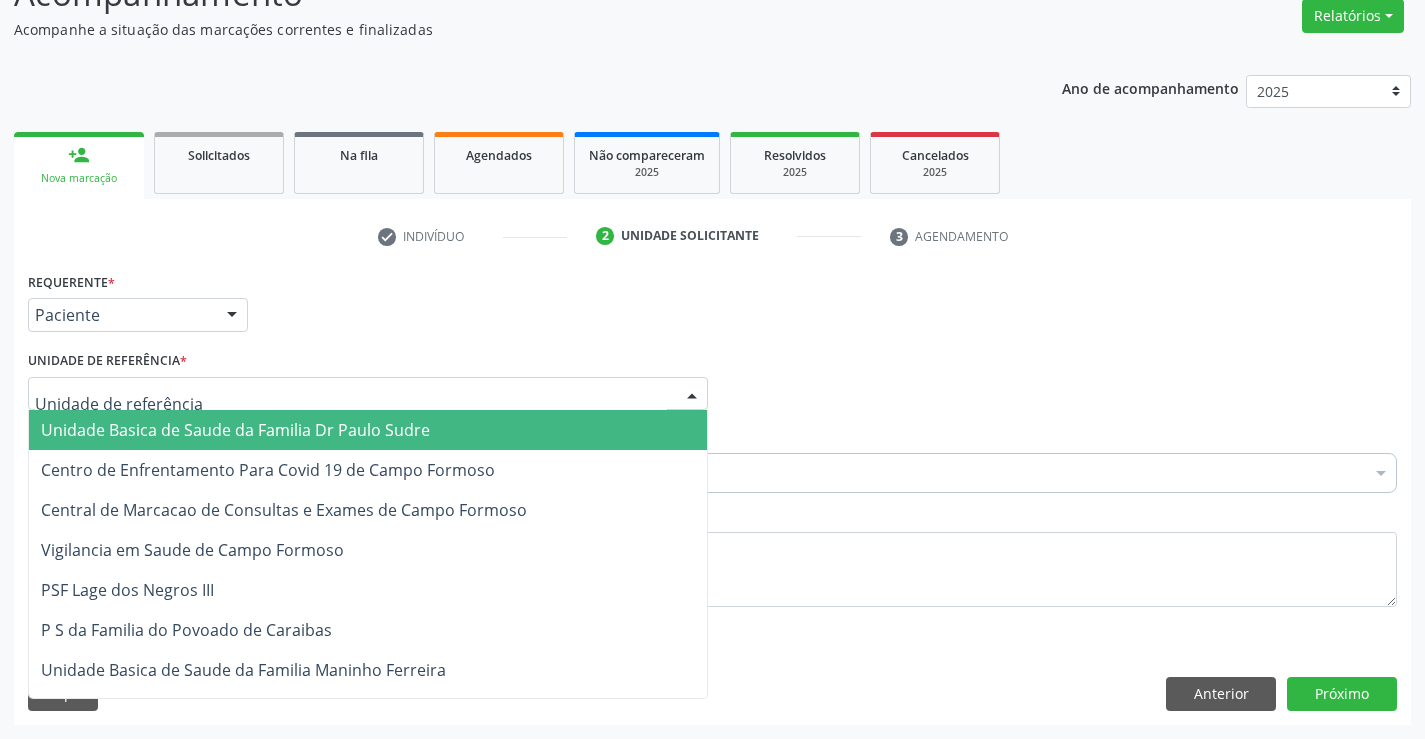 click on "Unidade Basica de Saude da Familia Dr Paulo Sudre" at bounding box center (235, 430) 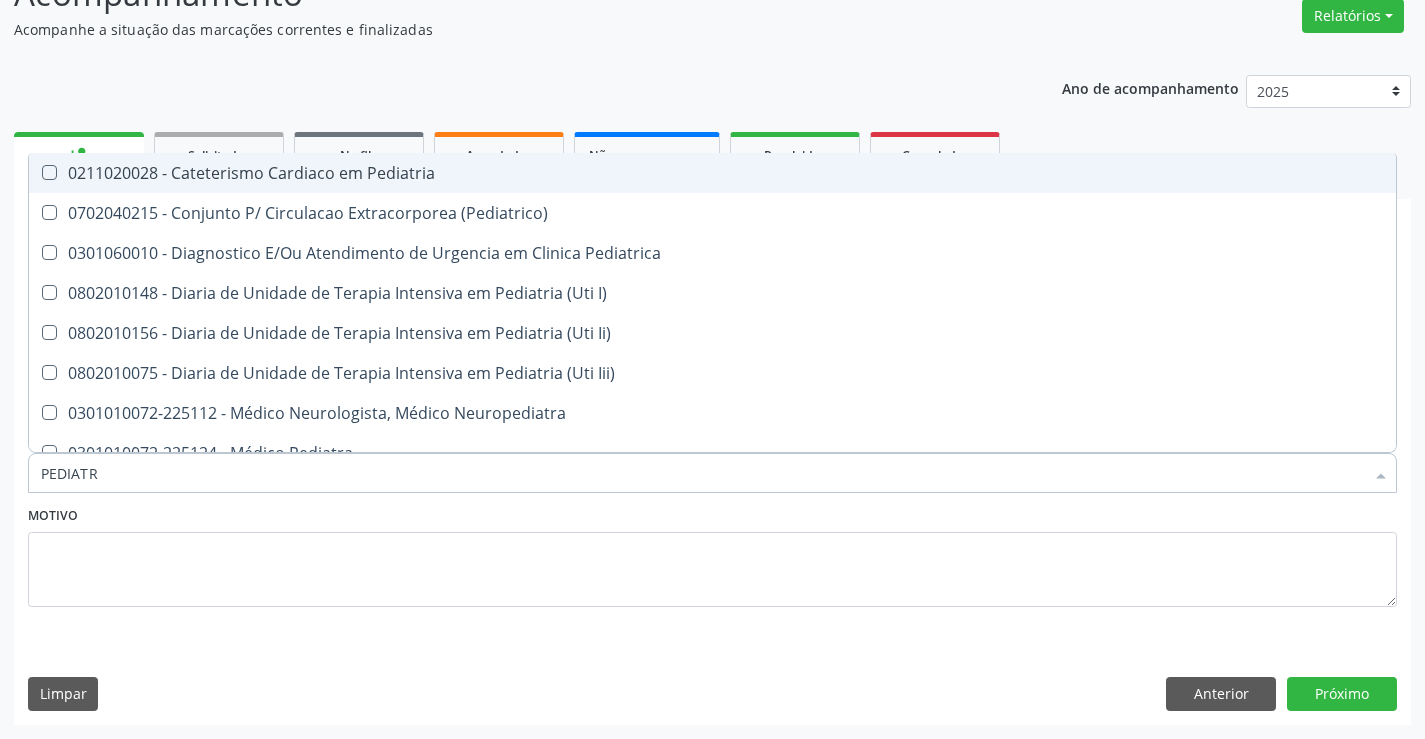 type on "PEDIATRA" 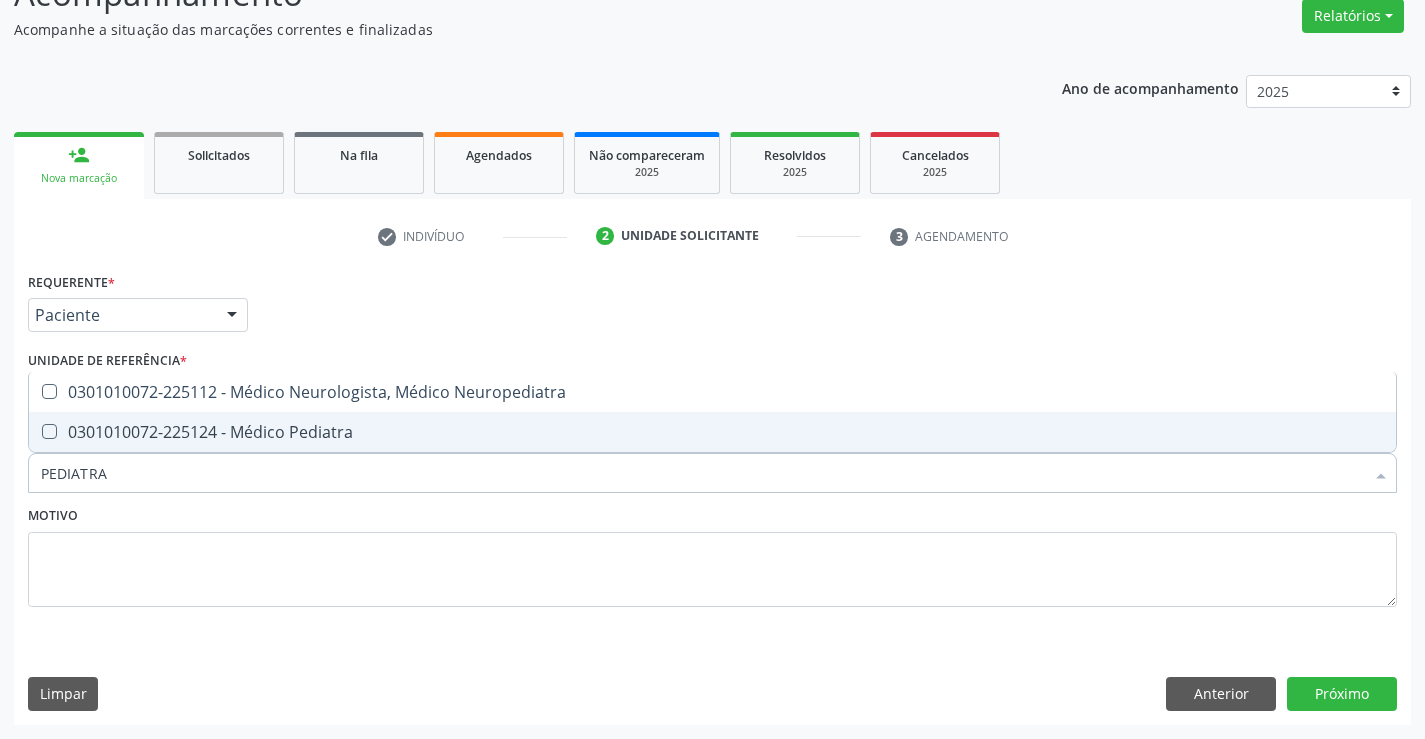 click on "0301010072-225124 - Médico Pediatra" at bounding box center (712, 432) 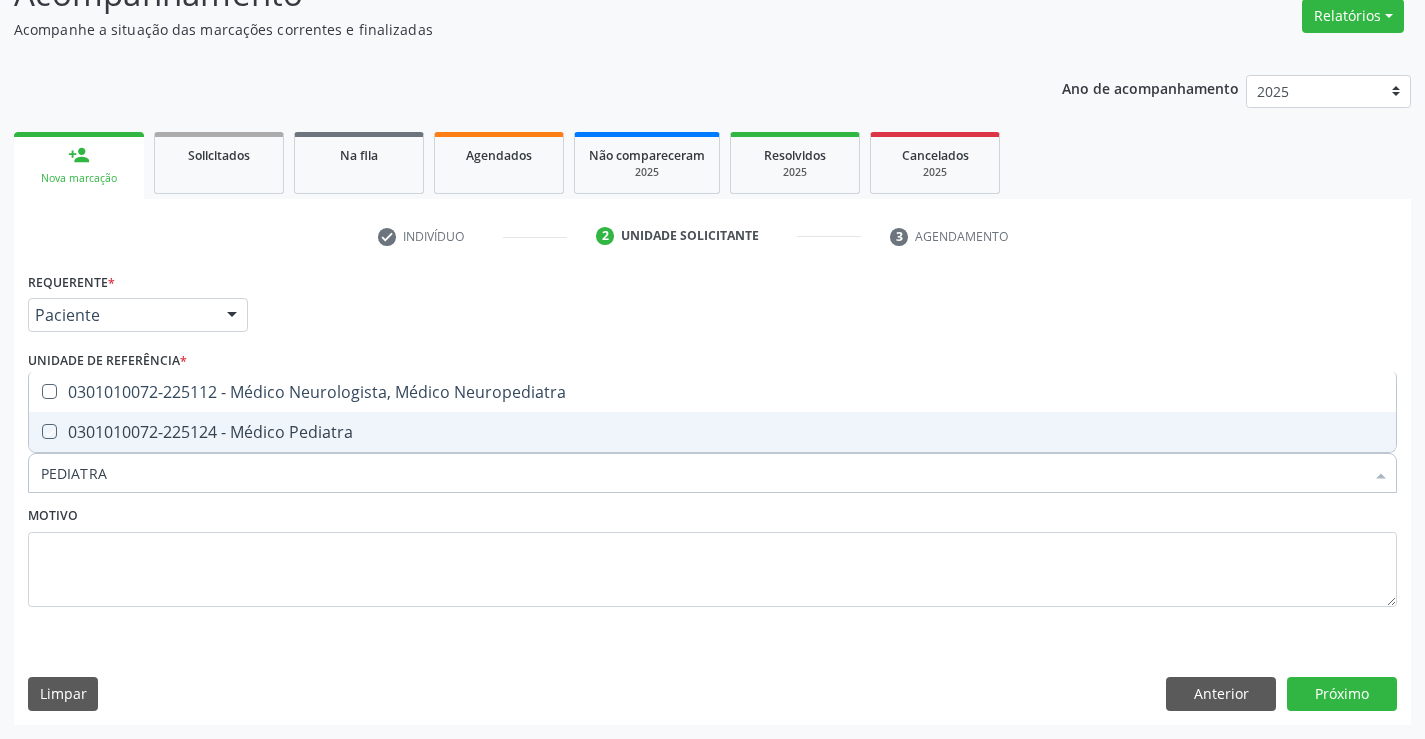 checkbox on "true" 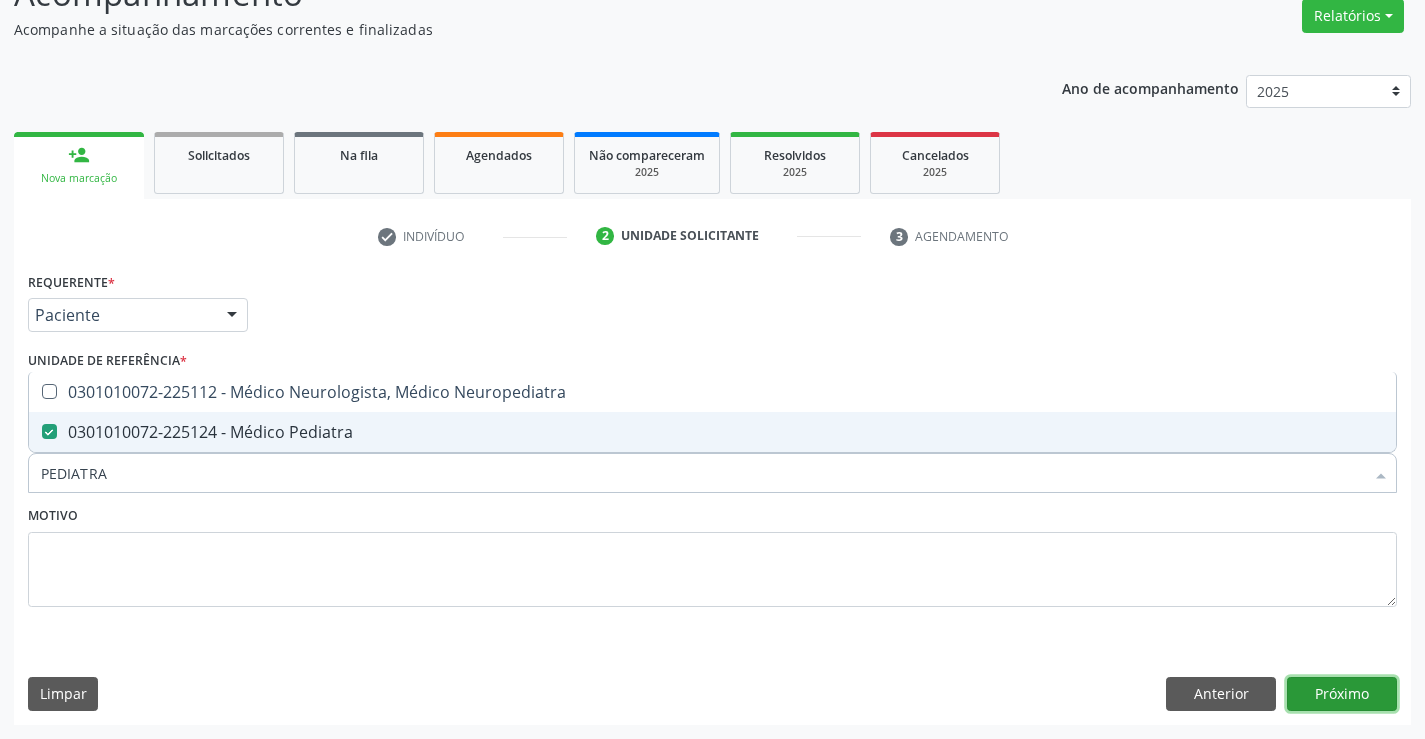 click on "Próximo" at bounding box center [1342, 694] 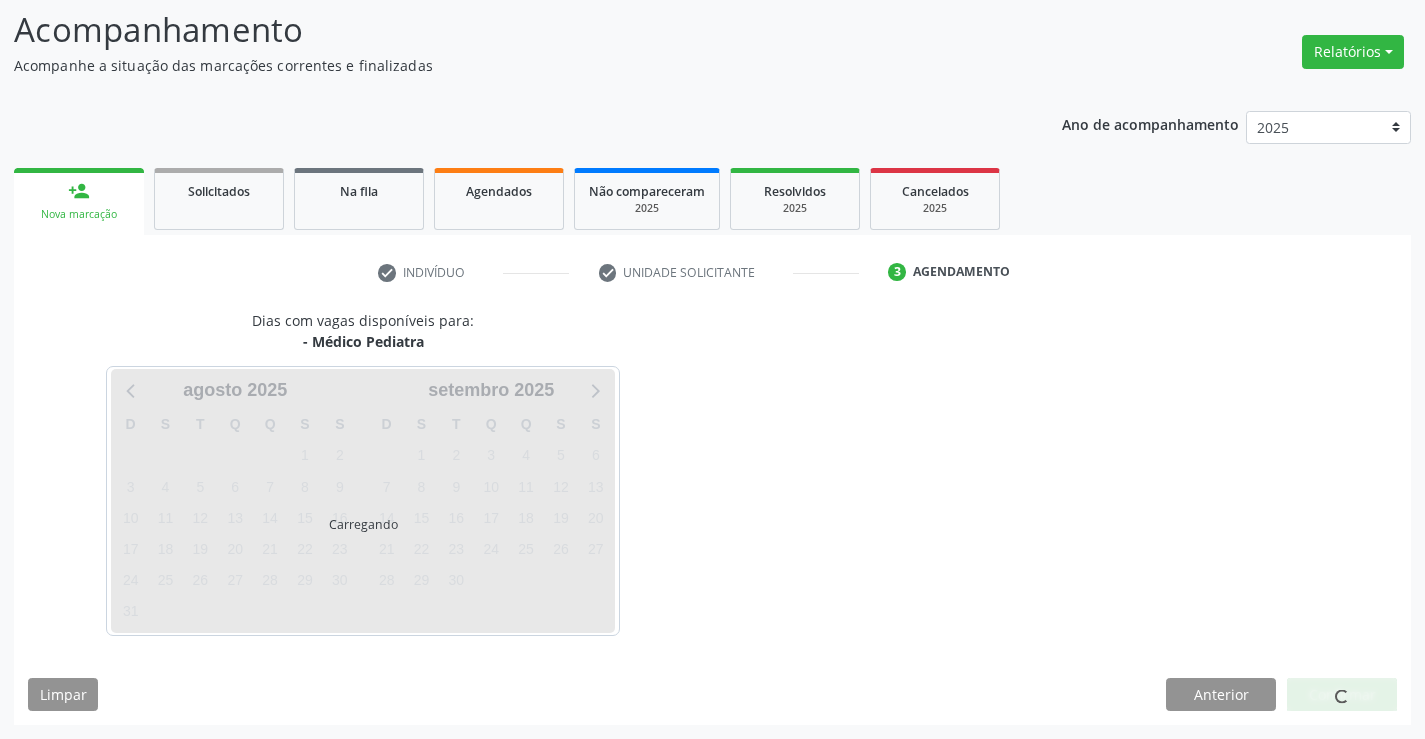 scroll, scrollTop: 131, scrollLeft: 0, axis: vertical 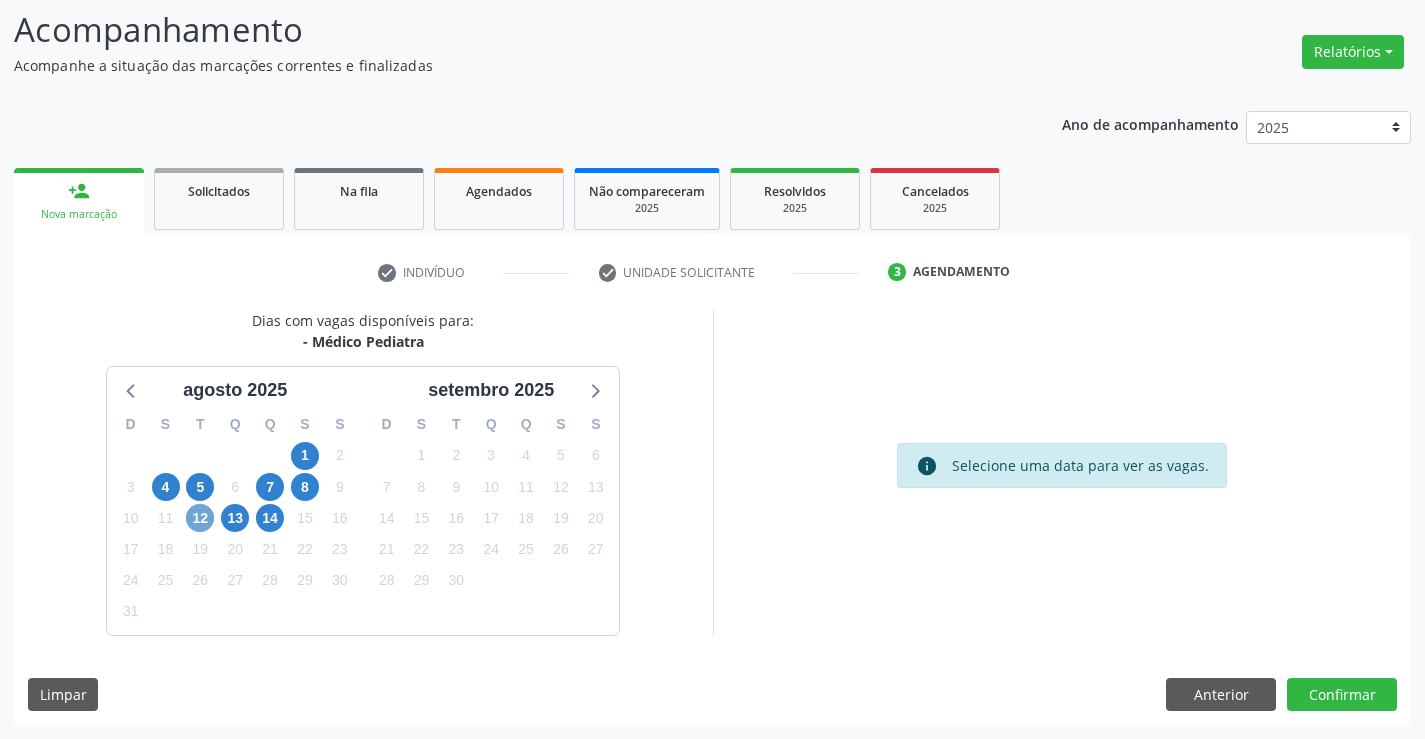 click on "12" at bounding box center [200, 518] 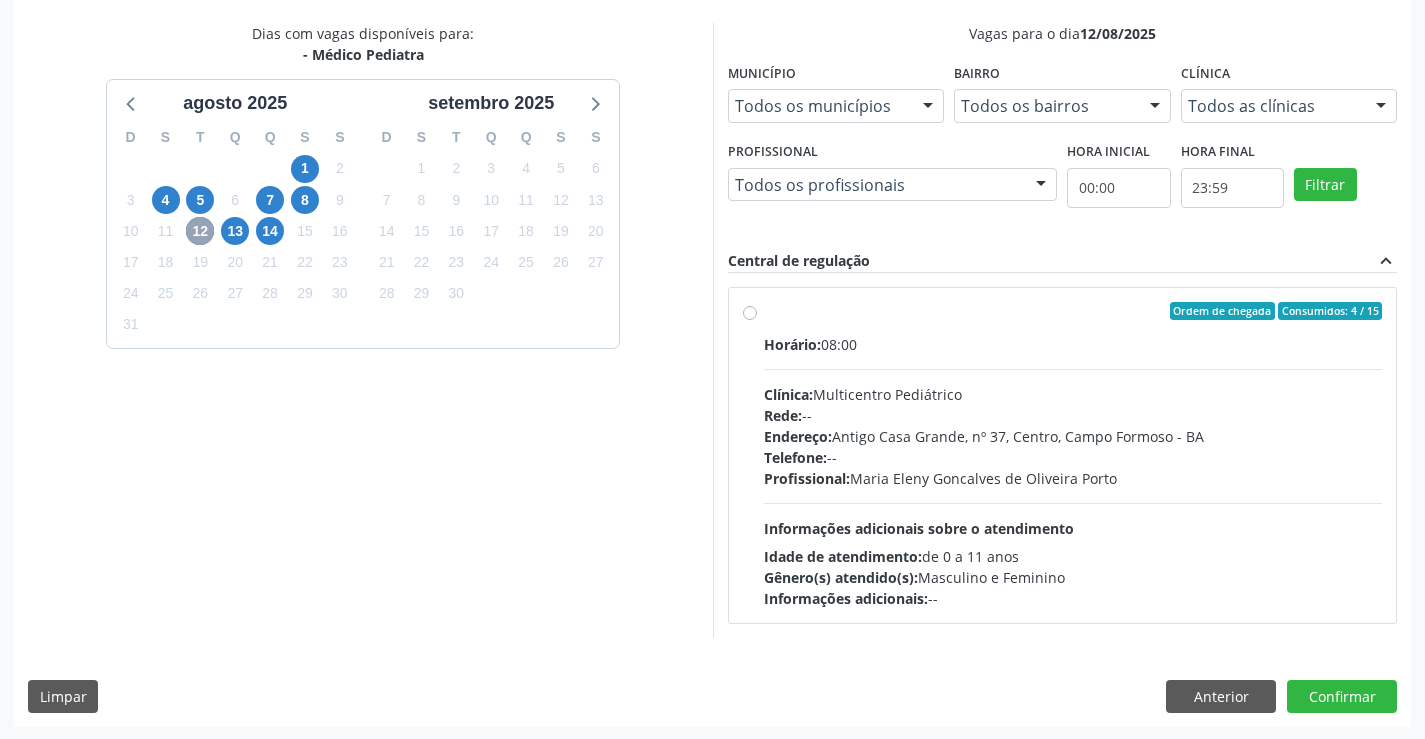 scroll, scrollTop: 420, scrollLeft: 0, axis: vertical 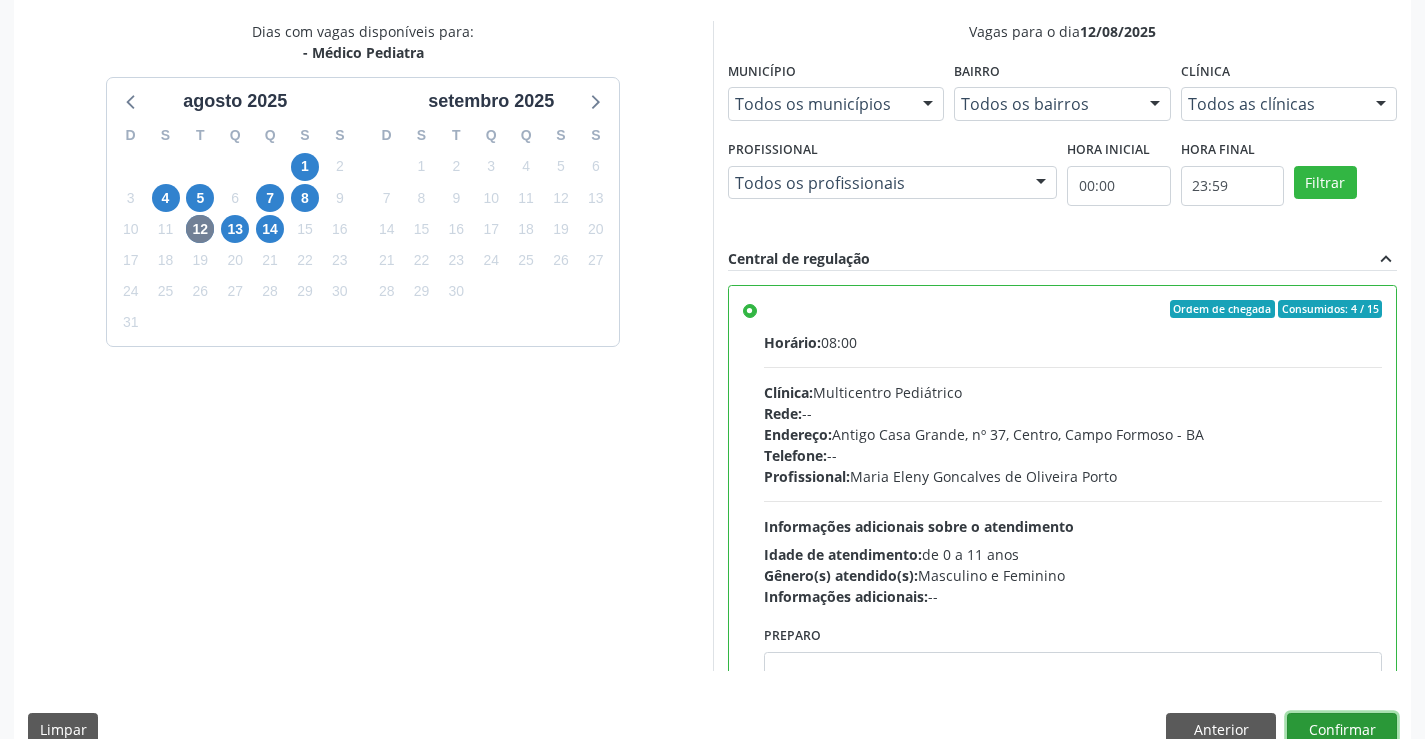 click on "Confirmar" at bounding box center (1342, 730) 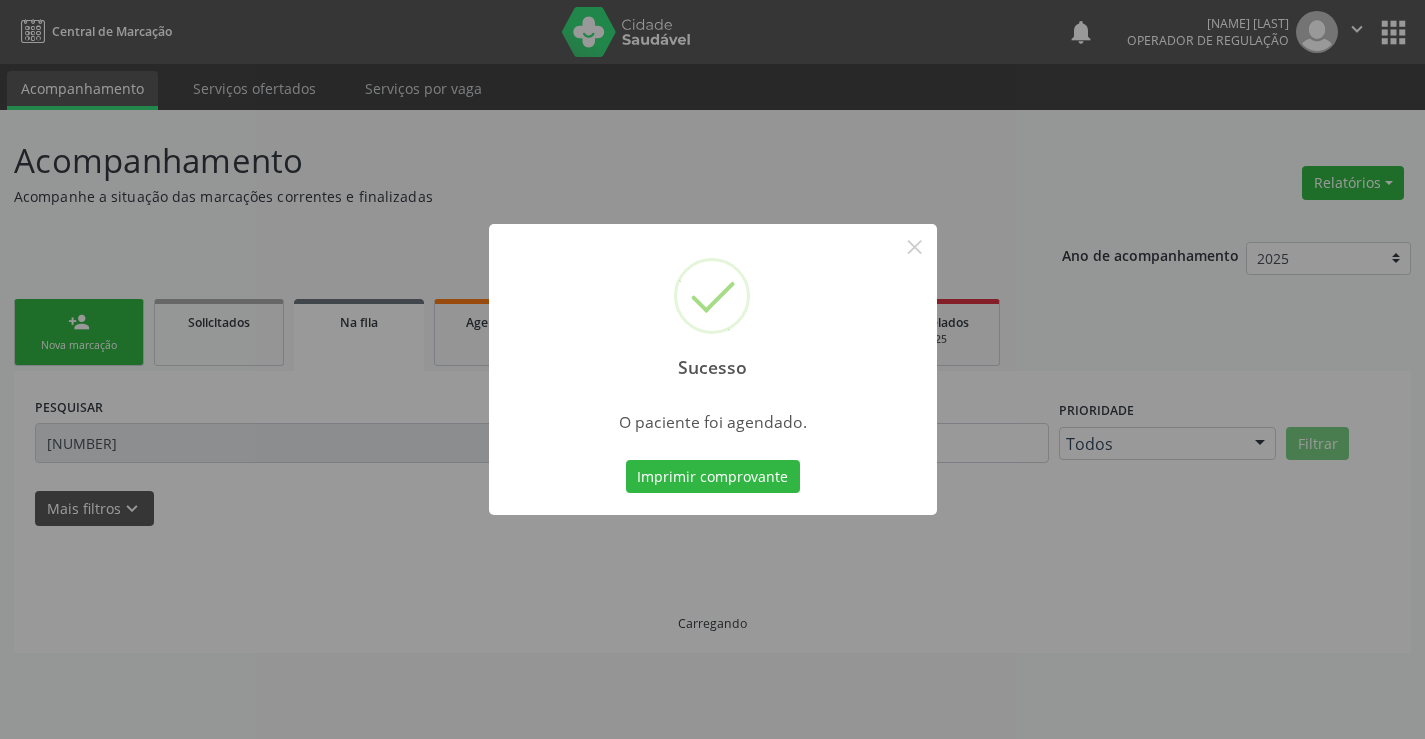 scroll, scrollTop: 0, scrollLeft: 0, axis: both 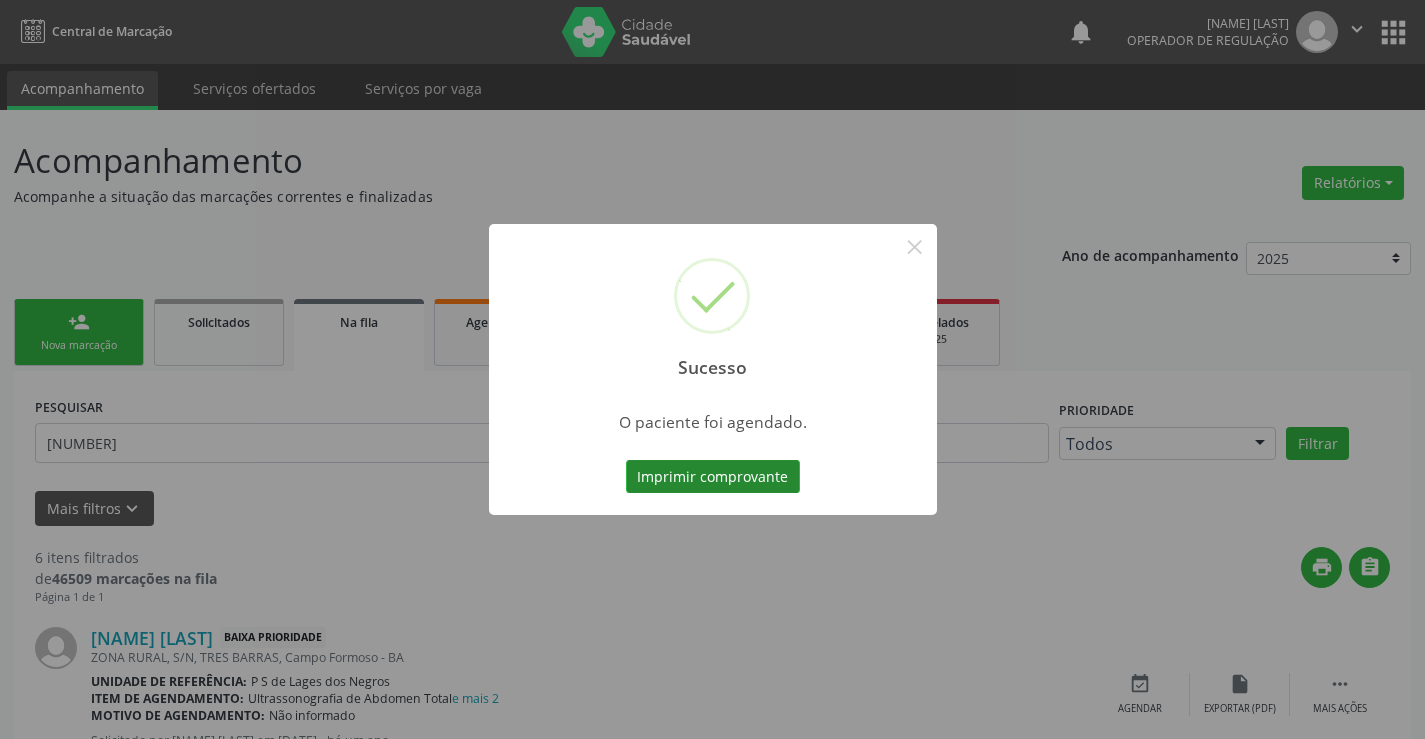 click on "Imprimir comprovante" at bounding box center [713, 477] 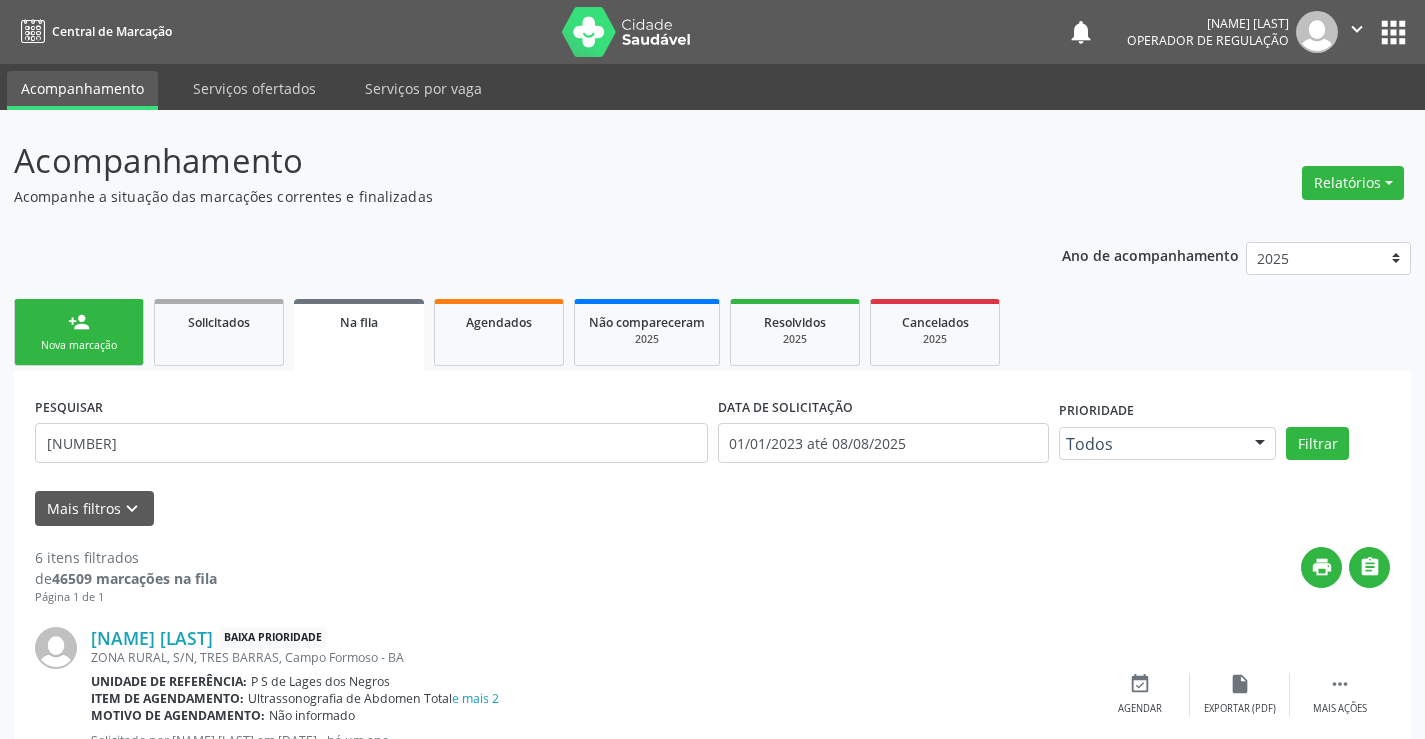 click on "person_add" at bounding box center [79, 322] 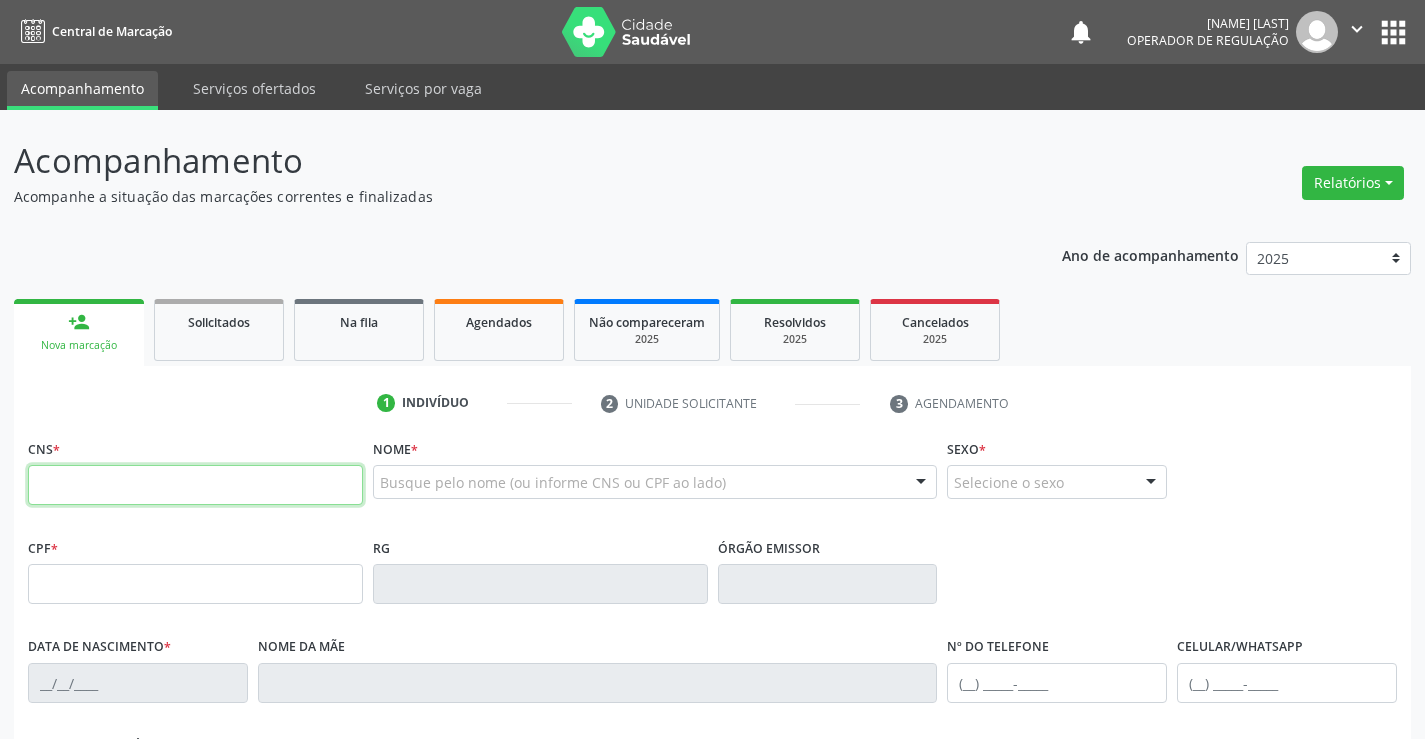 click at bounding box center [195, 485] 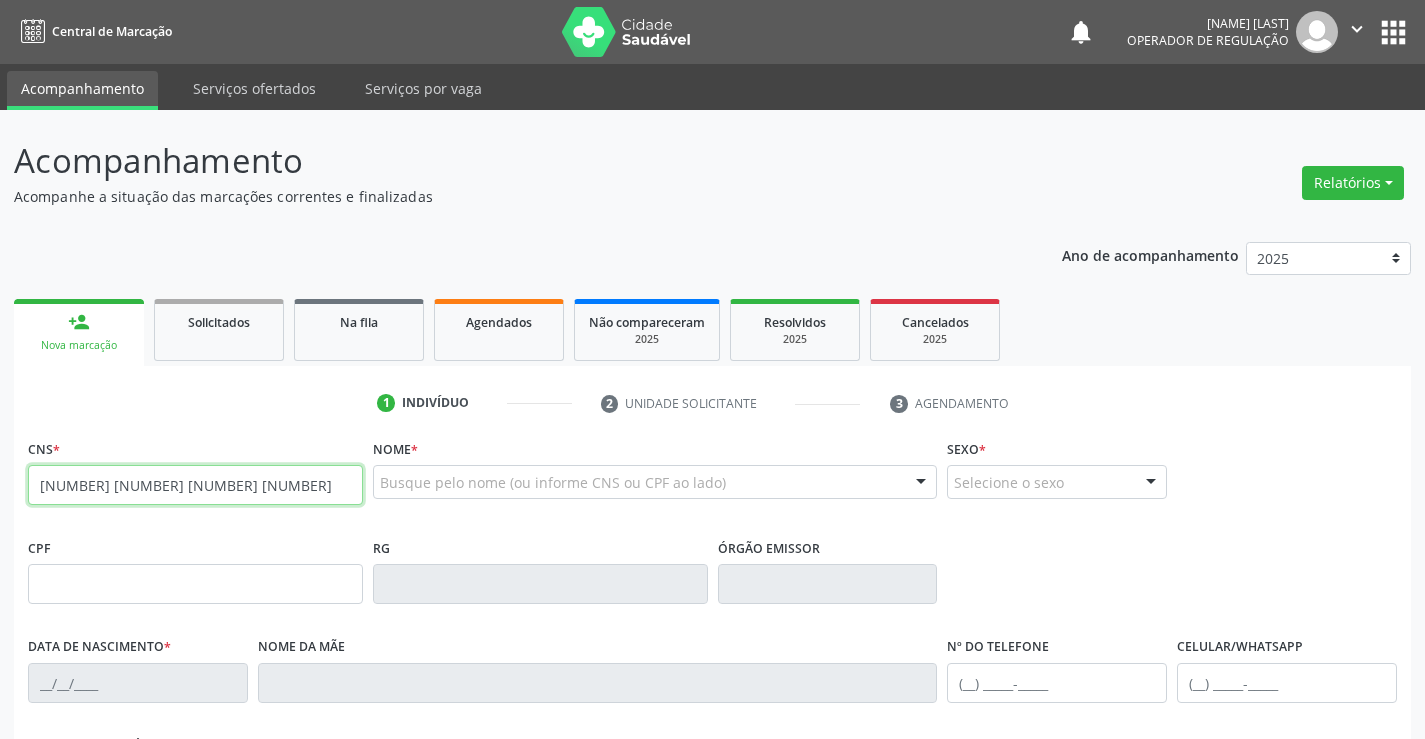type on "700 5017 6670 6851" 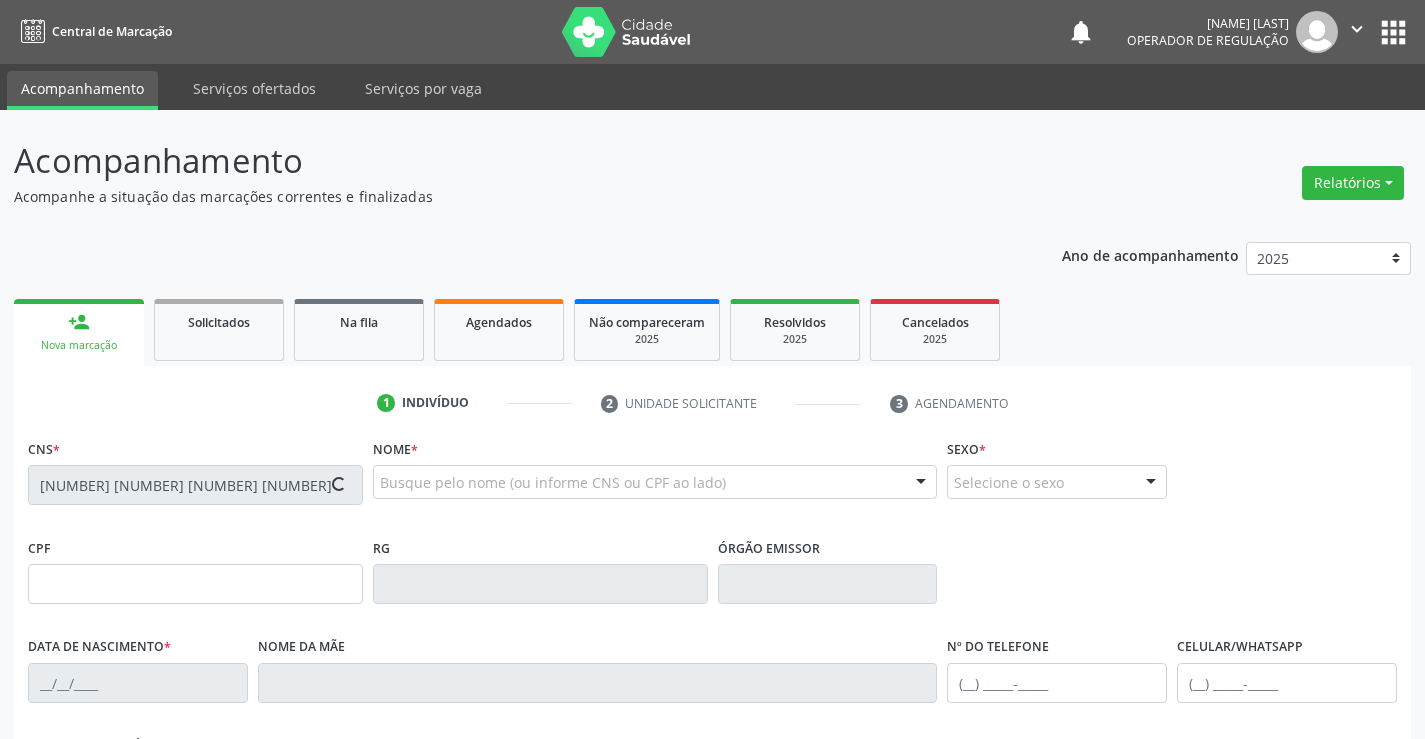 type on "6929411" 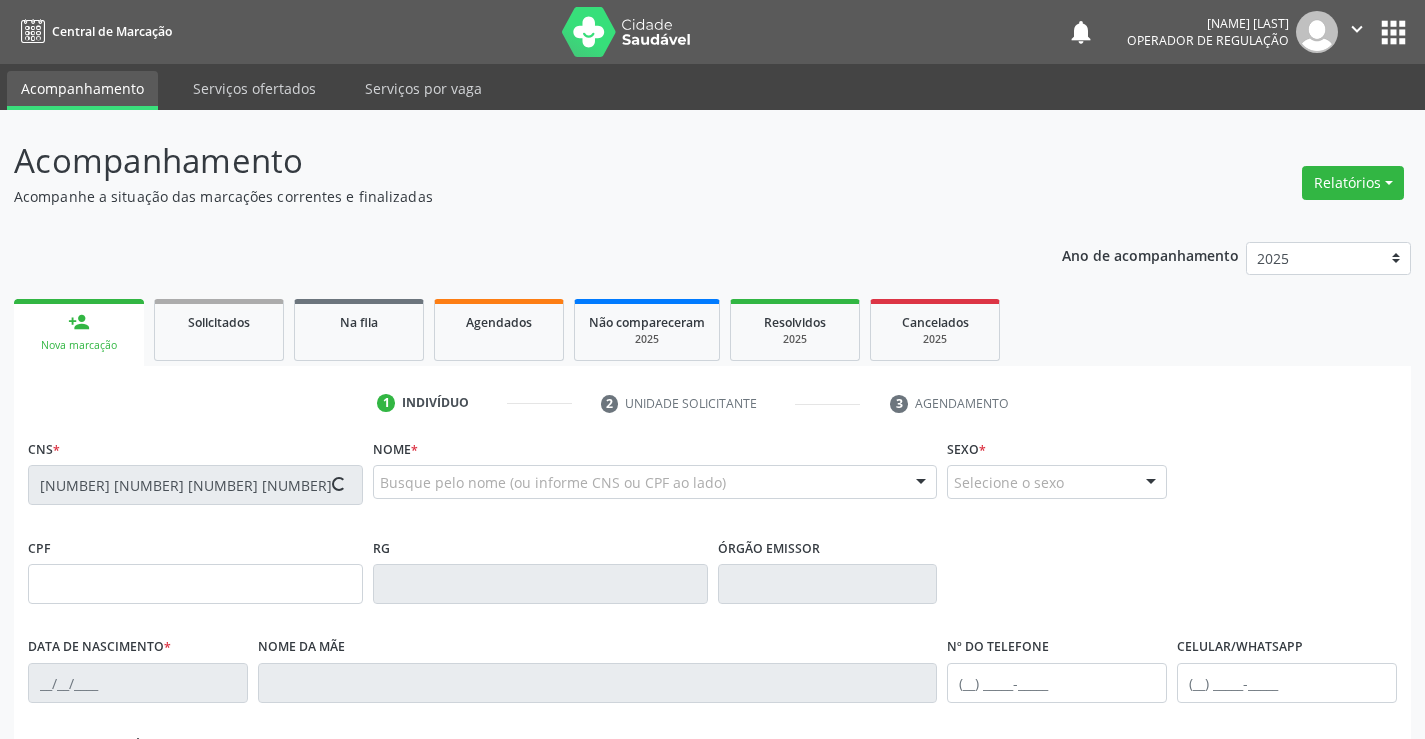 type on "27/12/1981" 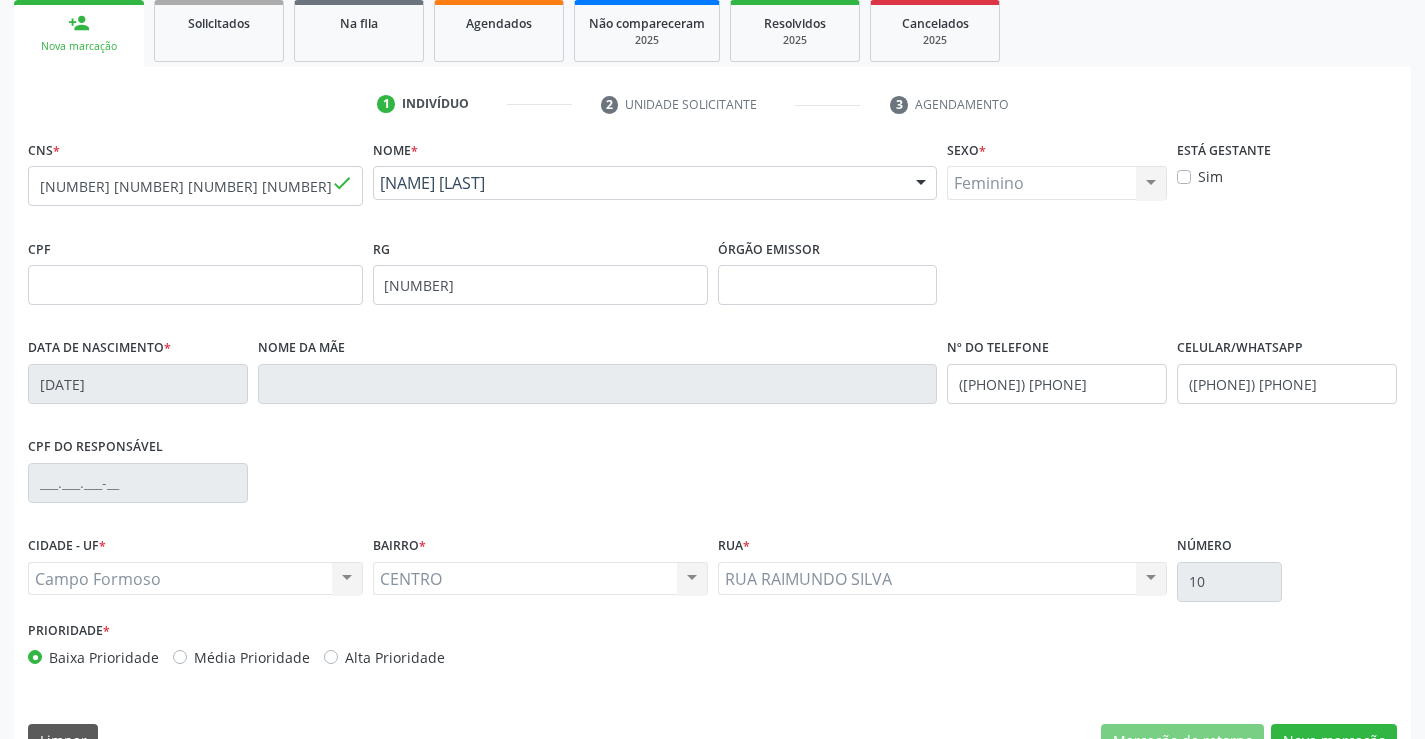 scroll, scrollTop: 300, scrollLeft: 0, axis: vertical 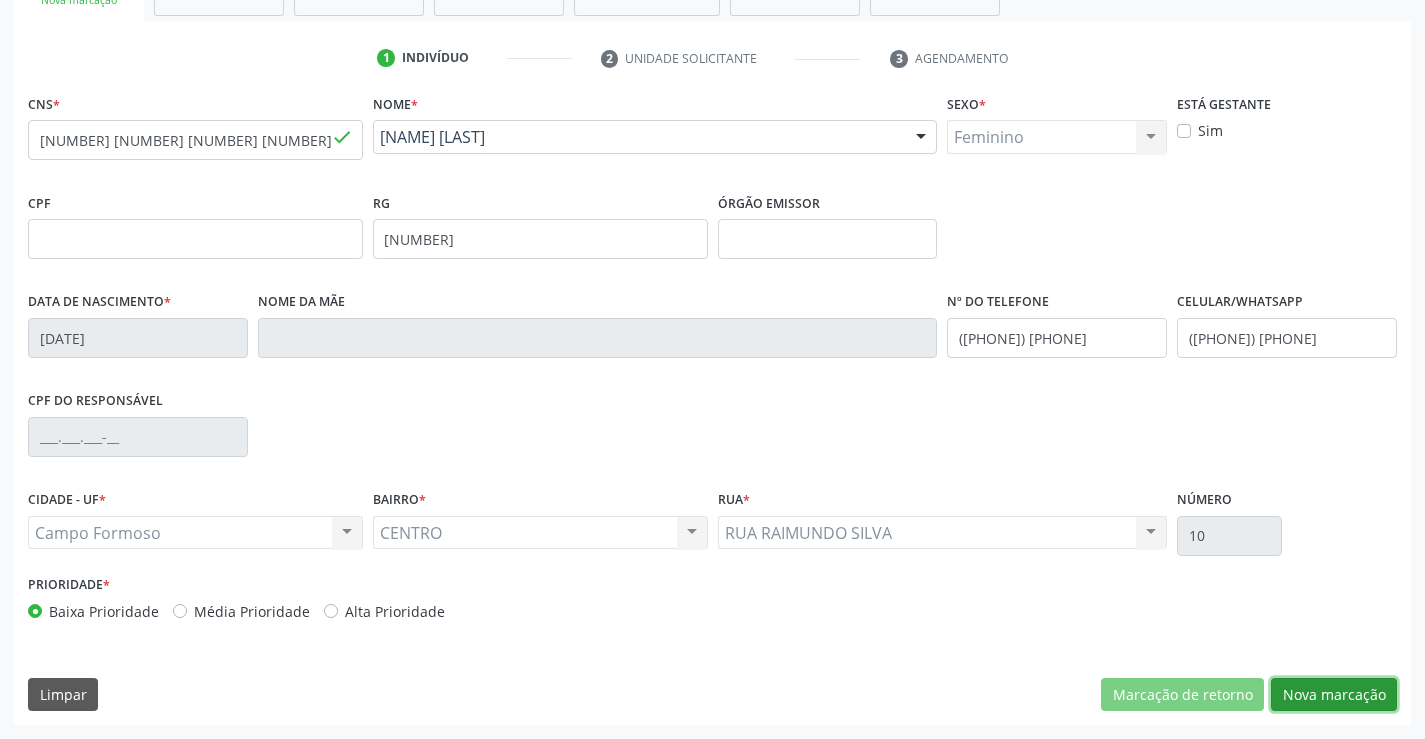 click on "Nova marcação" at bounding box center (1334, 695) 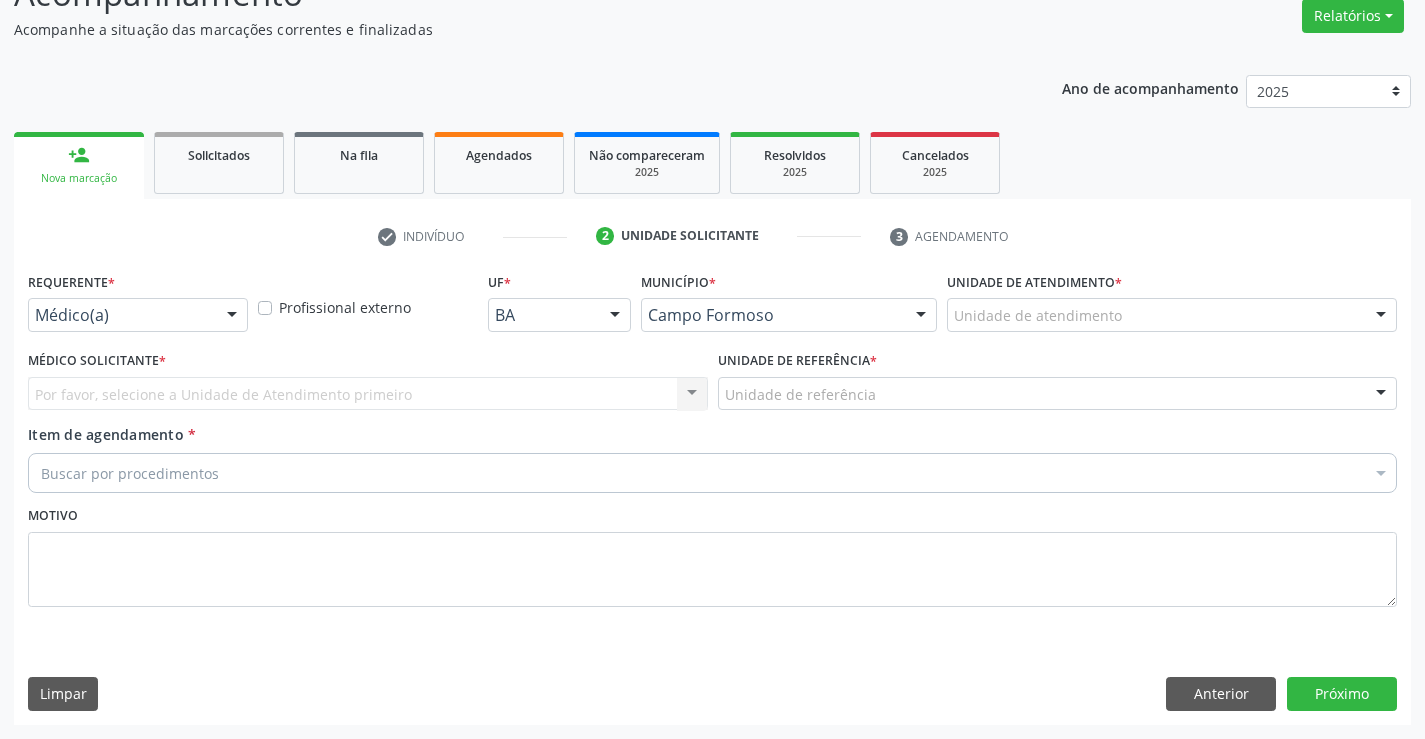 scroll, scrollTop: 167, scrollLeft: 0, axis: vertical 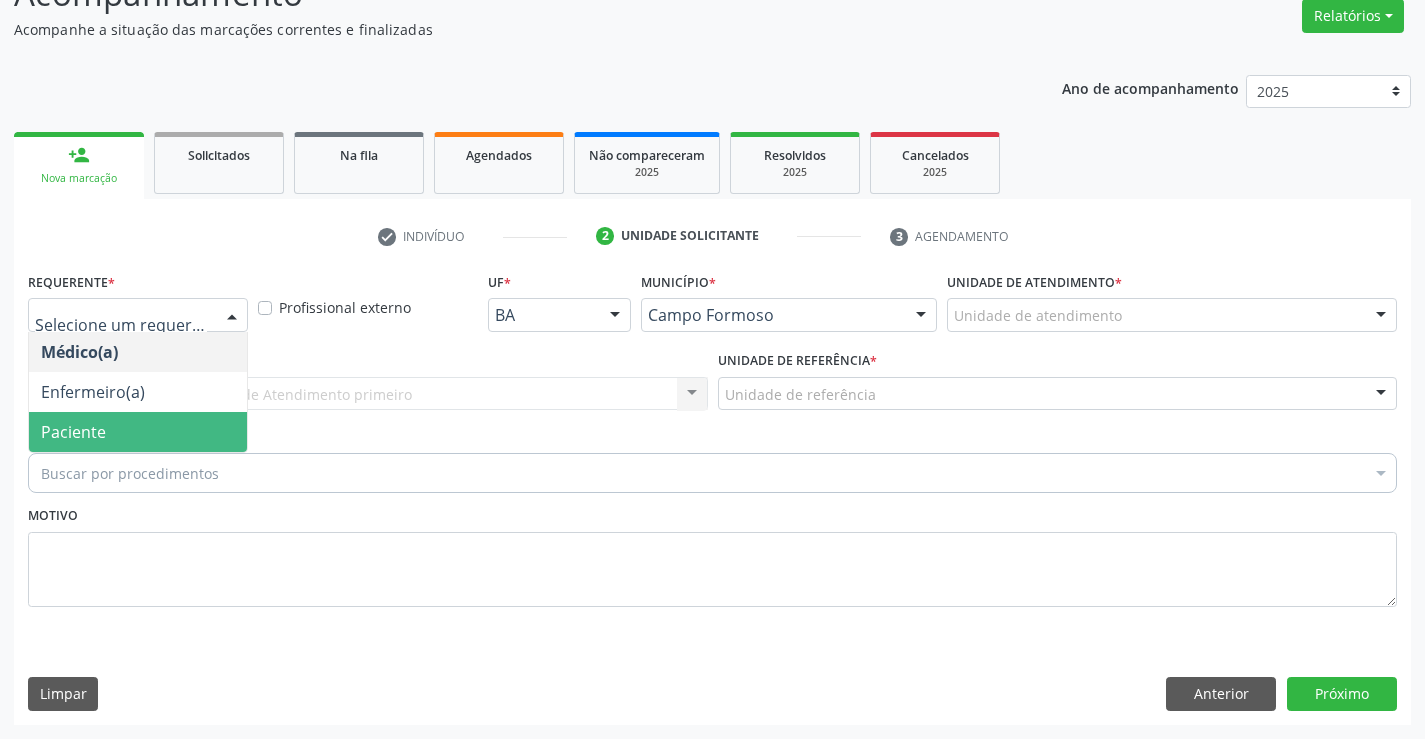 click on "Paciente" at bounding box center [138, 432] 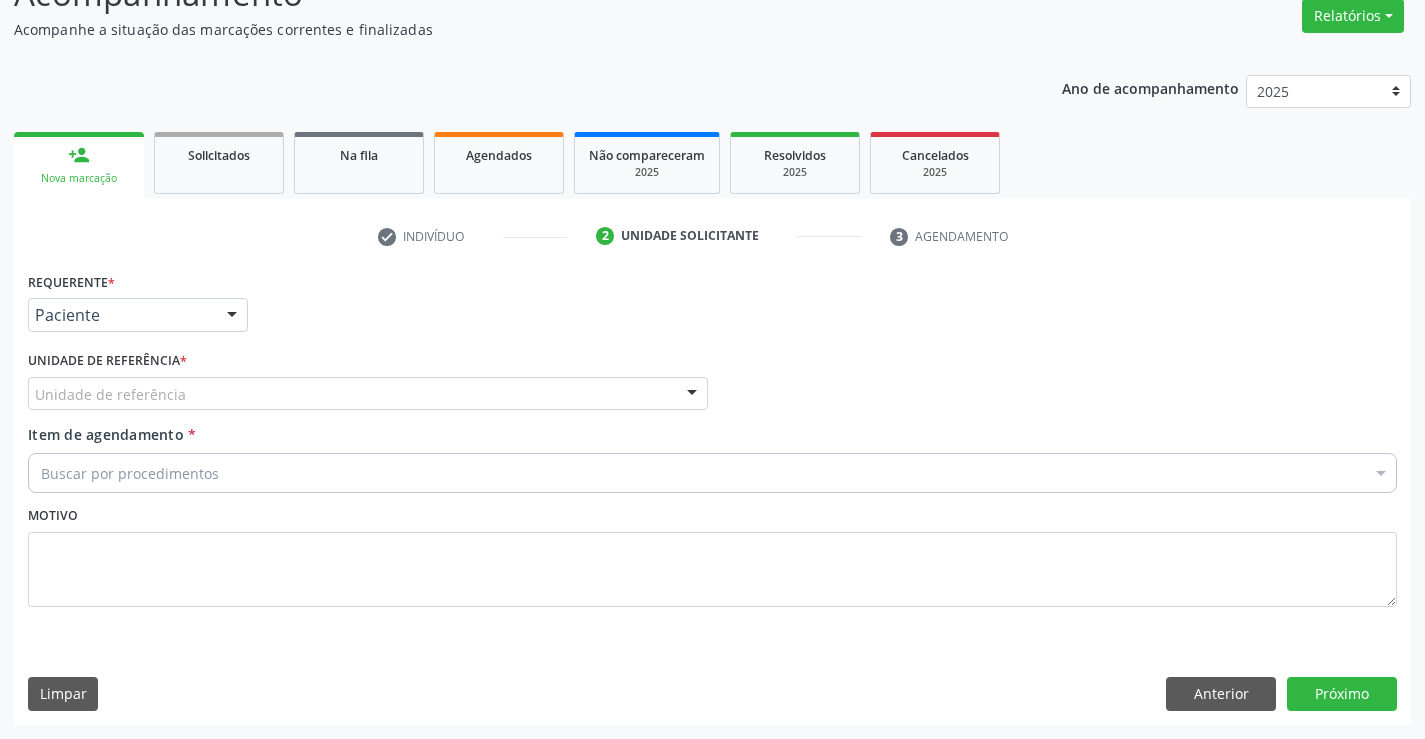 click on "Unidade de referência" at bounding box center (368, 394) 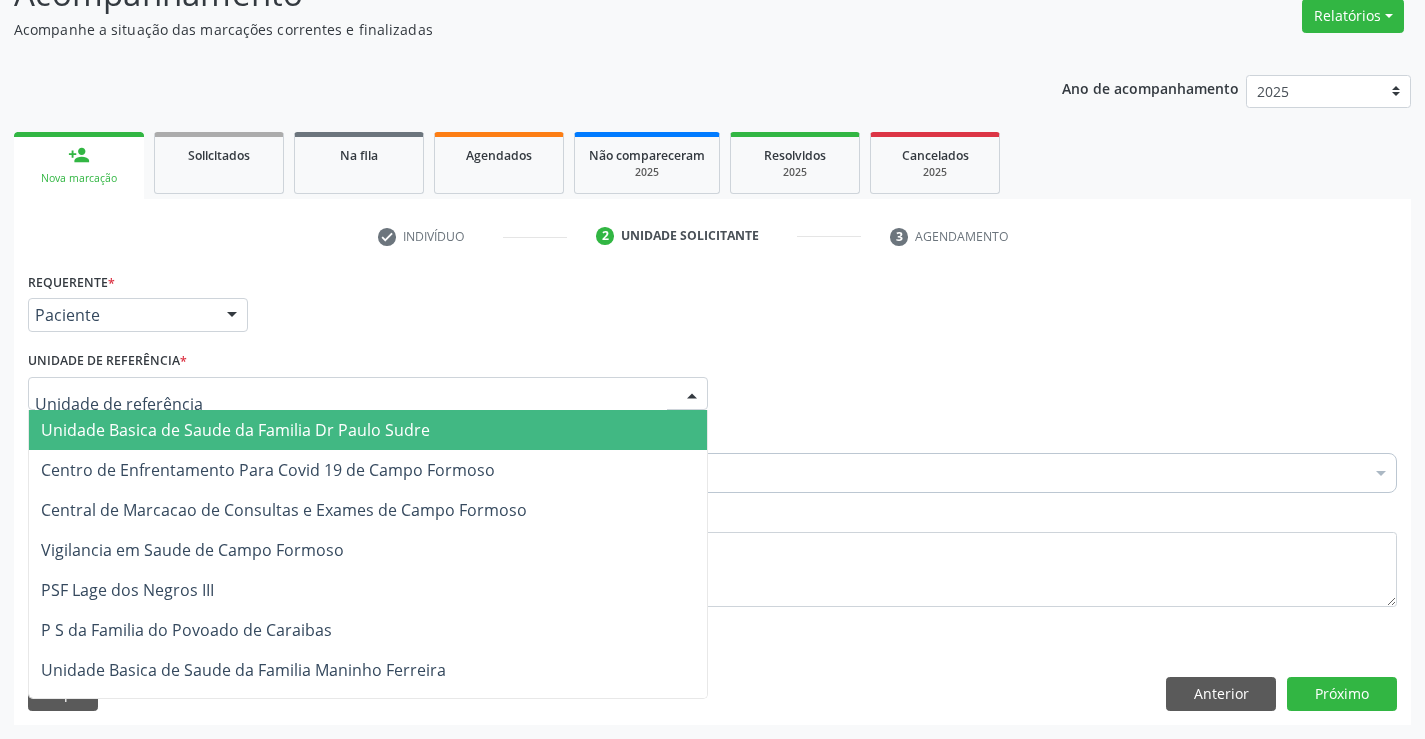 click on "Unidade Basica de Saude da Familia Dr Paulo Sudre" at bounding box center (235, 430) 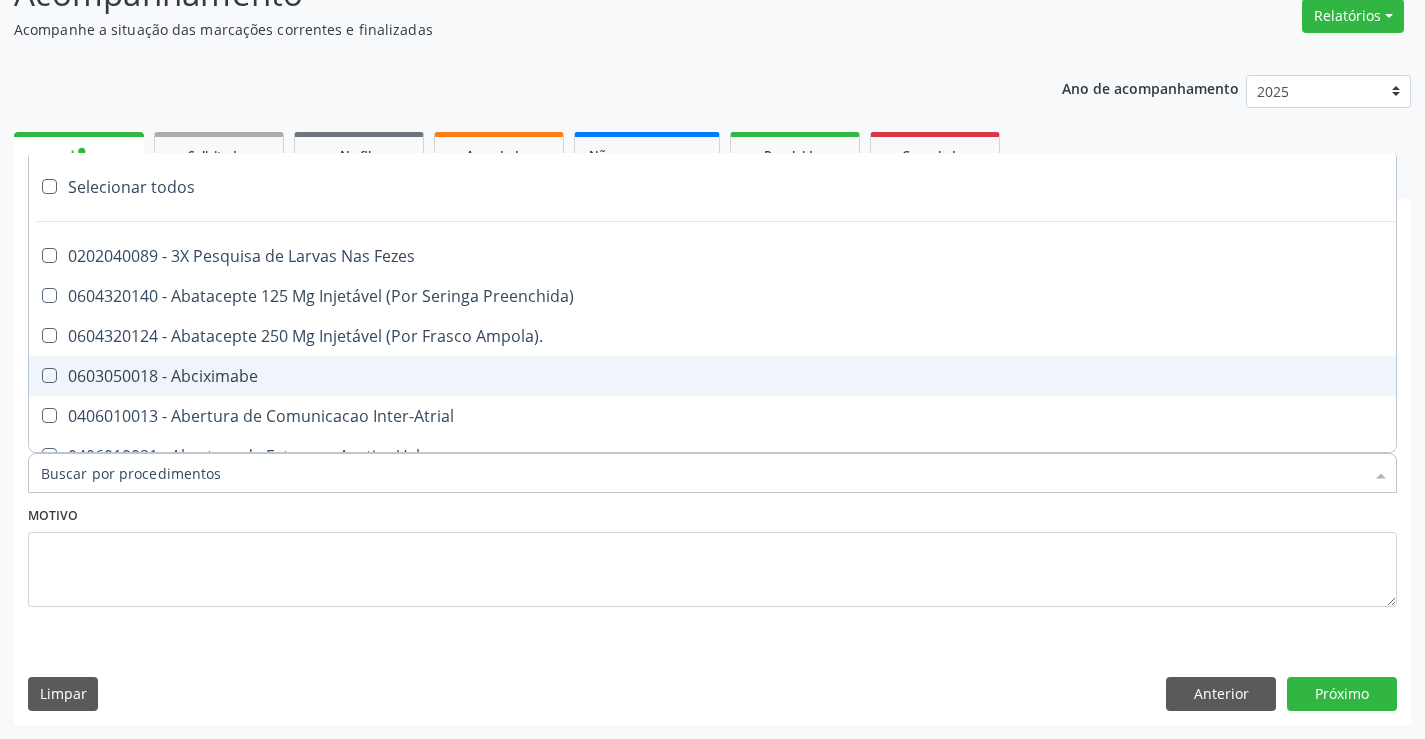 click on "Item de agendamento
*" at bounding box center (702, 473) 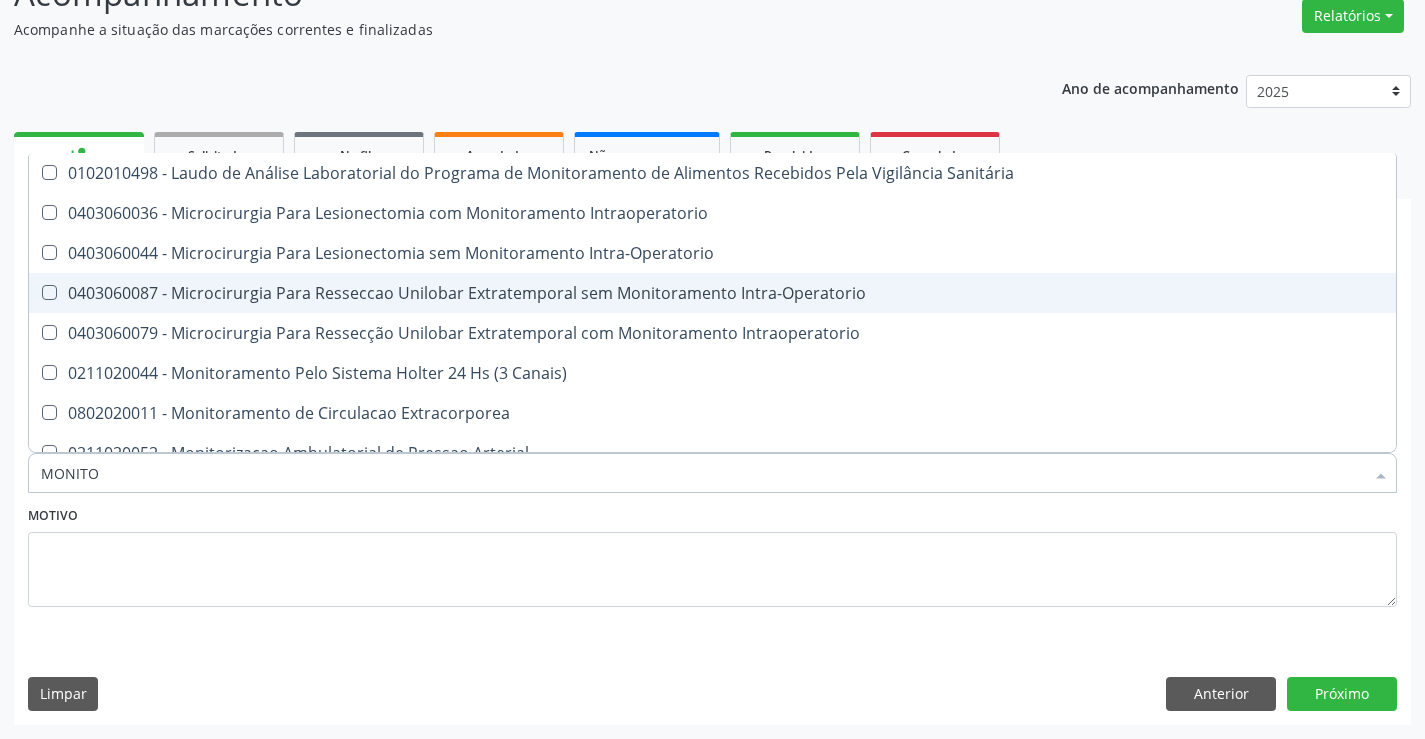 type on "MONITOR" 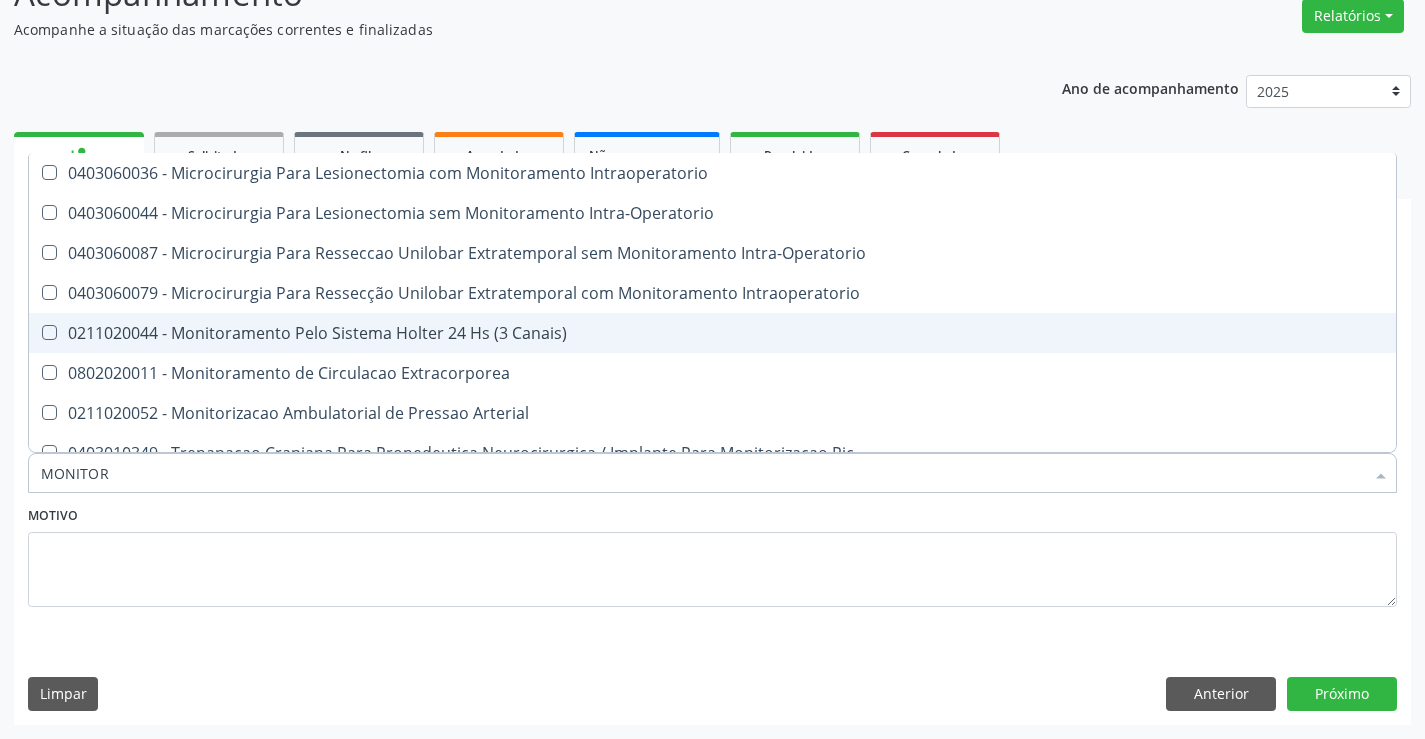 scroll, scrollTop: 61, scrollLeft: 0, axis: vertical 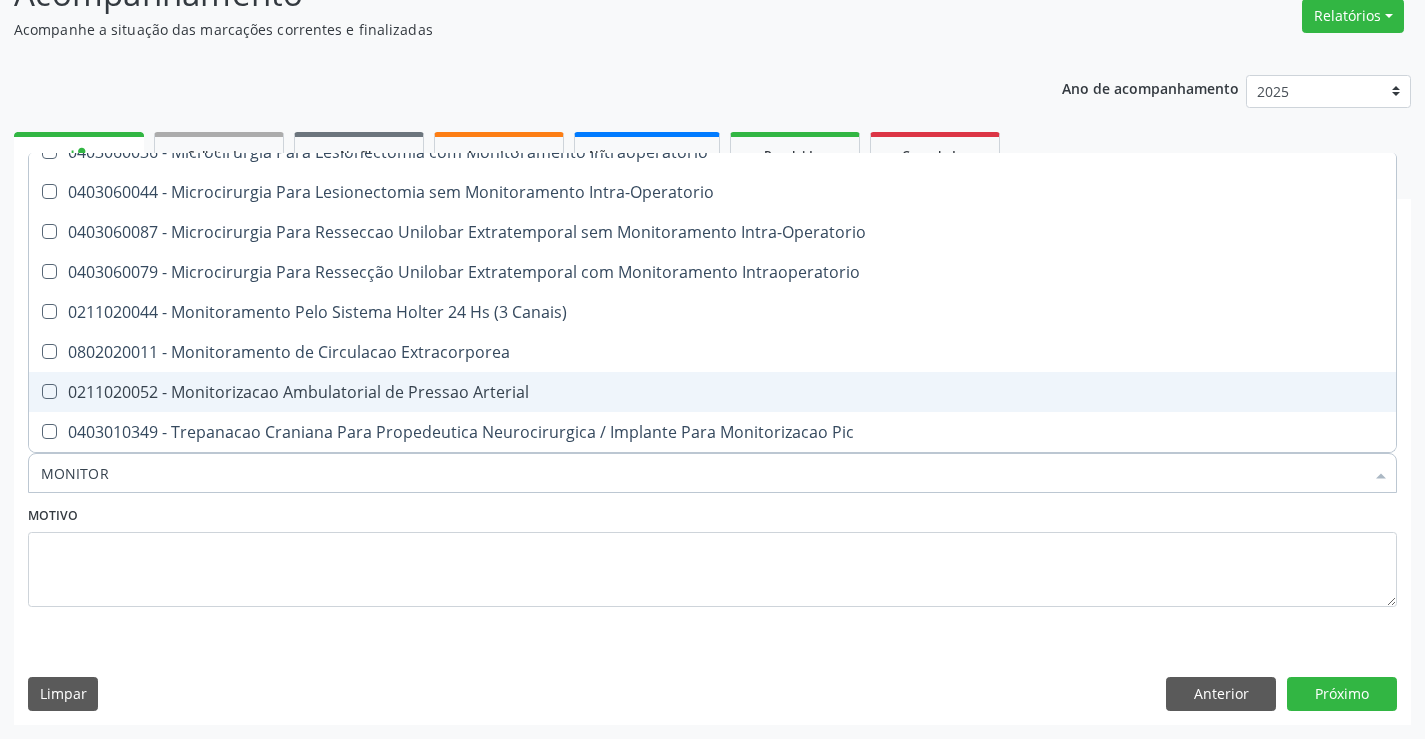 click on "0211020052 - Monitorizacao Ambulatorial de Pressao Arterial" at bounding box center (712, 392) 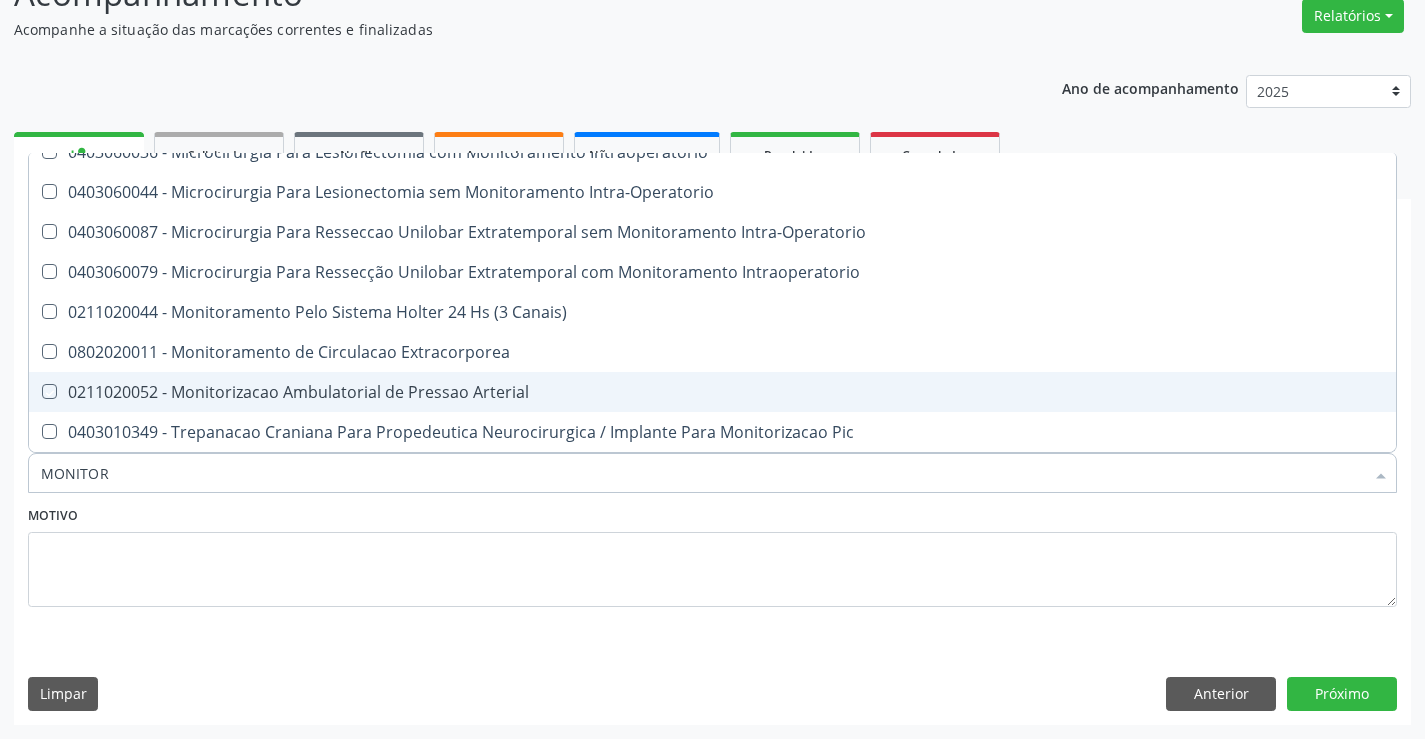 checkbox on "true" 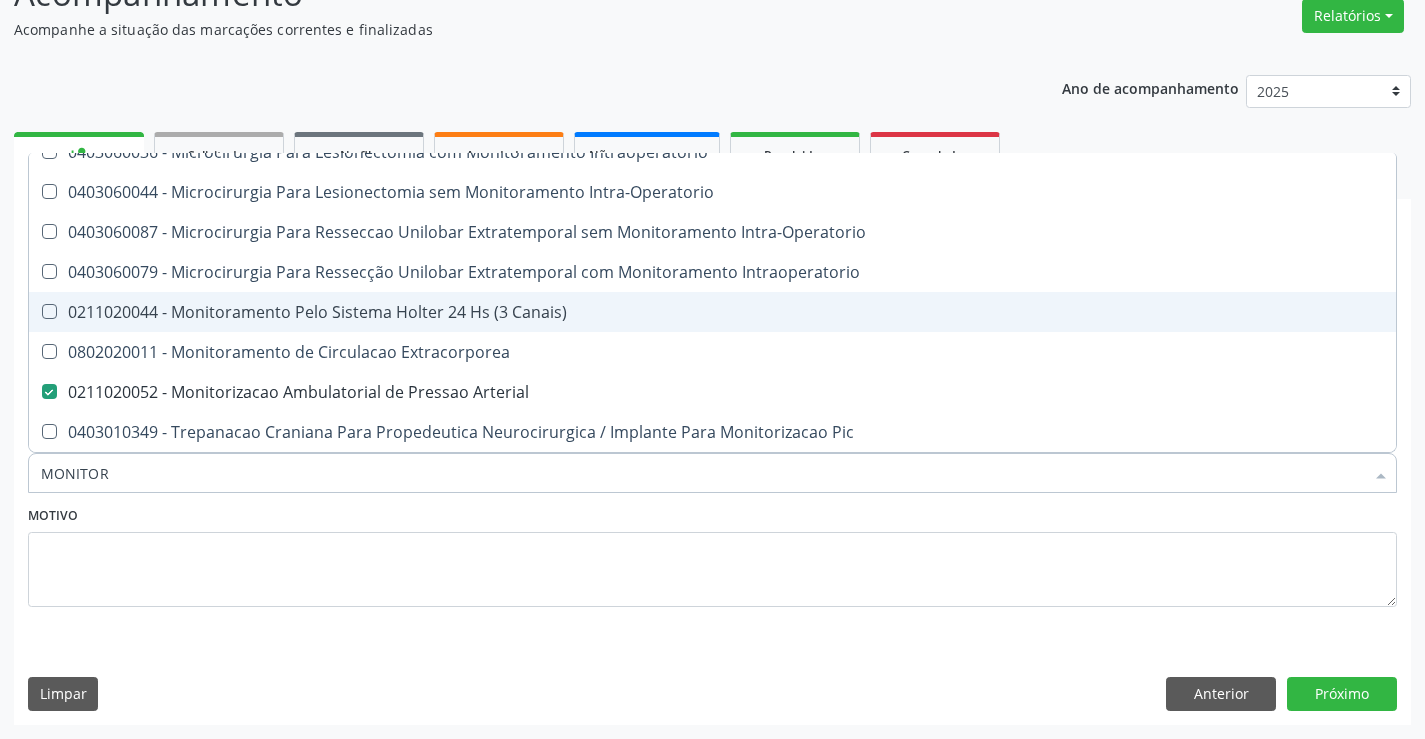 click on "0211020044 - Monitoramento Pelo Sistema Holter 24 Hs (3 Canais)" at bounding box center (712, 312) 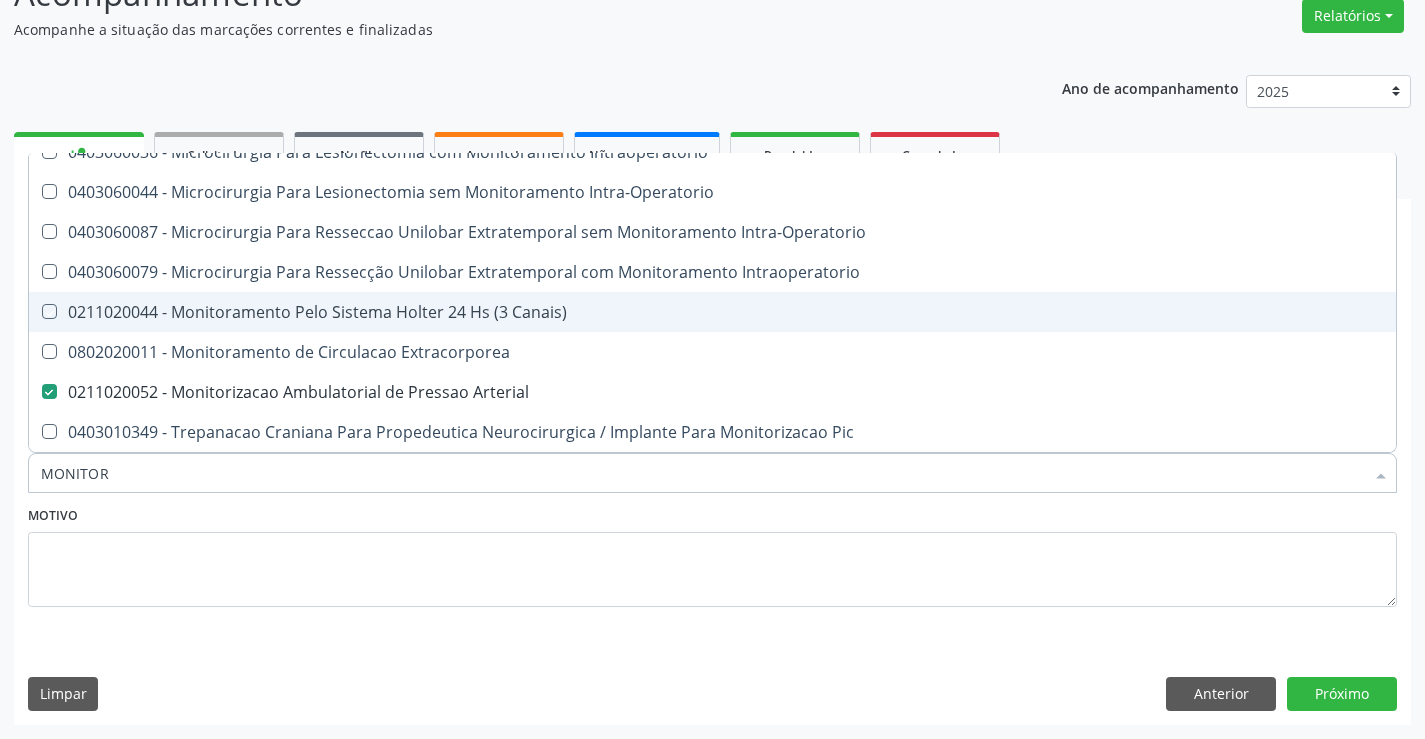 checkbox on "true" 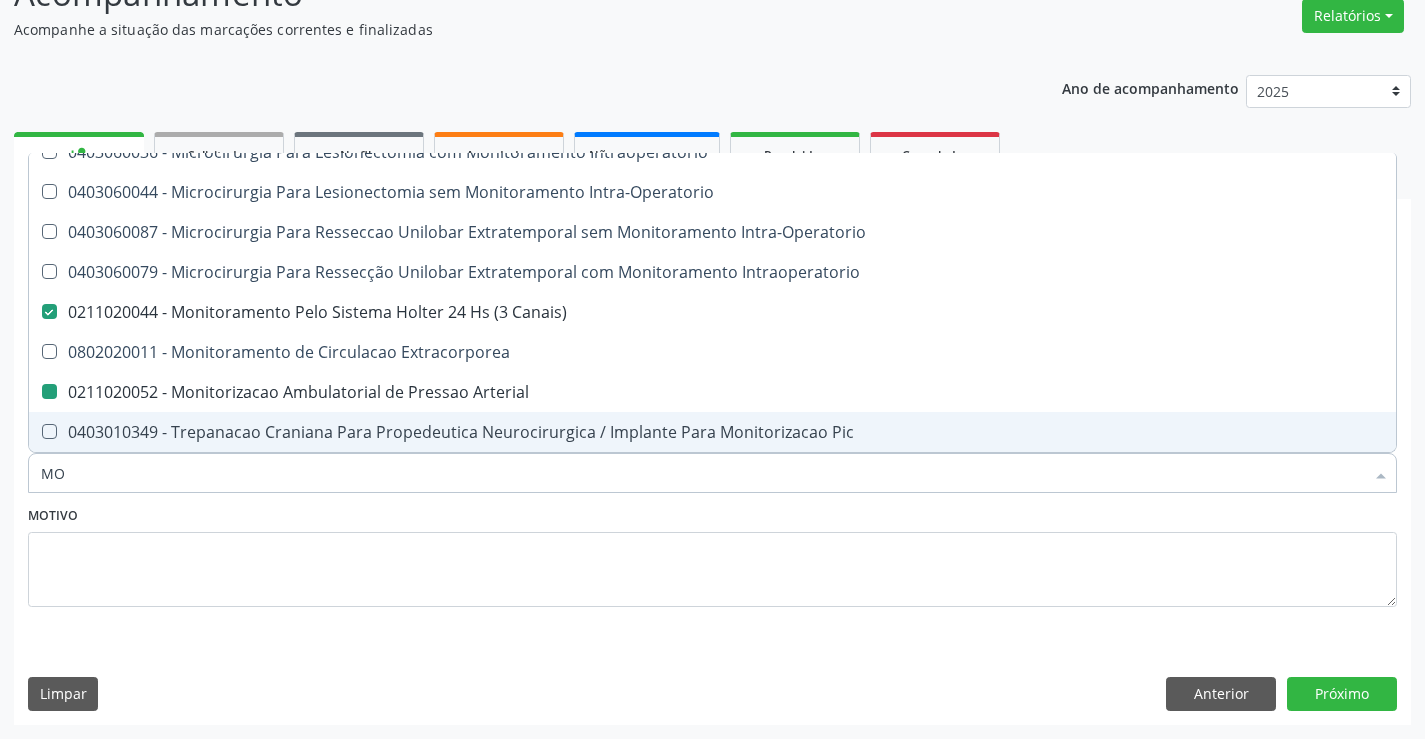 type on "M" 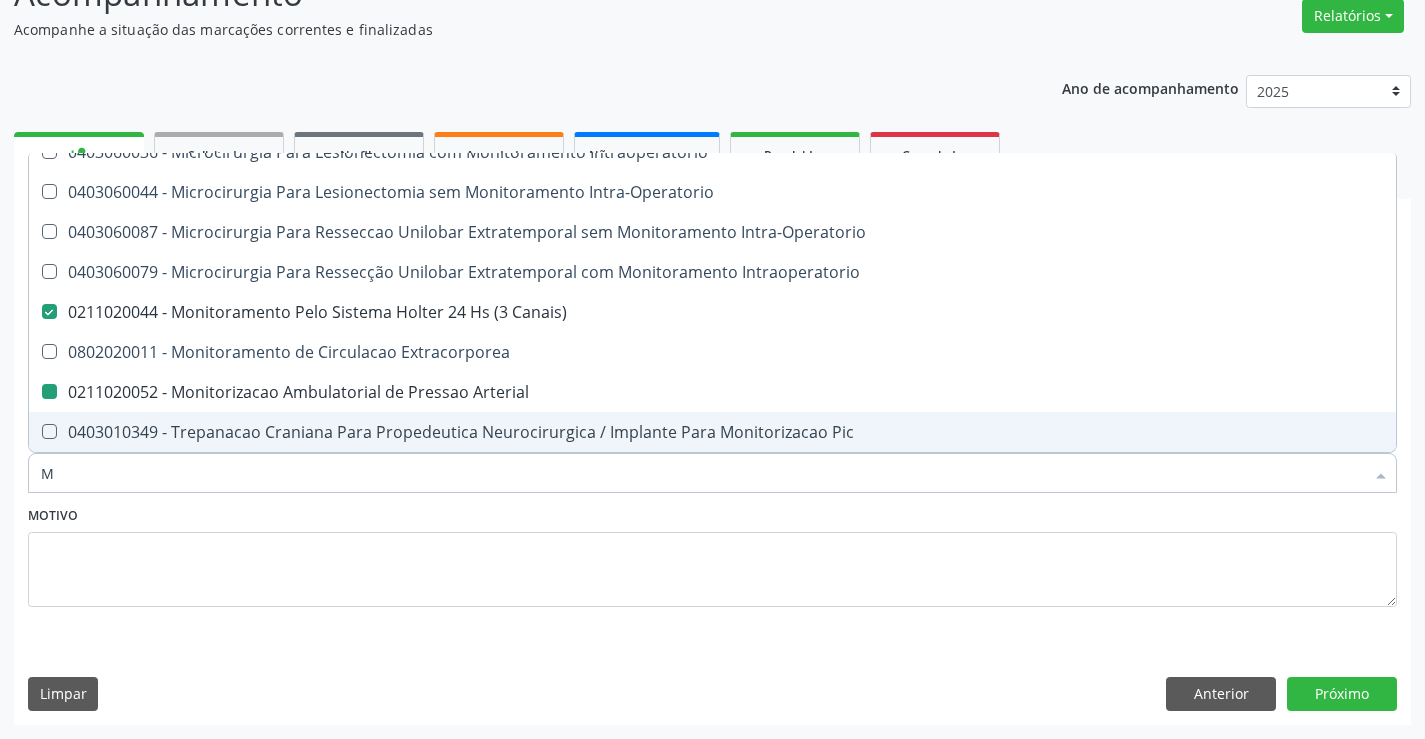 type 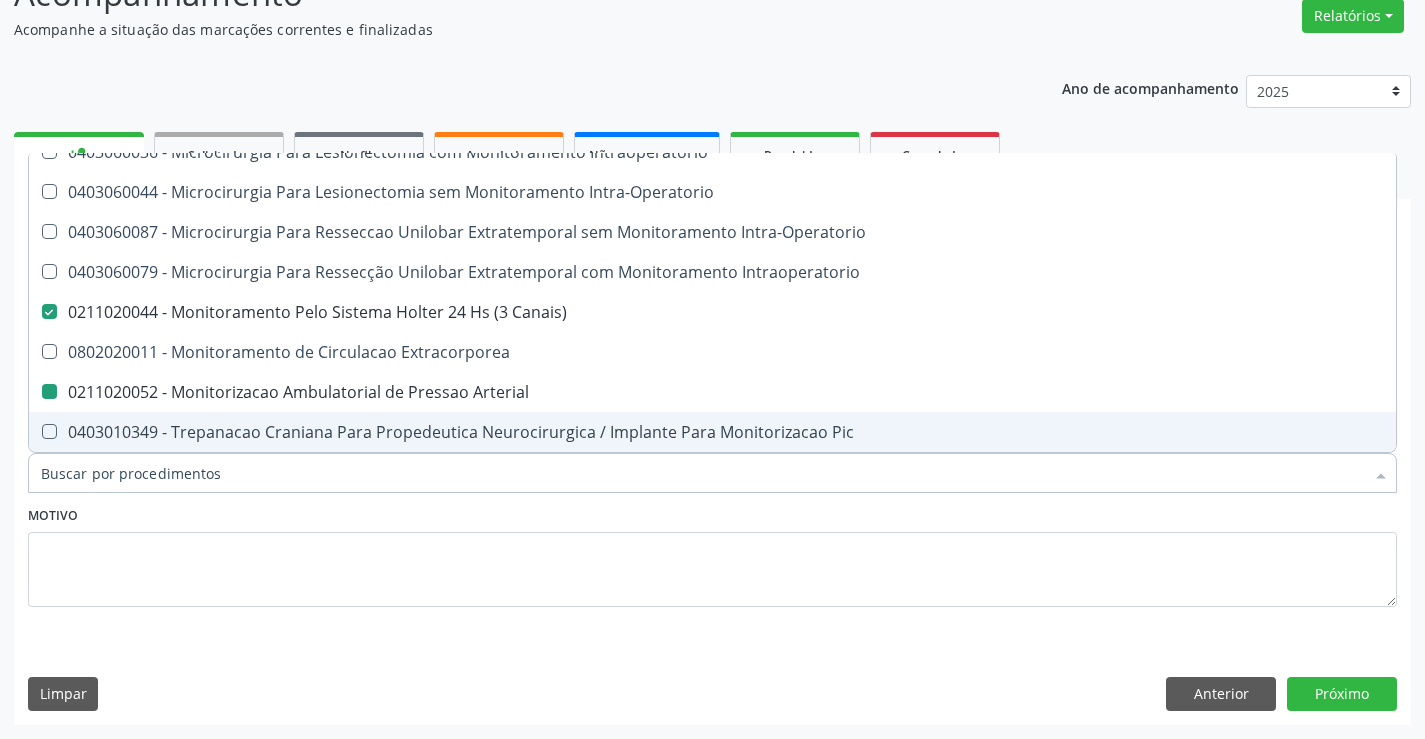 checkbox on "false" 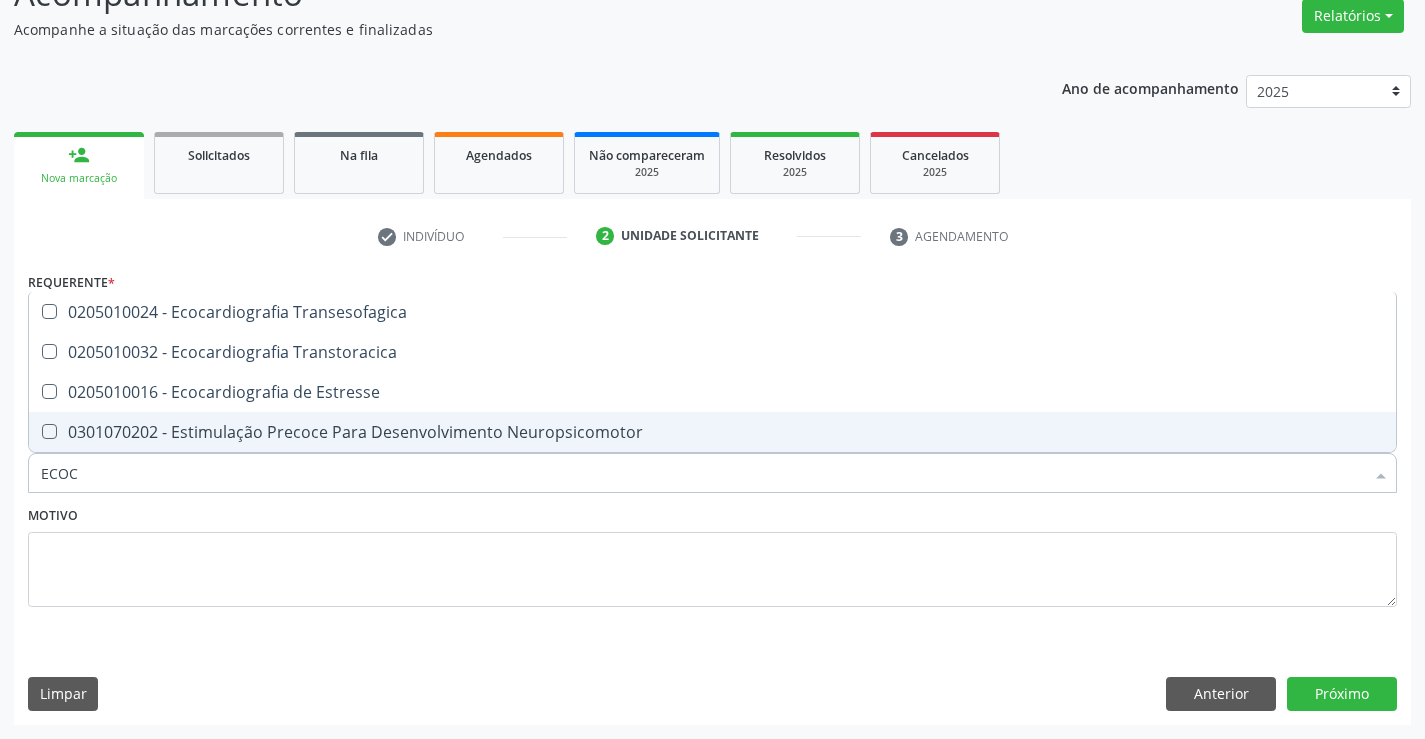 scroll, scrollTop: 0, scrollLeft: 0, axis: both 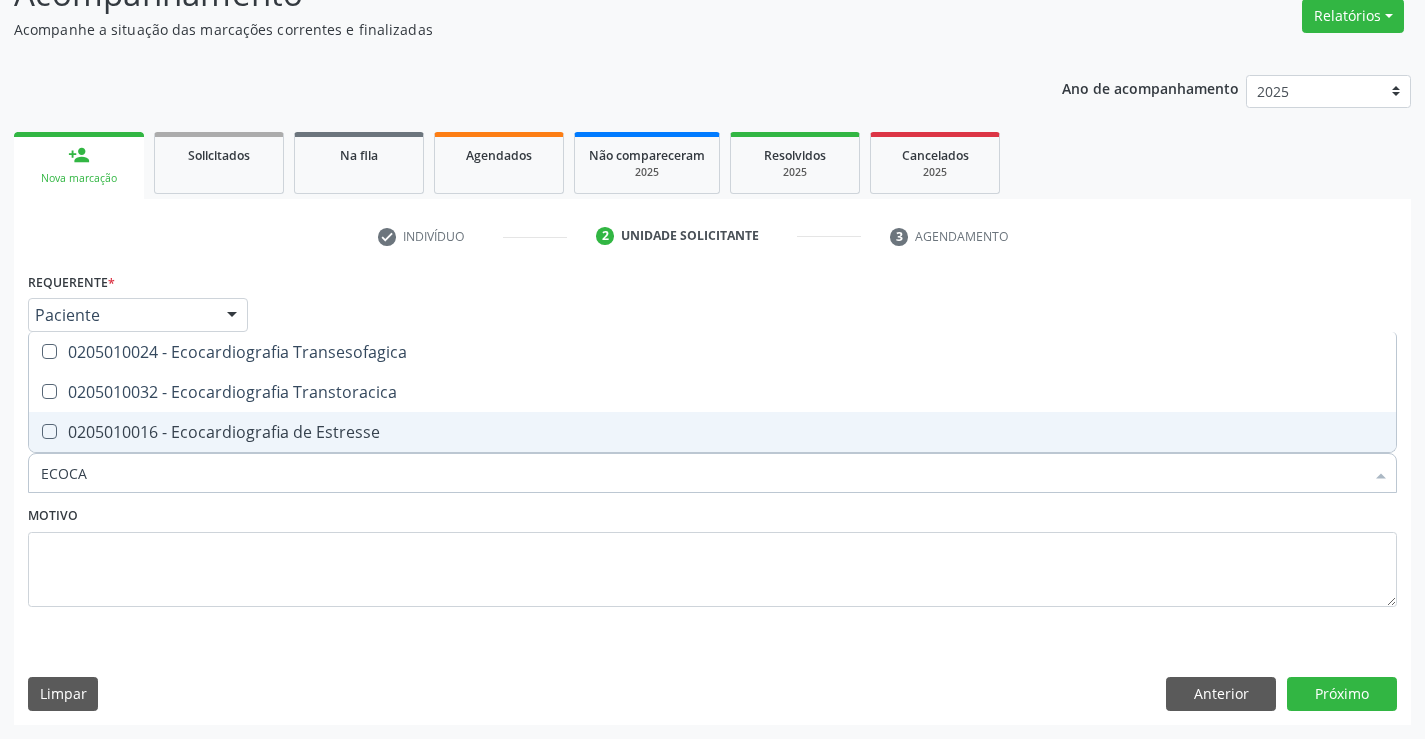 type on "ECOCAR" 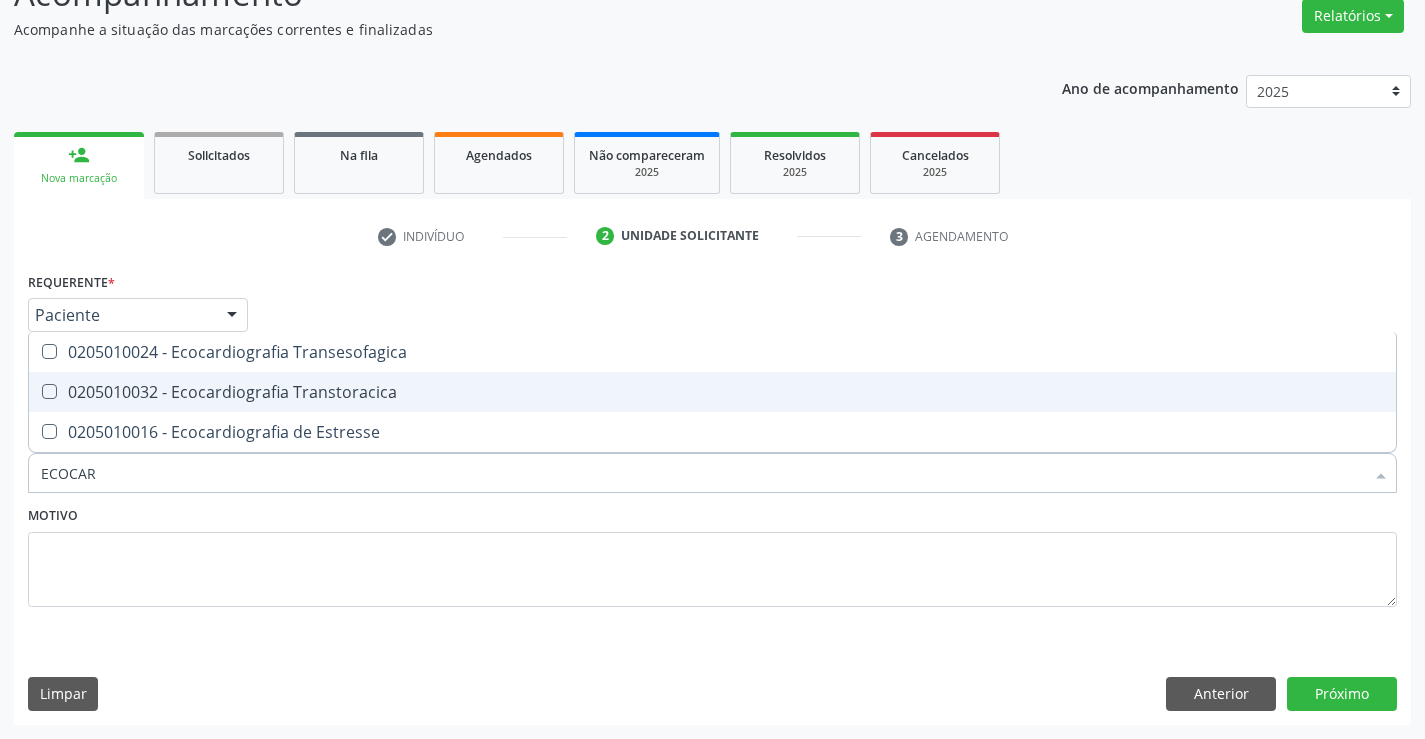 click on "0205010032 - Ecocardiografia Transtoracica" at bounding box center [712, 392] 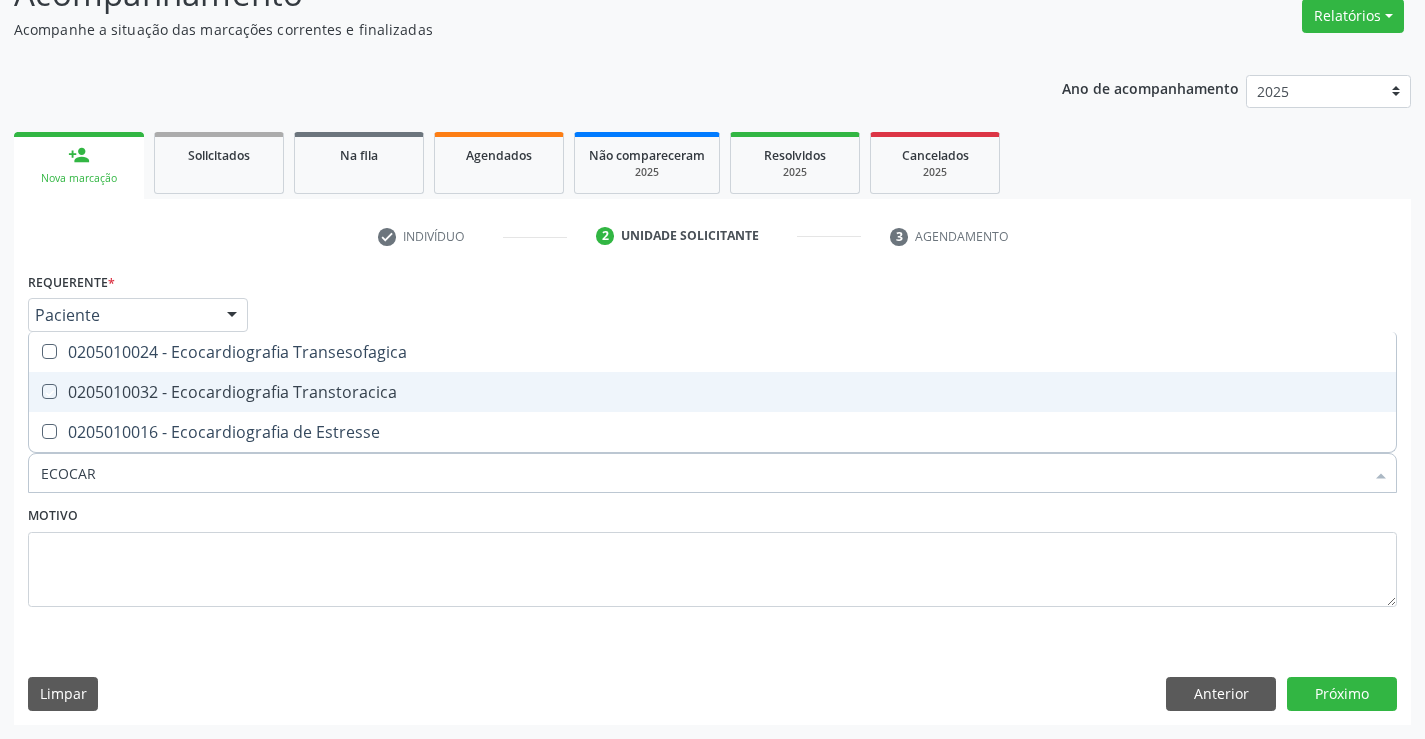 checkbox on "true" 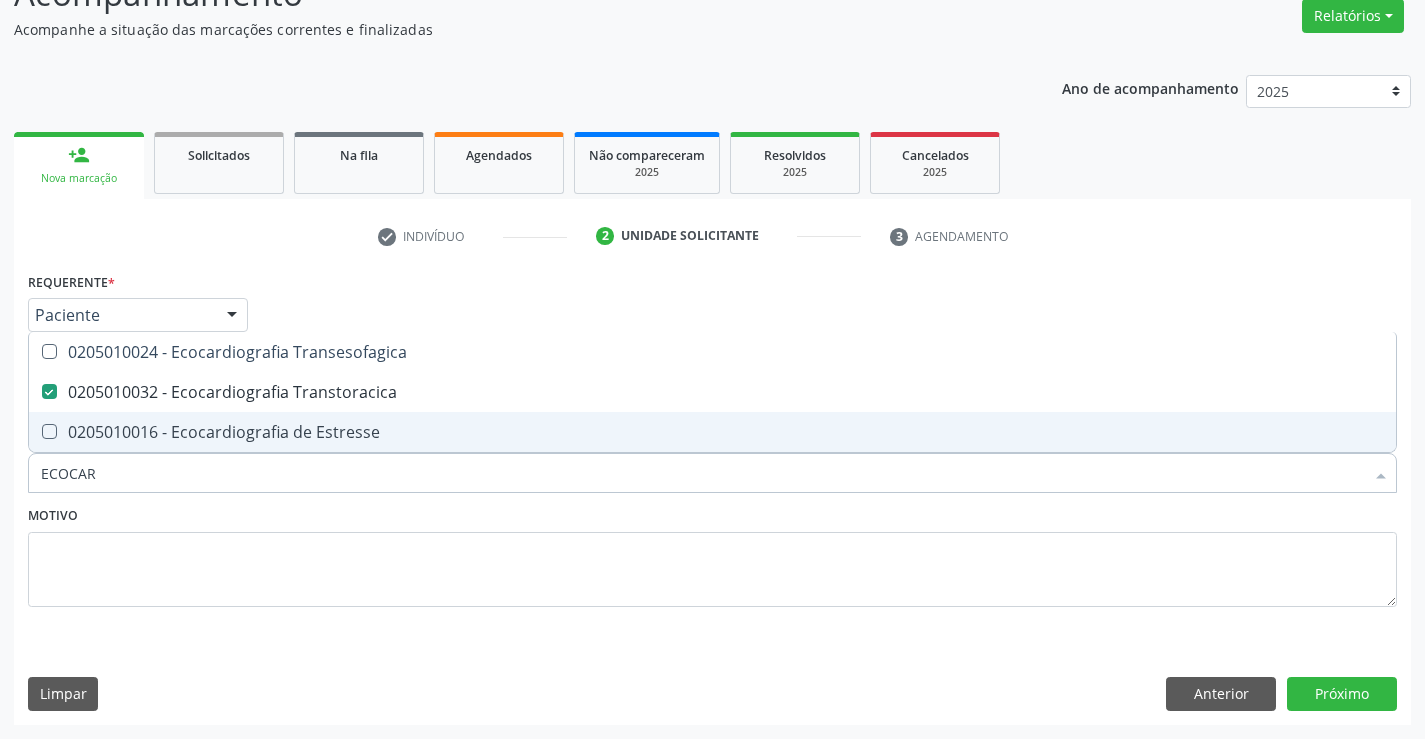 type on "ECOCAR" 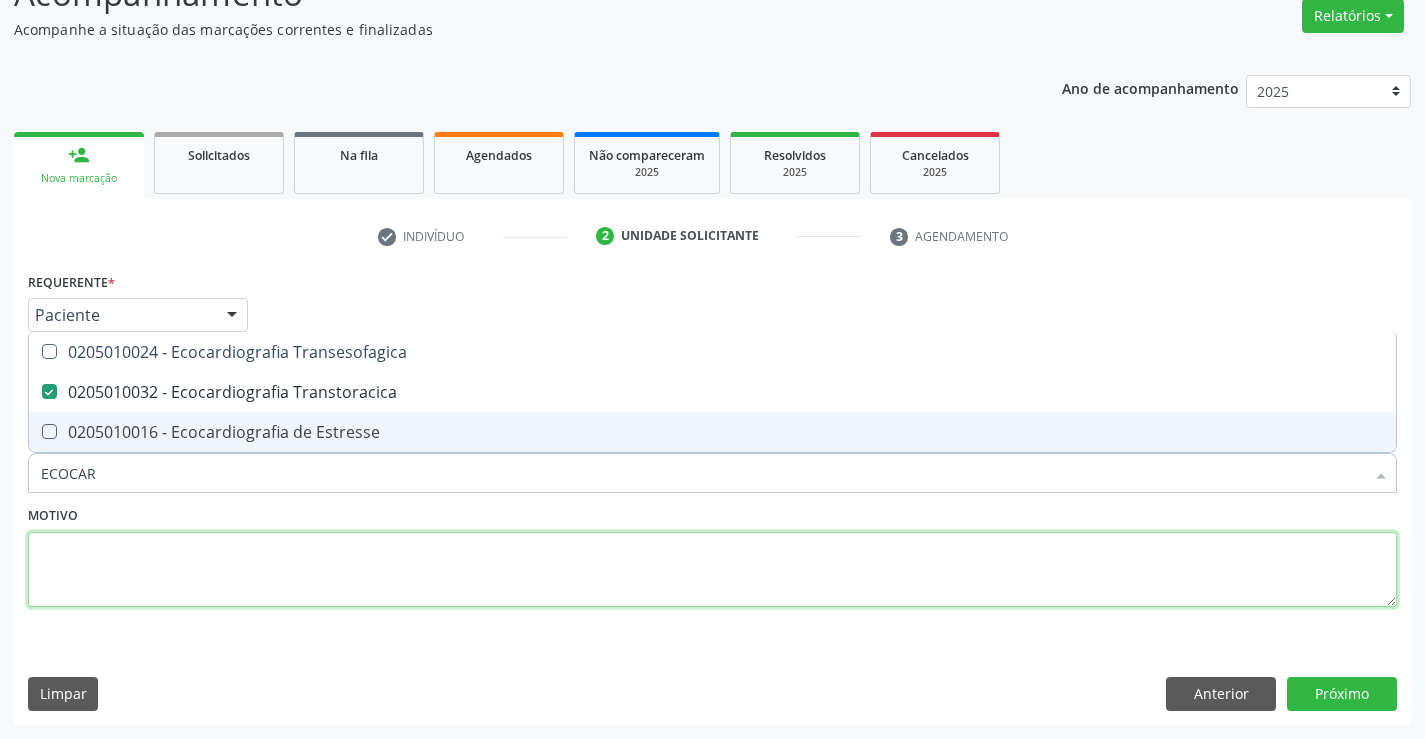 click at bounding box center (712, 570) 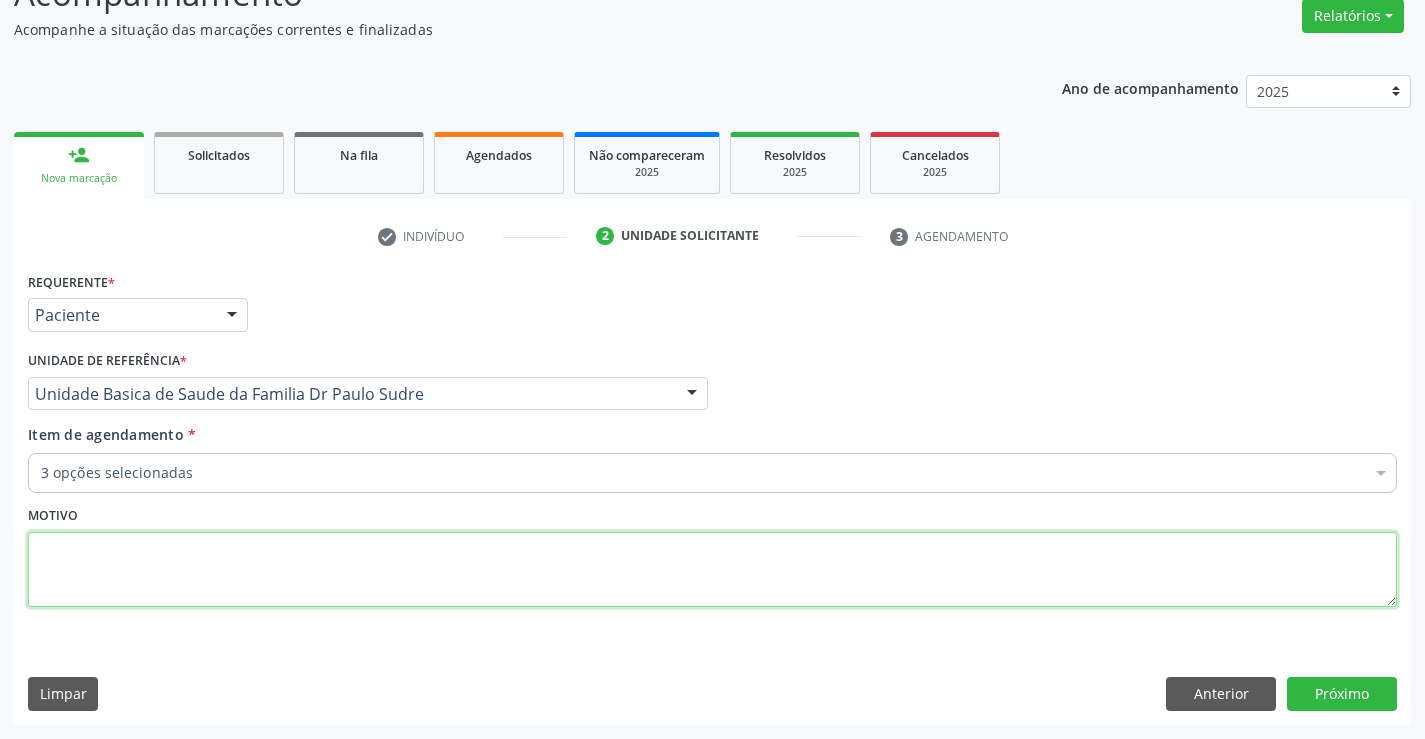 type on "T" 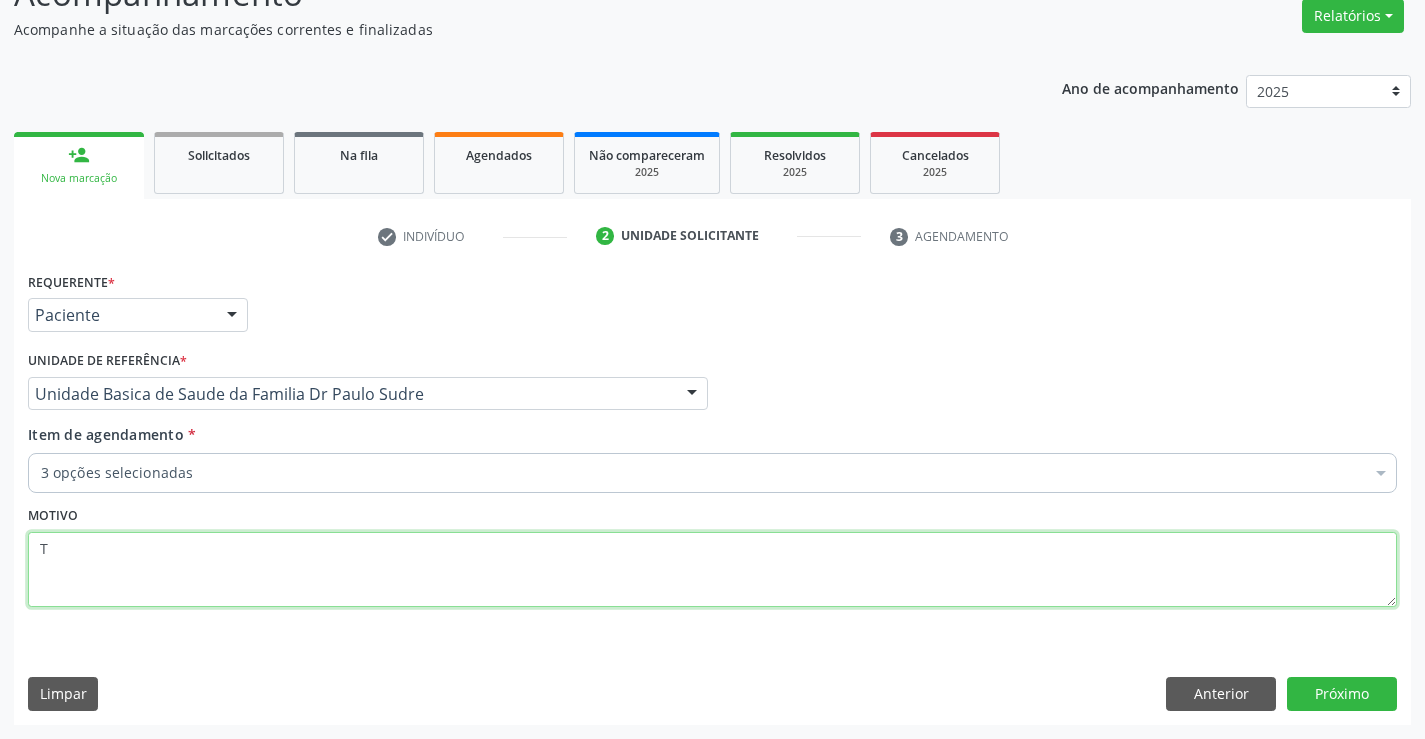 type 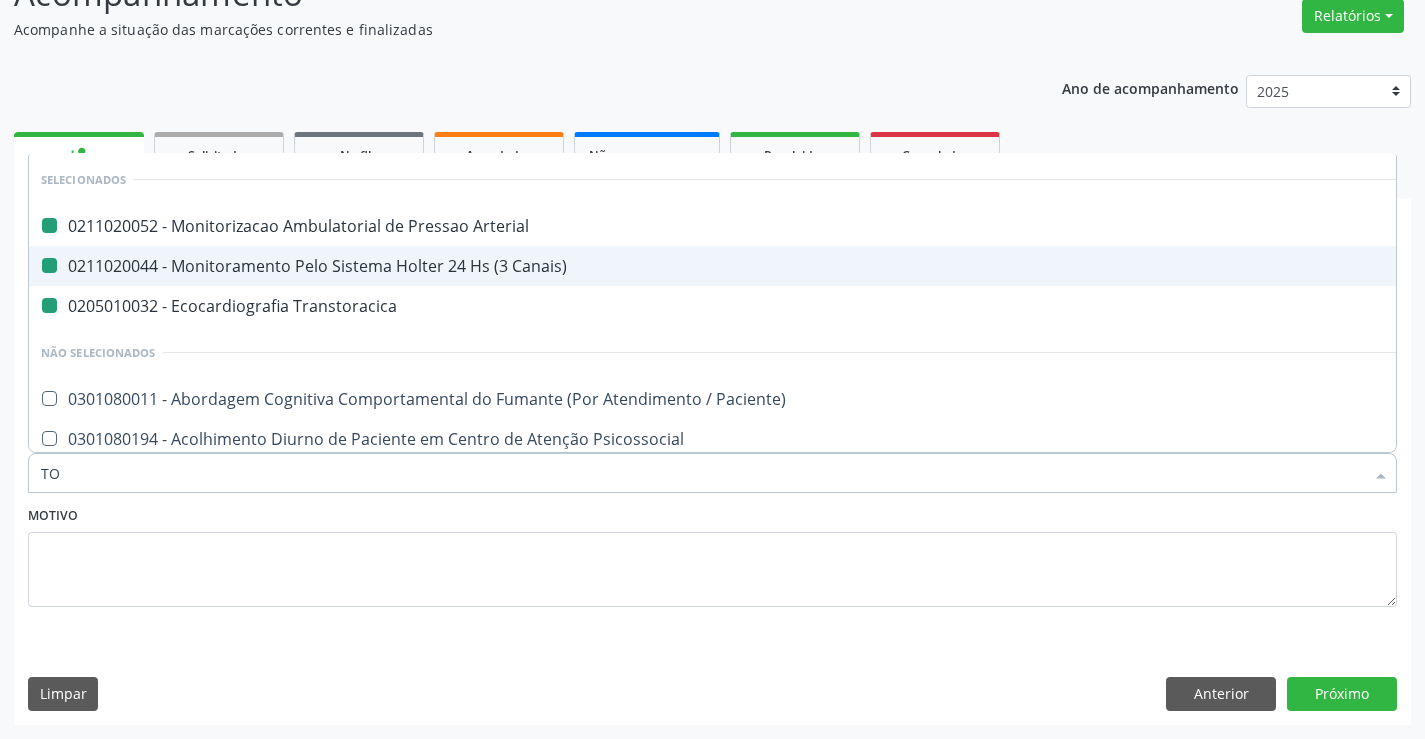 type on "TOM" 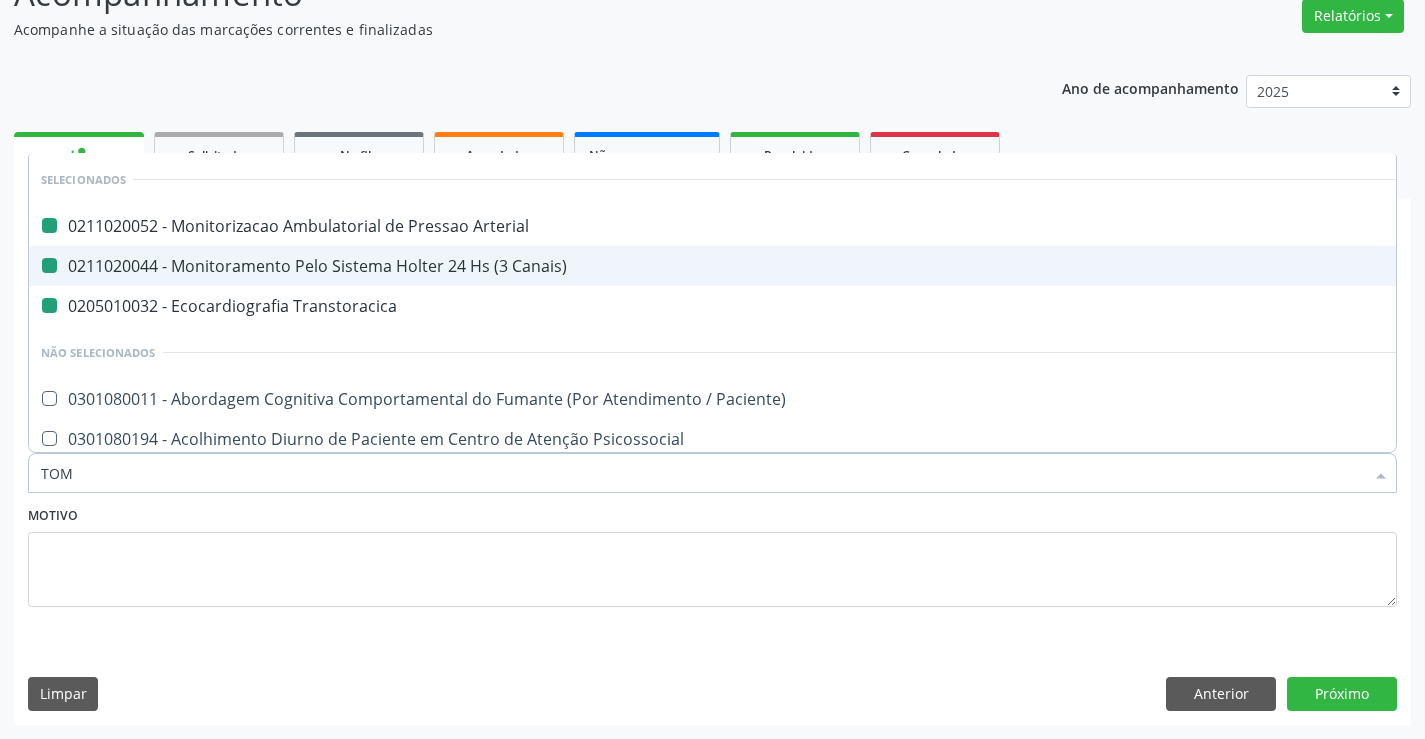 checkbox on "false" 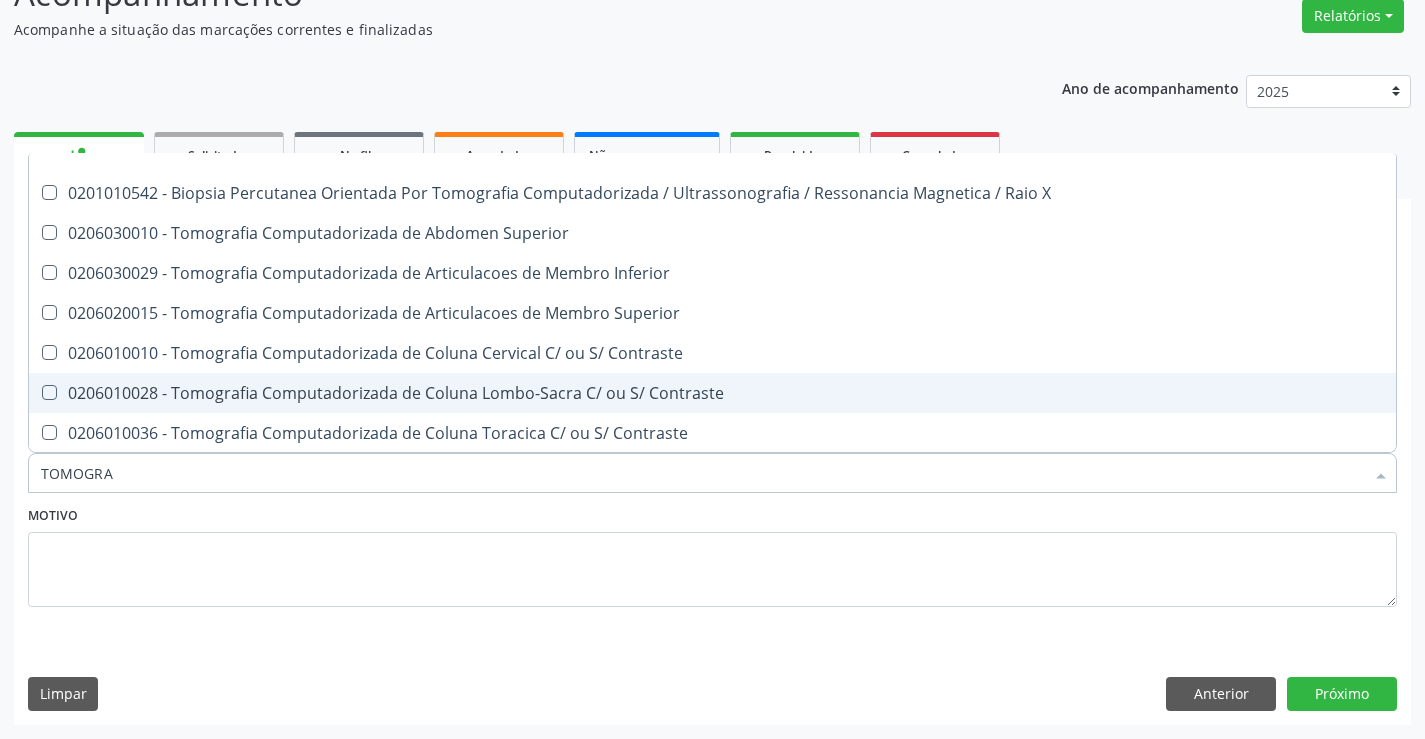 scroll, scrollTop: 0, scrollLeft: 0, axis: both 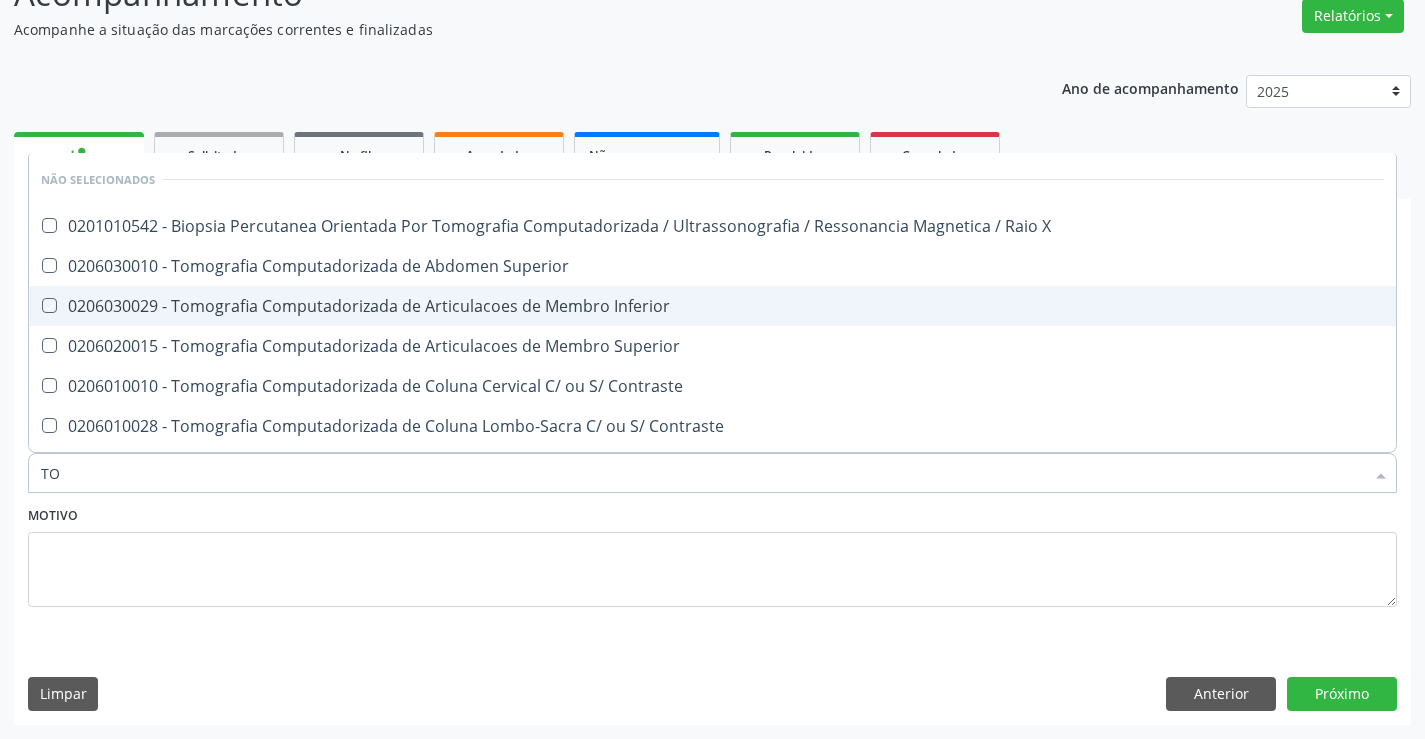 type on "T" 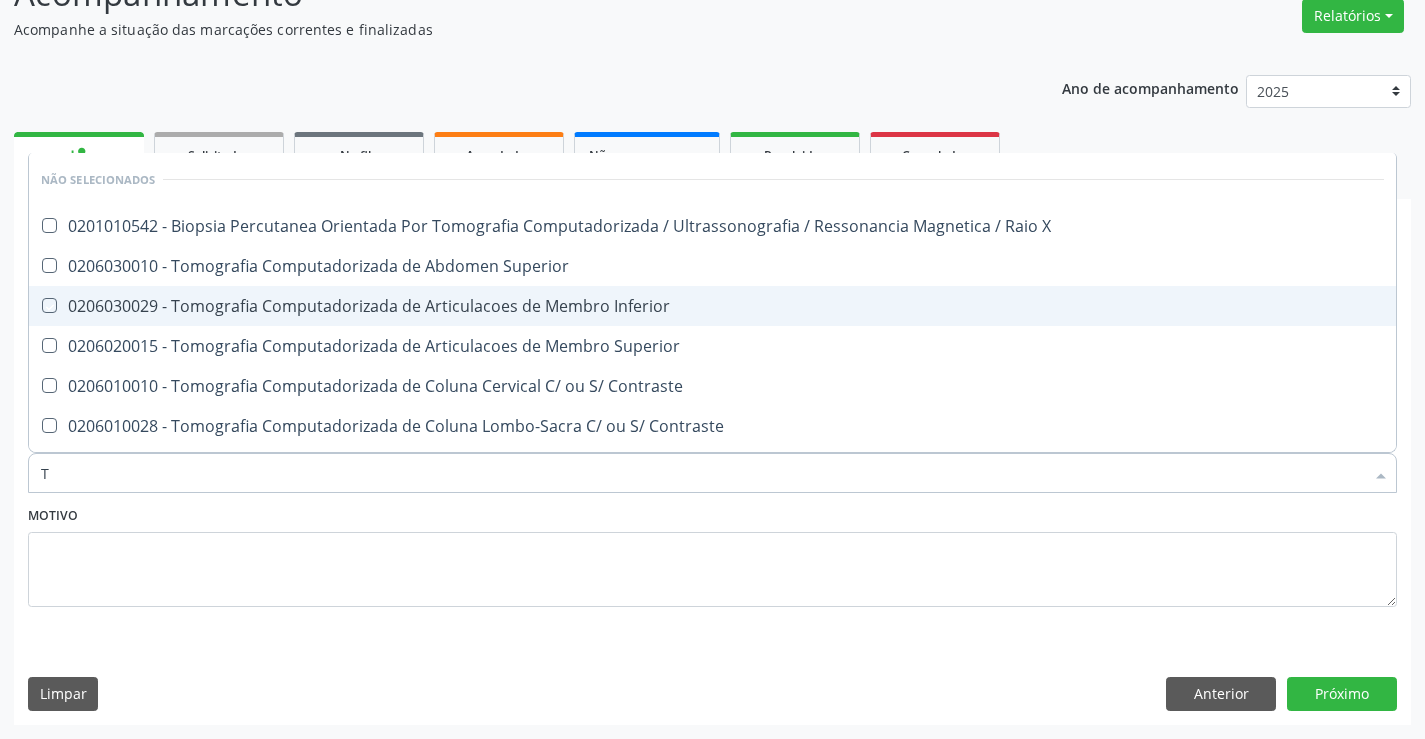 type 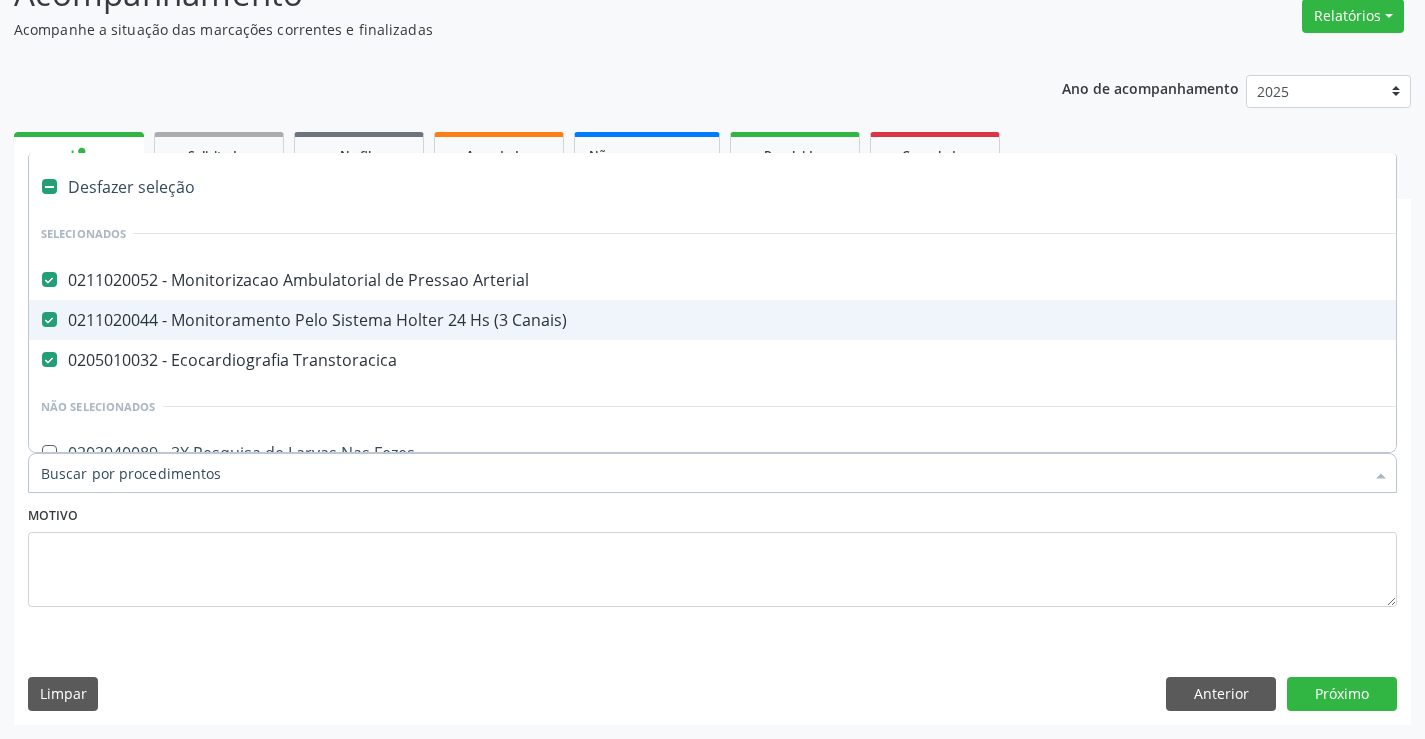 checkbox on "true" 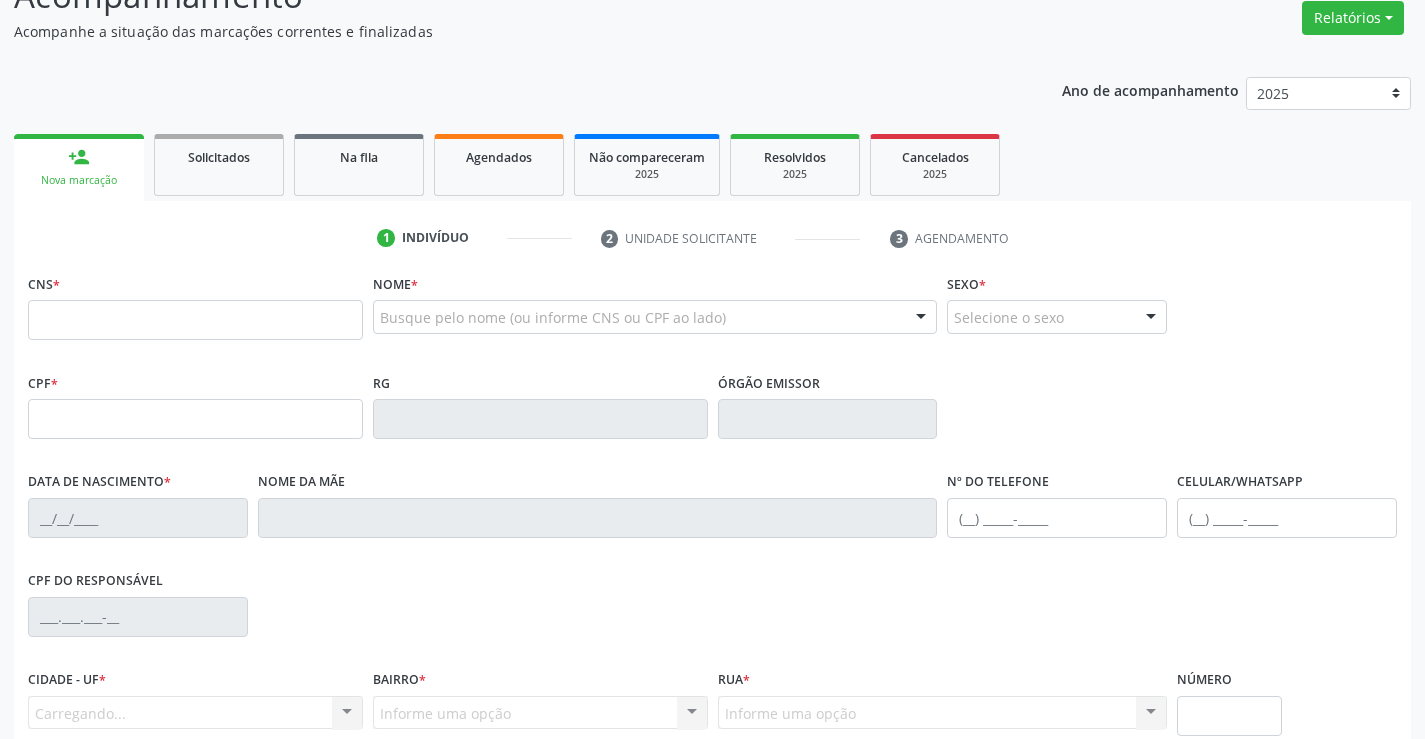 scroll, scrollTop: 165, scrollLeft: 0, axis: vertical 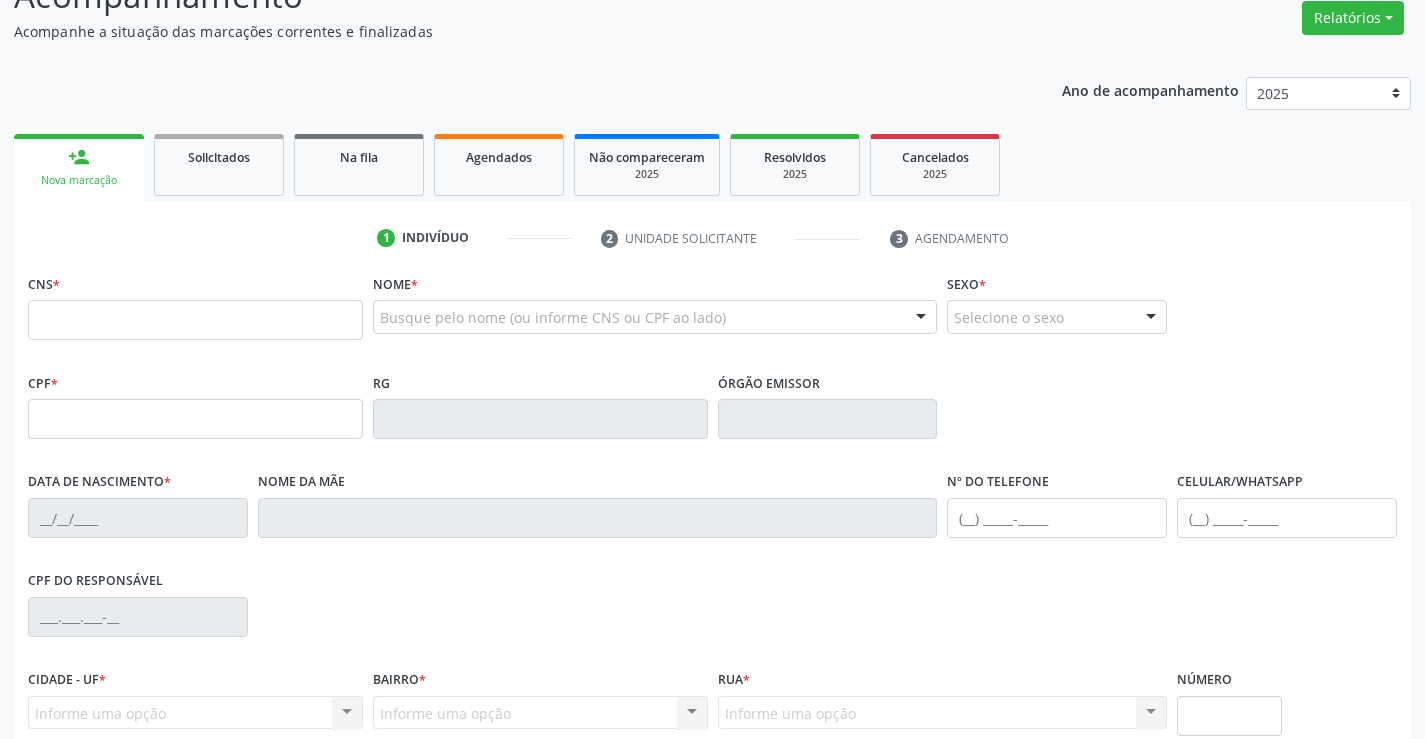 click at bounding box center (195, 320) 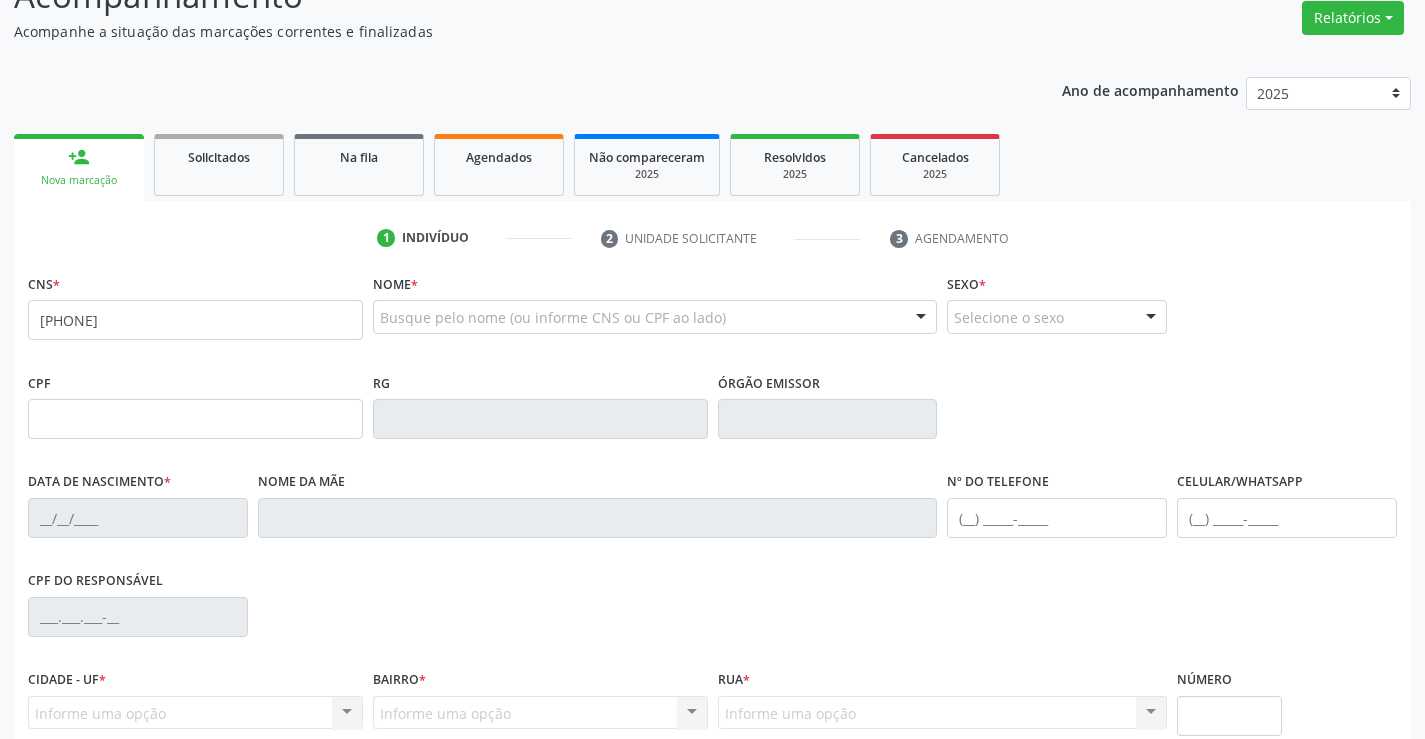 type on "[PHONE]" 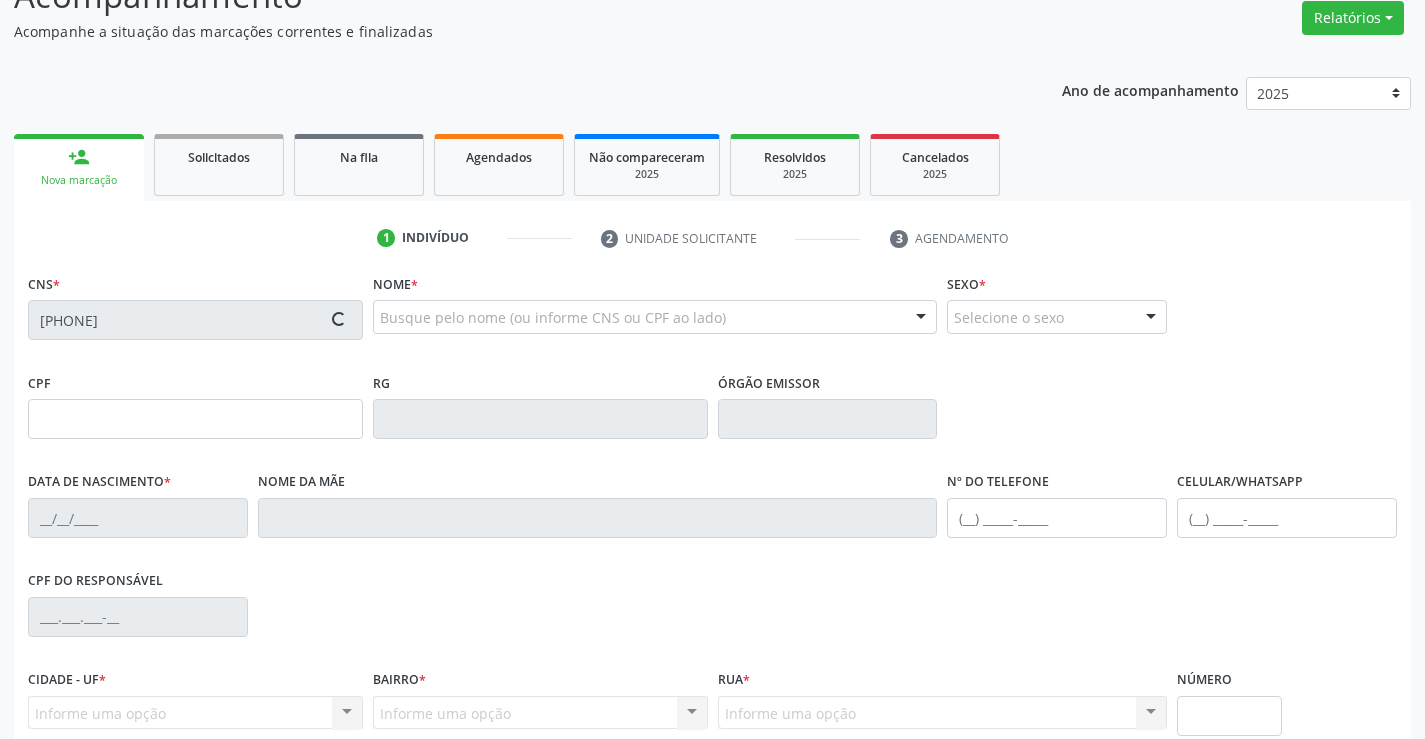 type on "16/05/2012" 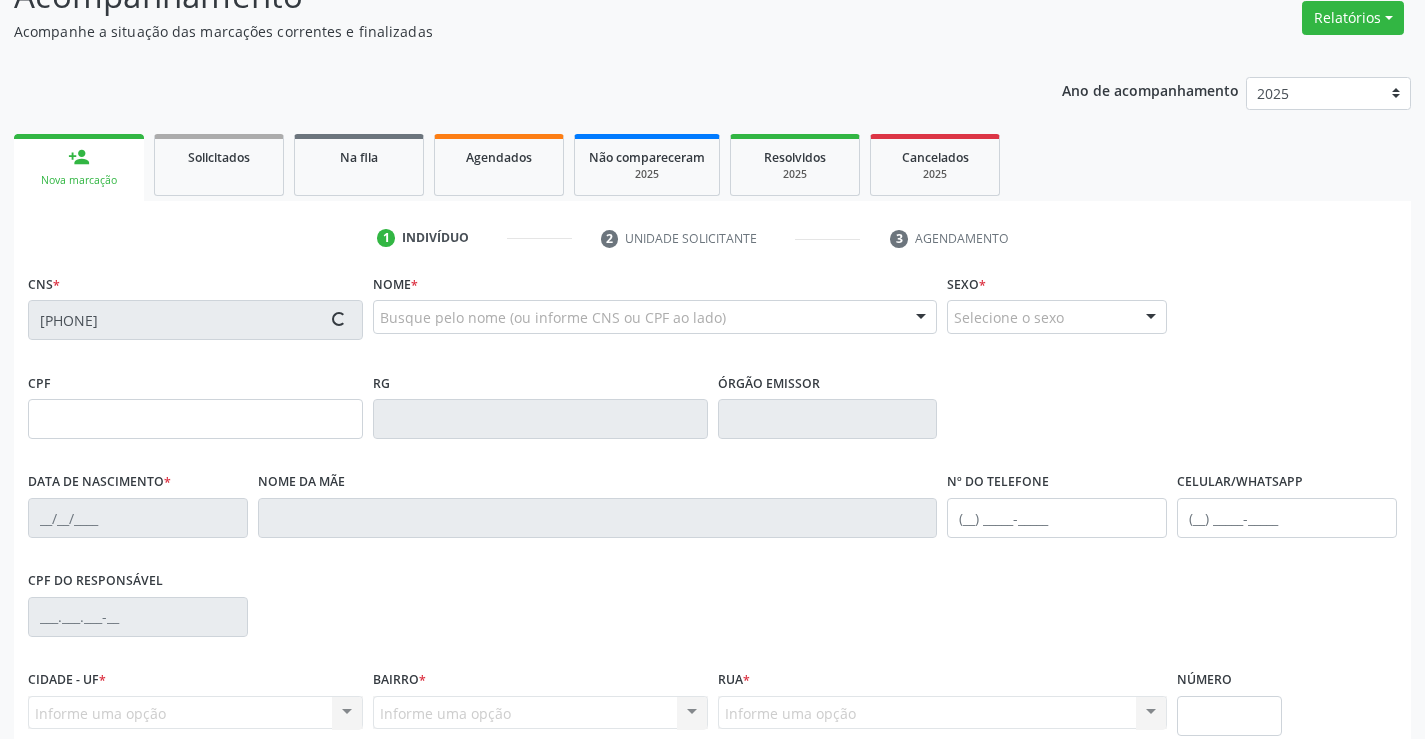 type on "(74) 98805-9084" 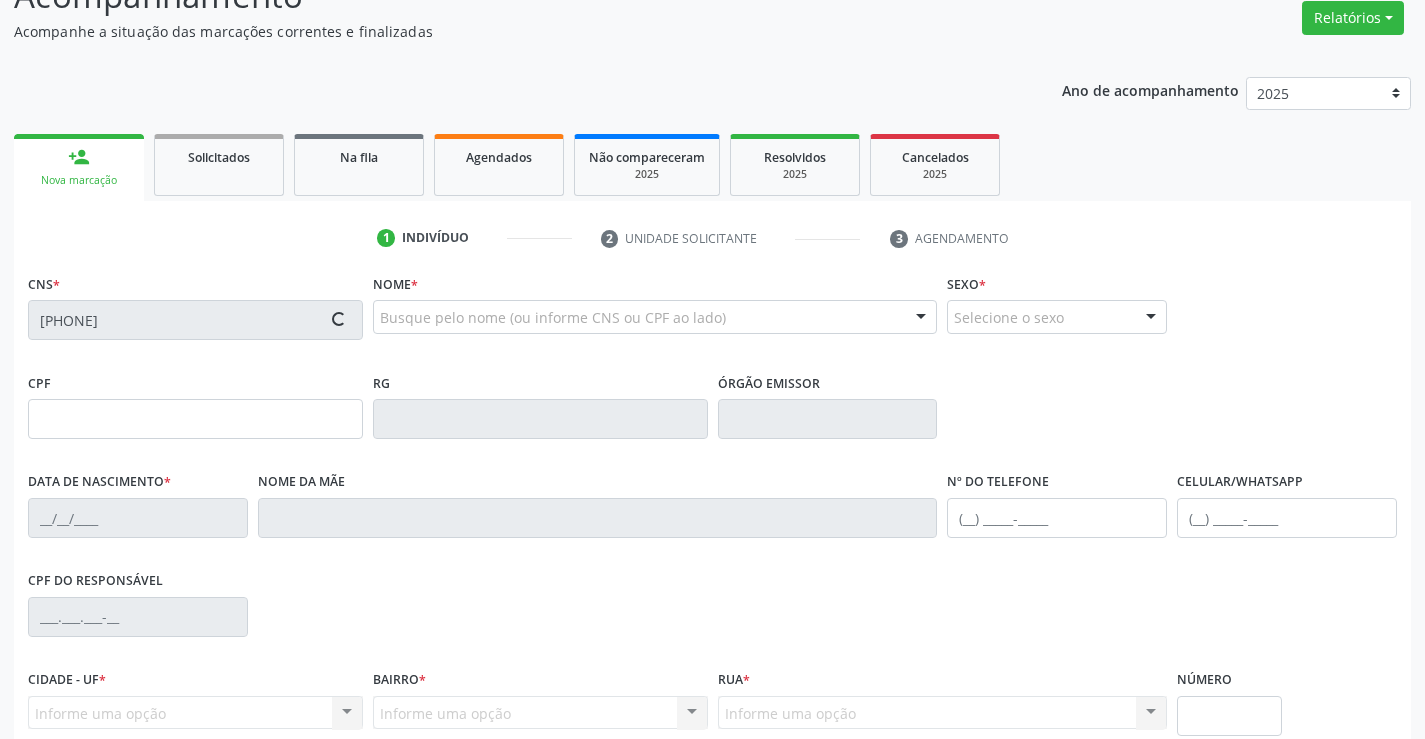 type on "S/N" 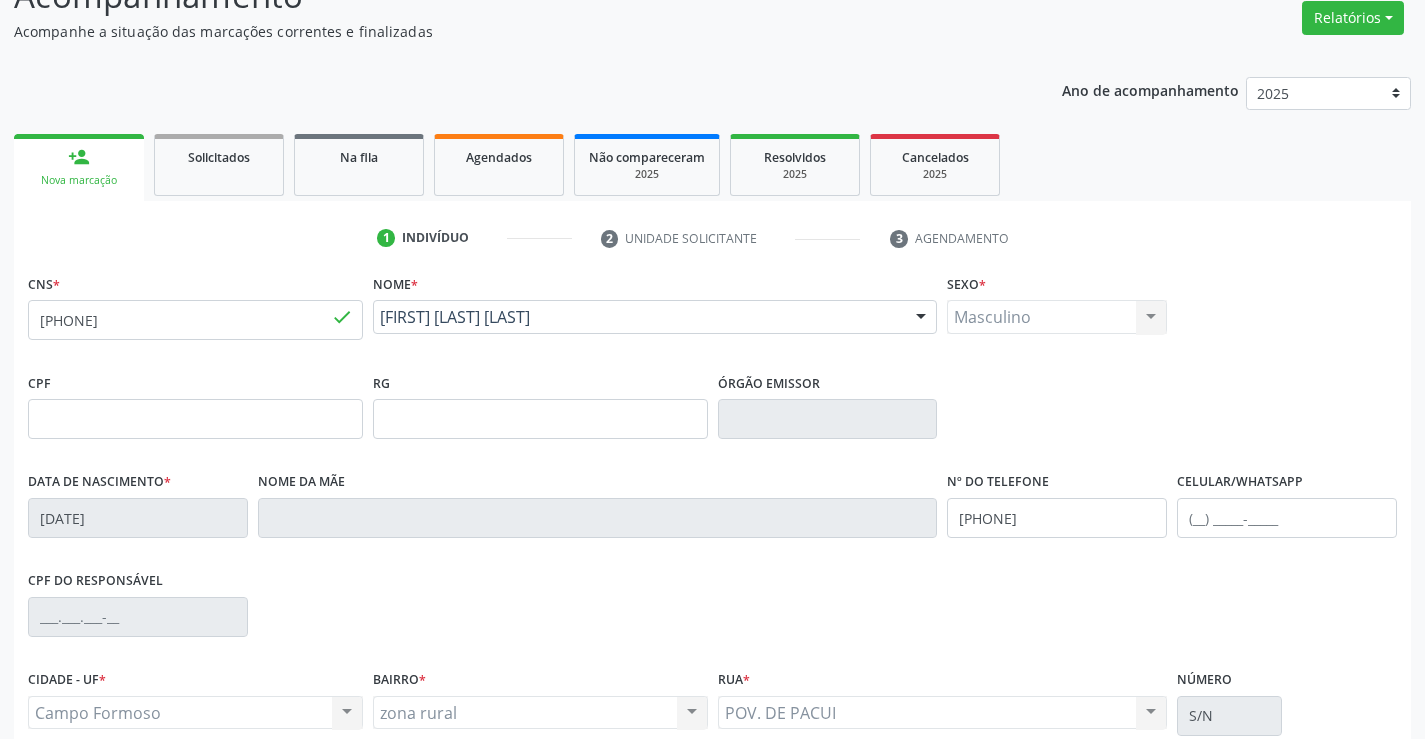 scroll, scrollTop: 345, scrollLeft: 0, axis: vertical 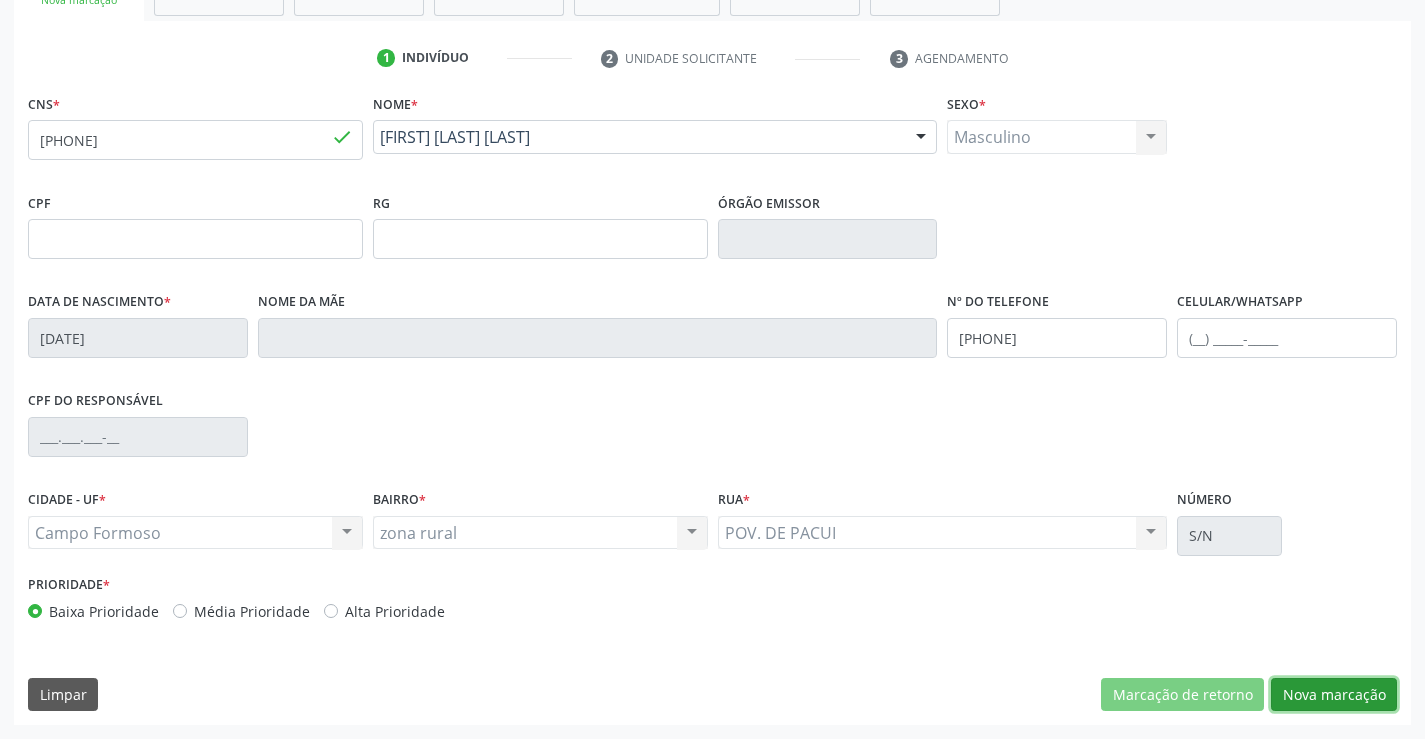 drag, startPoint x: 1351, startPoint y: 707, endPoint x: 1299, endPoint y: 659, distance: 70.76723 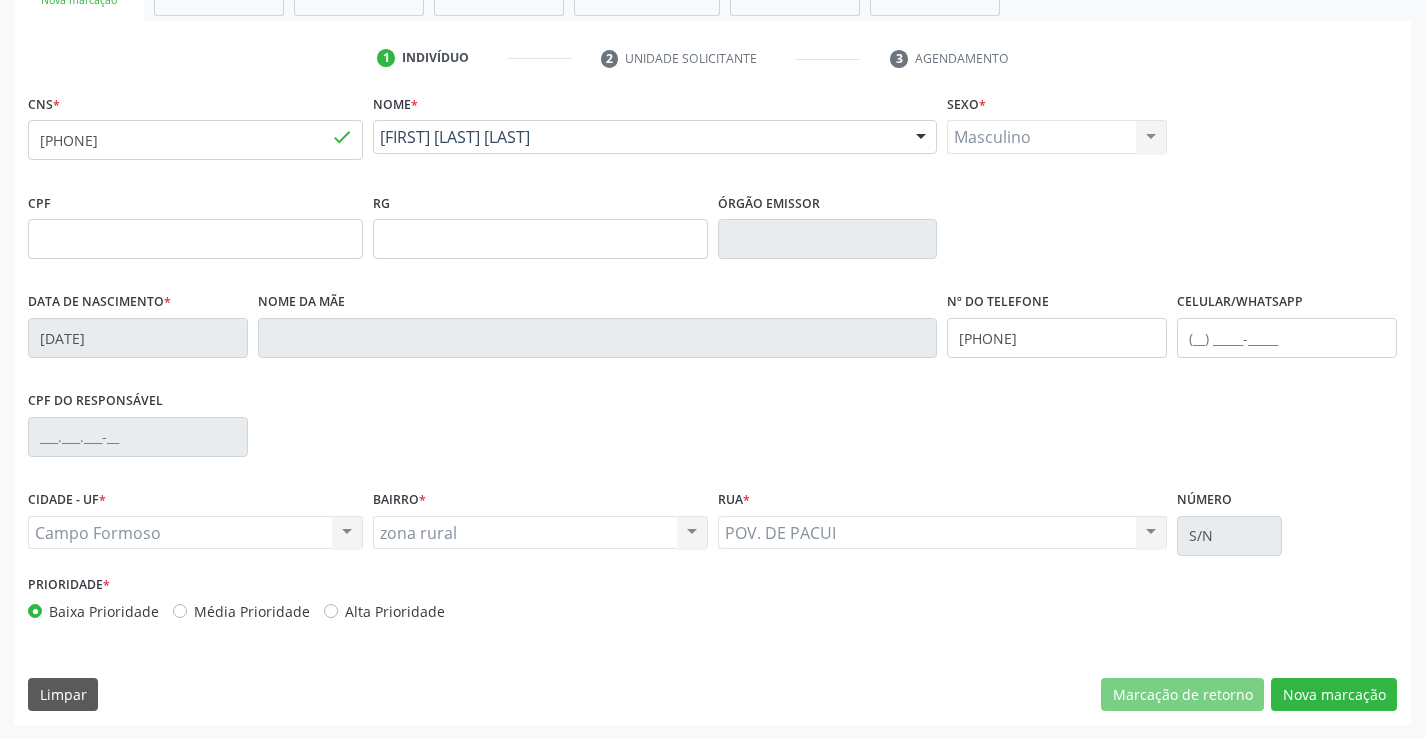scroll, scrollTop: 167, scrollLeft: 0, axis: vertical 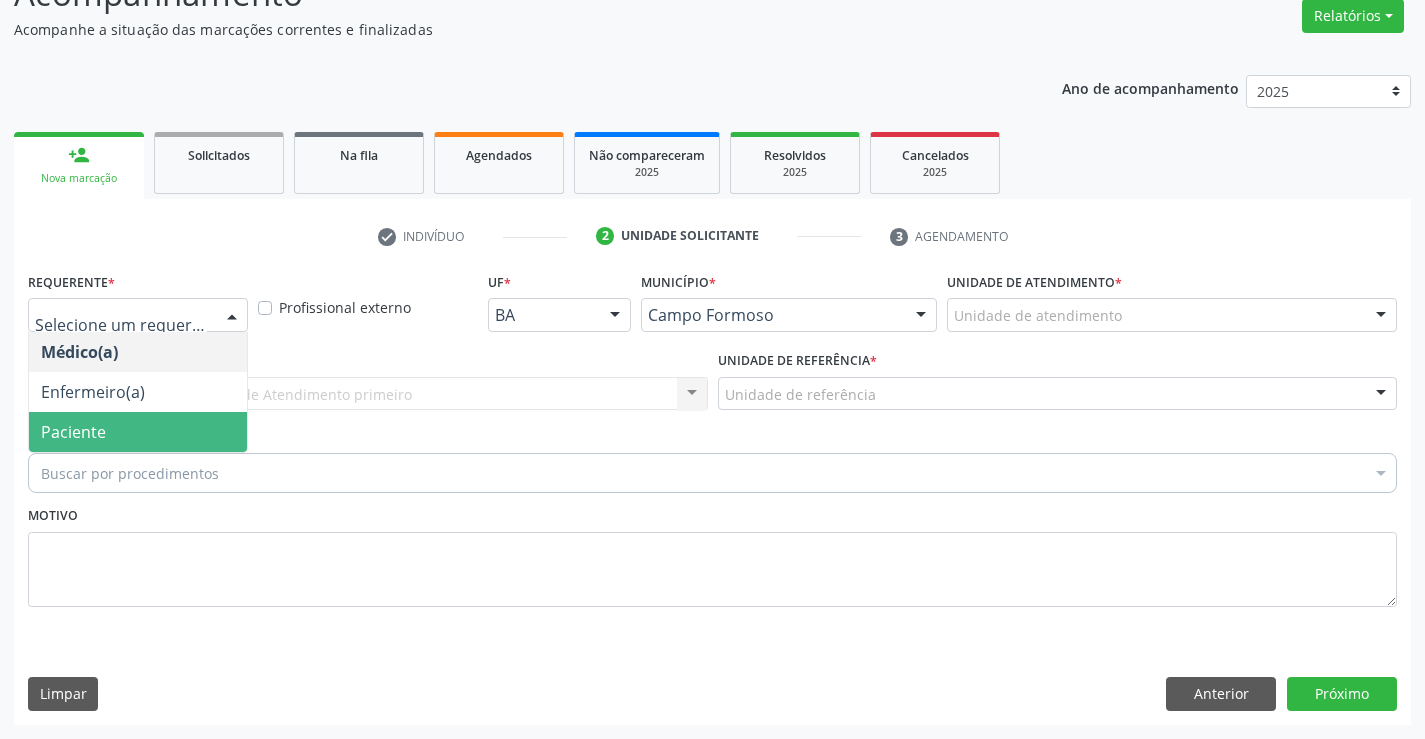 click on "Paciente" at bounding box center (138, 432) 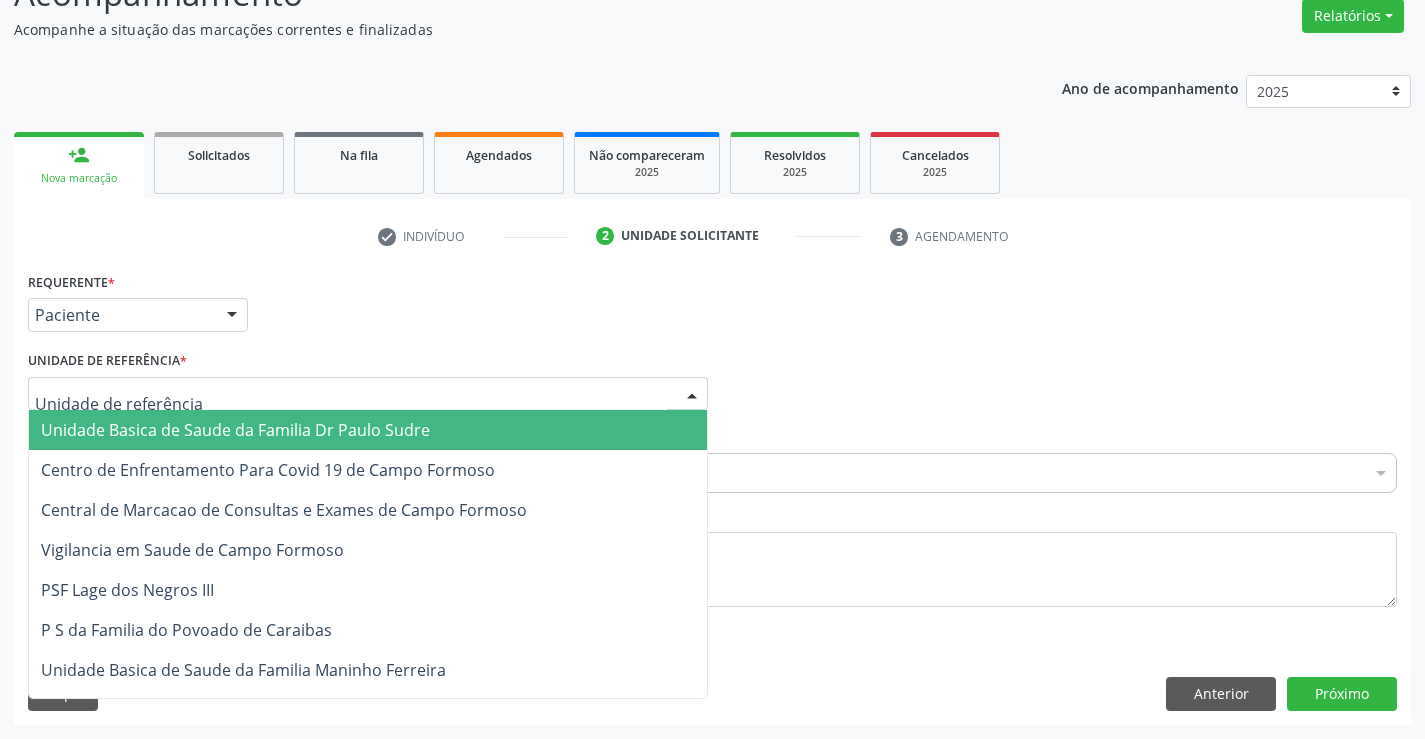 click at bounding box center (368, 394) 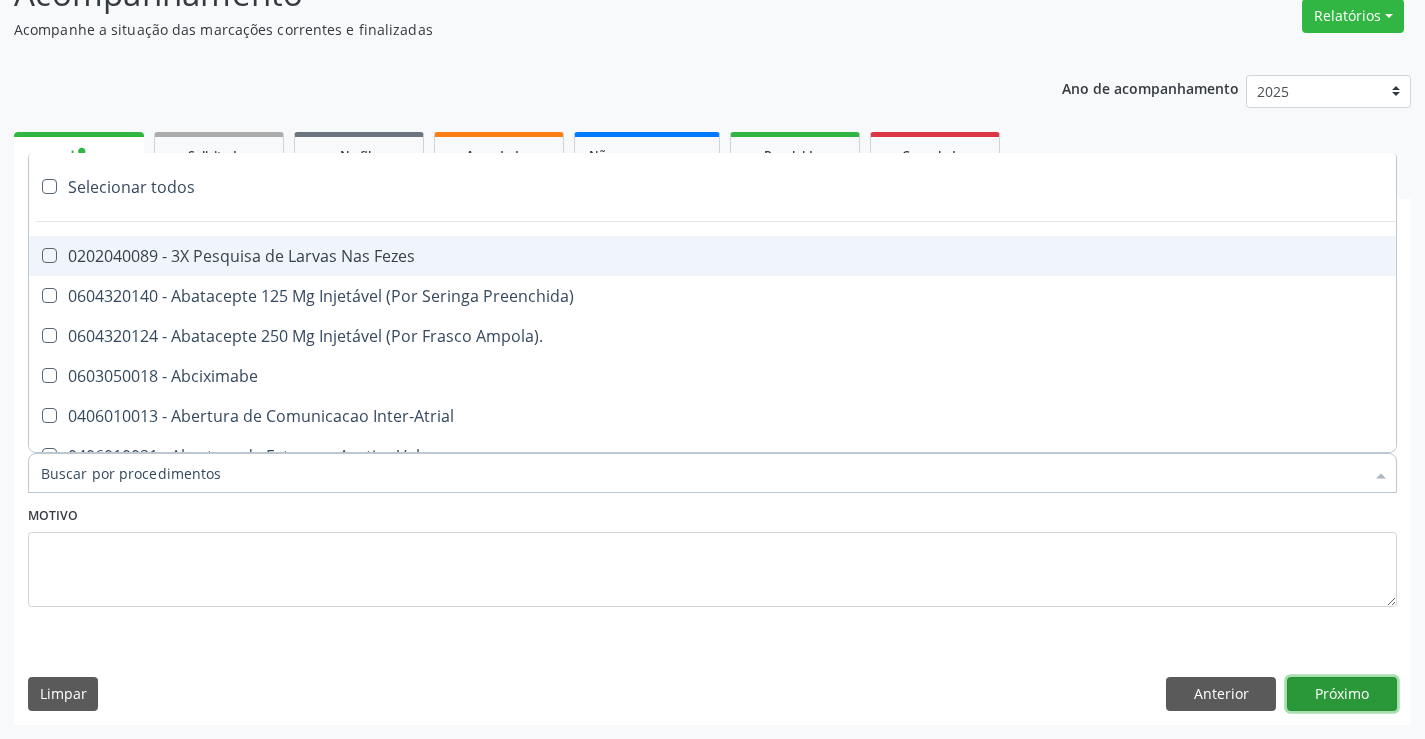 click on "Próximo" at bounding box center [1342, 694] 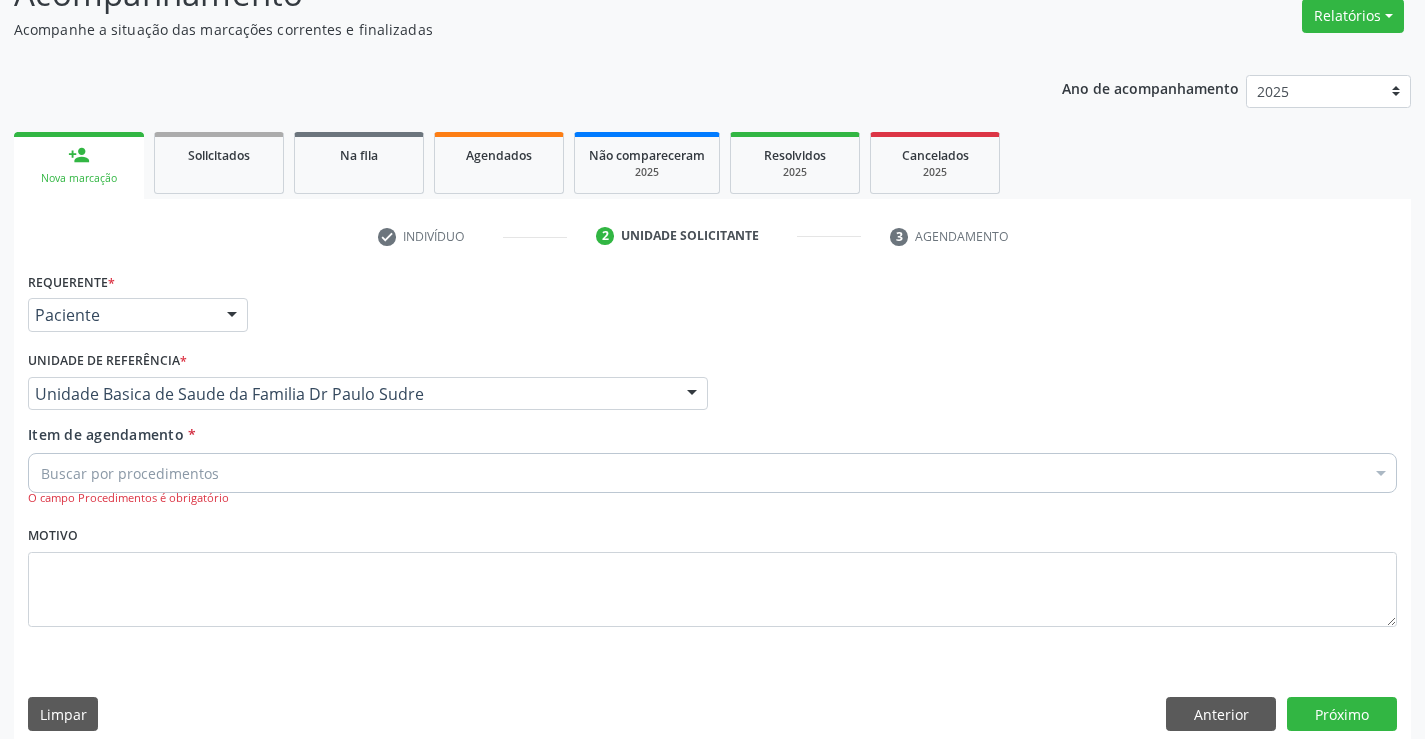 click on "Buscar por procedimentos" at bounding box center (712, 473) 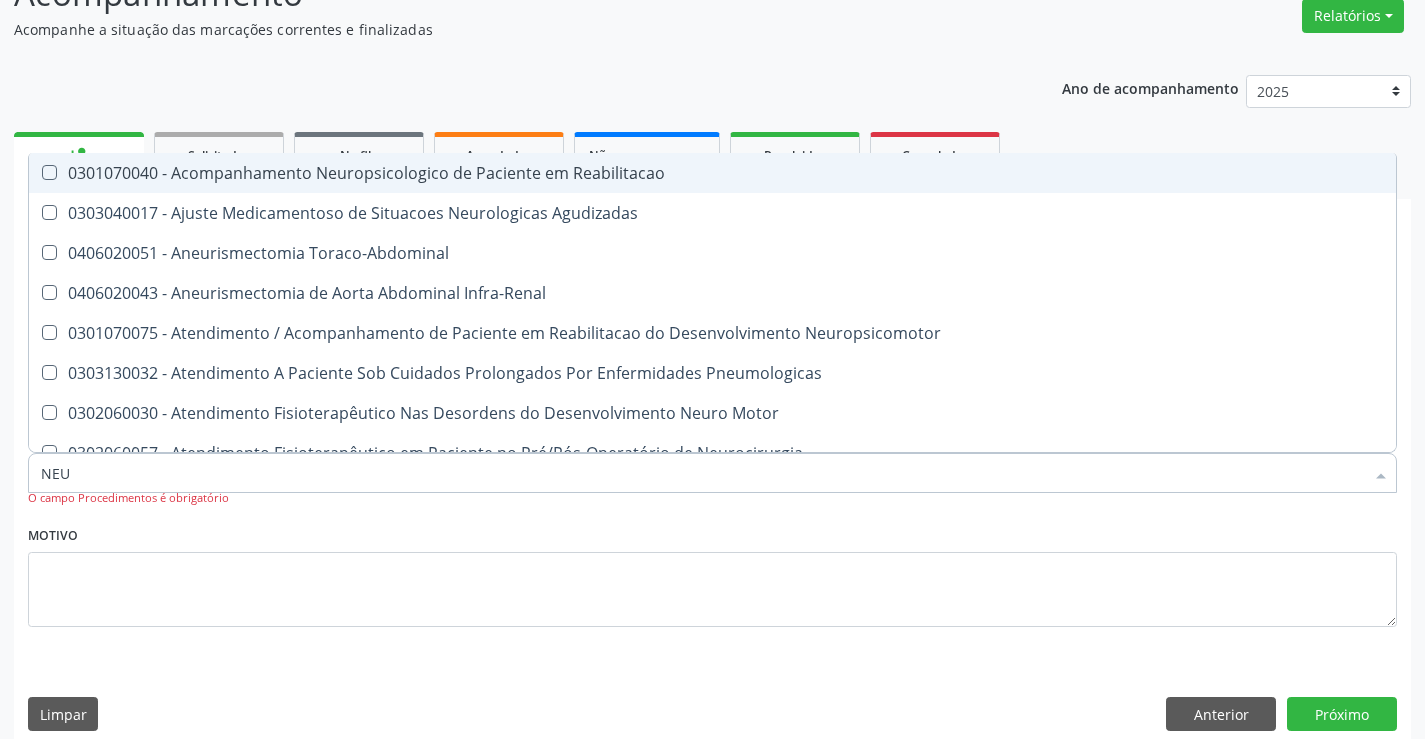 type on "NEUR" 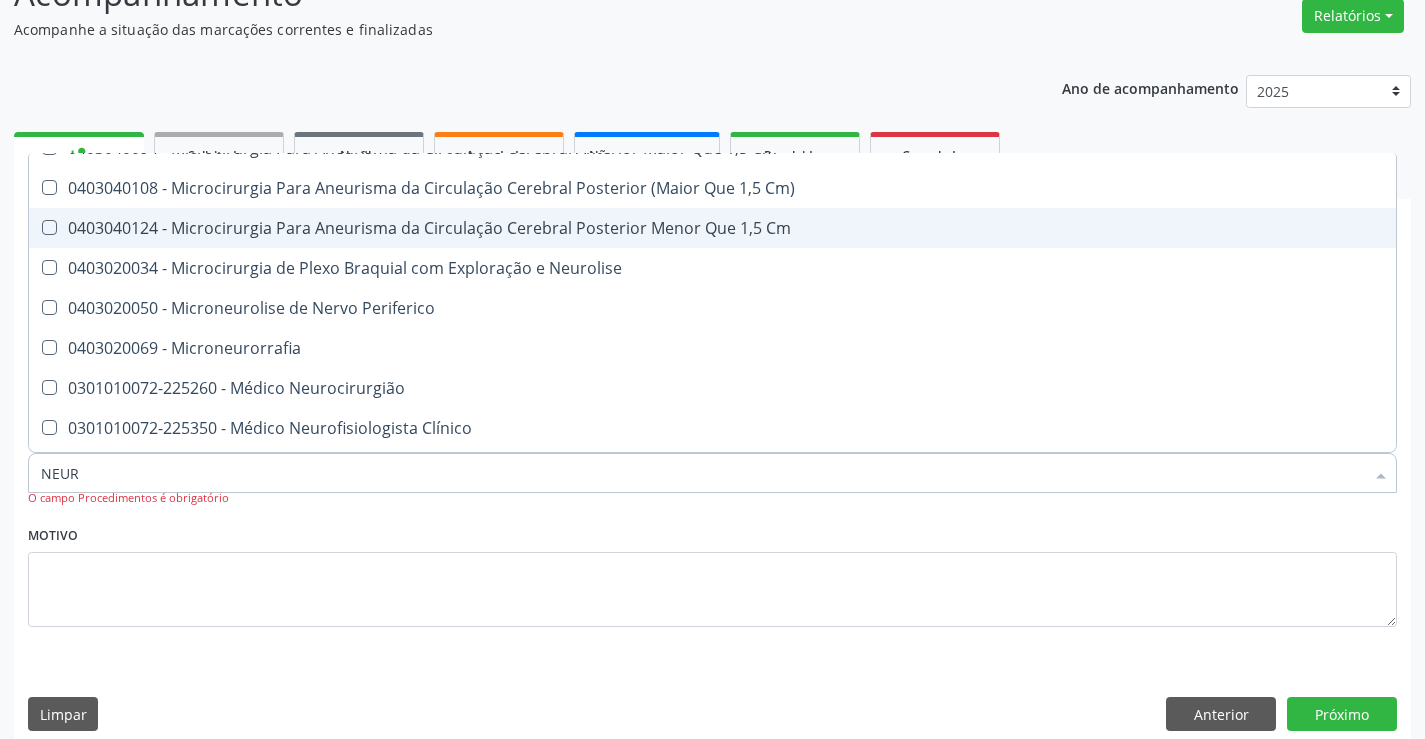 scroll, scrollTop: 1100, scrollLeft: 0, axis: vertical 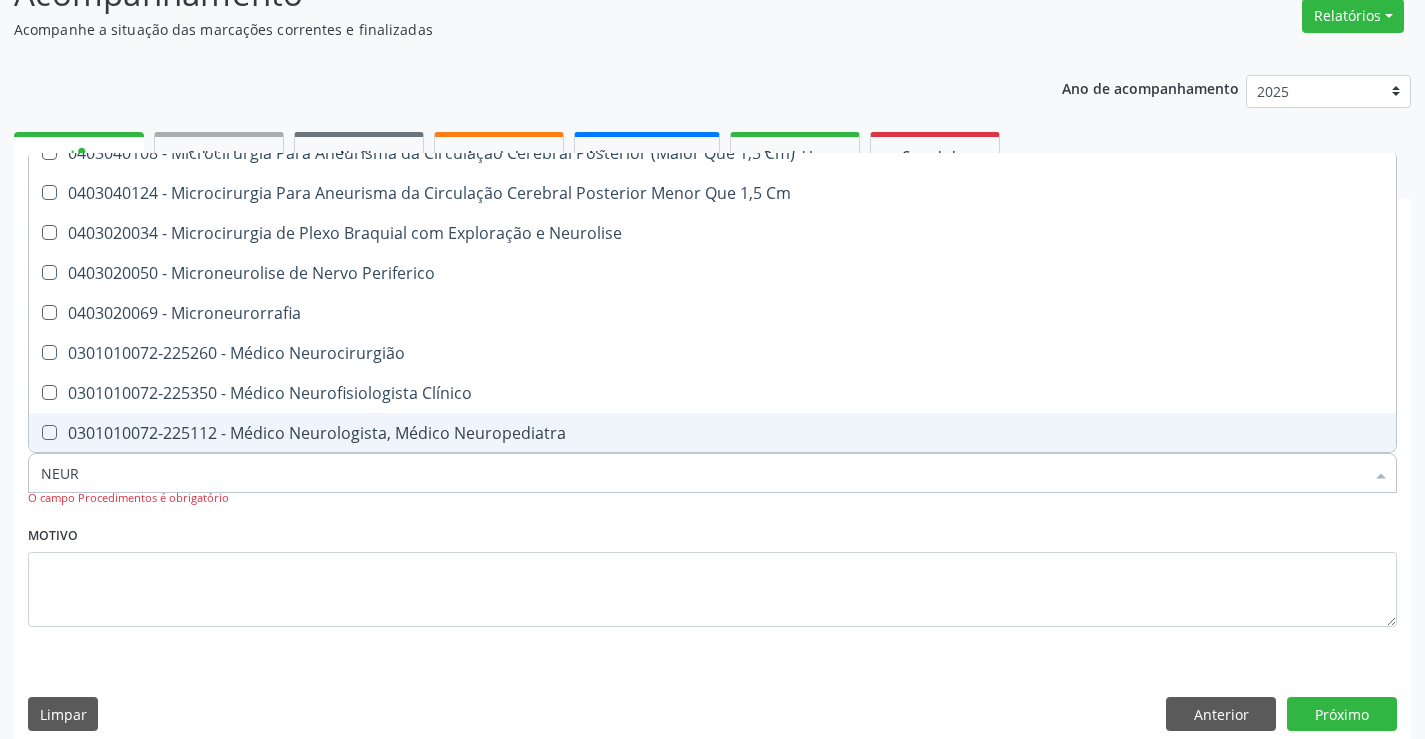 click on "0301010072-225112 - Médico Neurologista, Médico Neuropediatra" at bounding box center (712, 433) 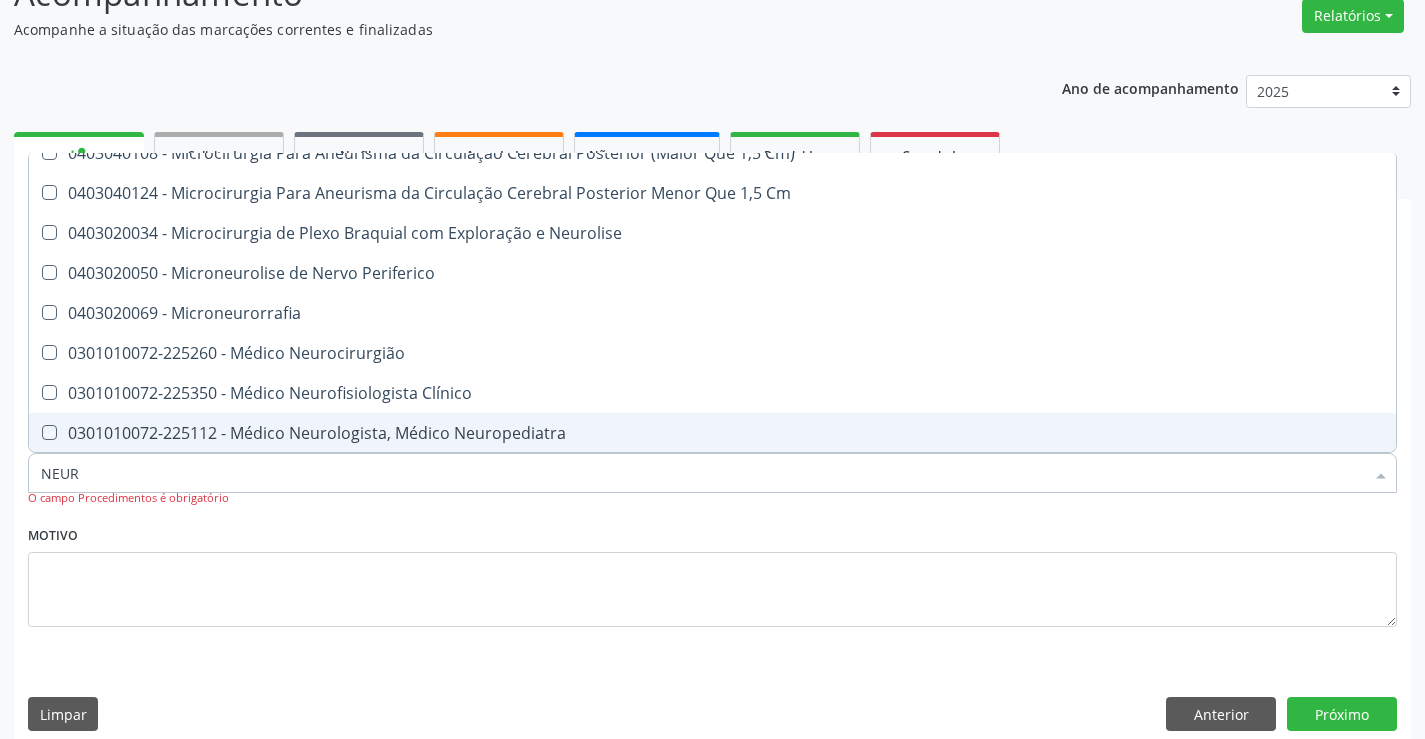 checkbox on "true" 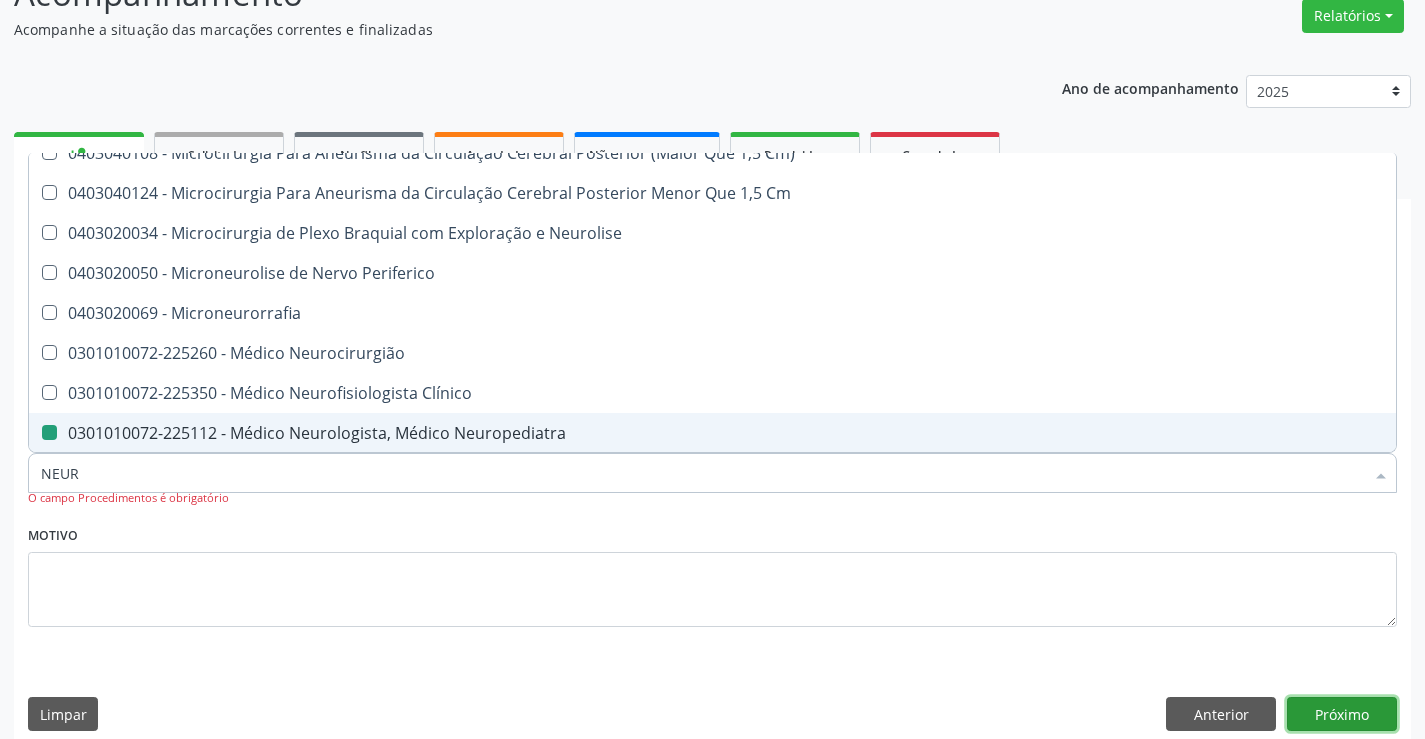click on "Próximo" at bounding box center (1342, 714) 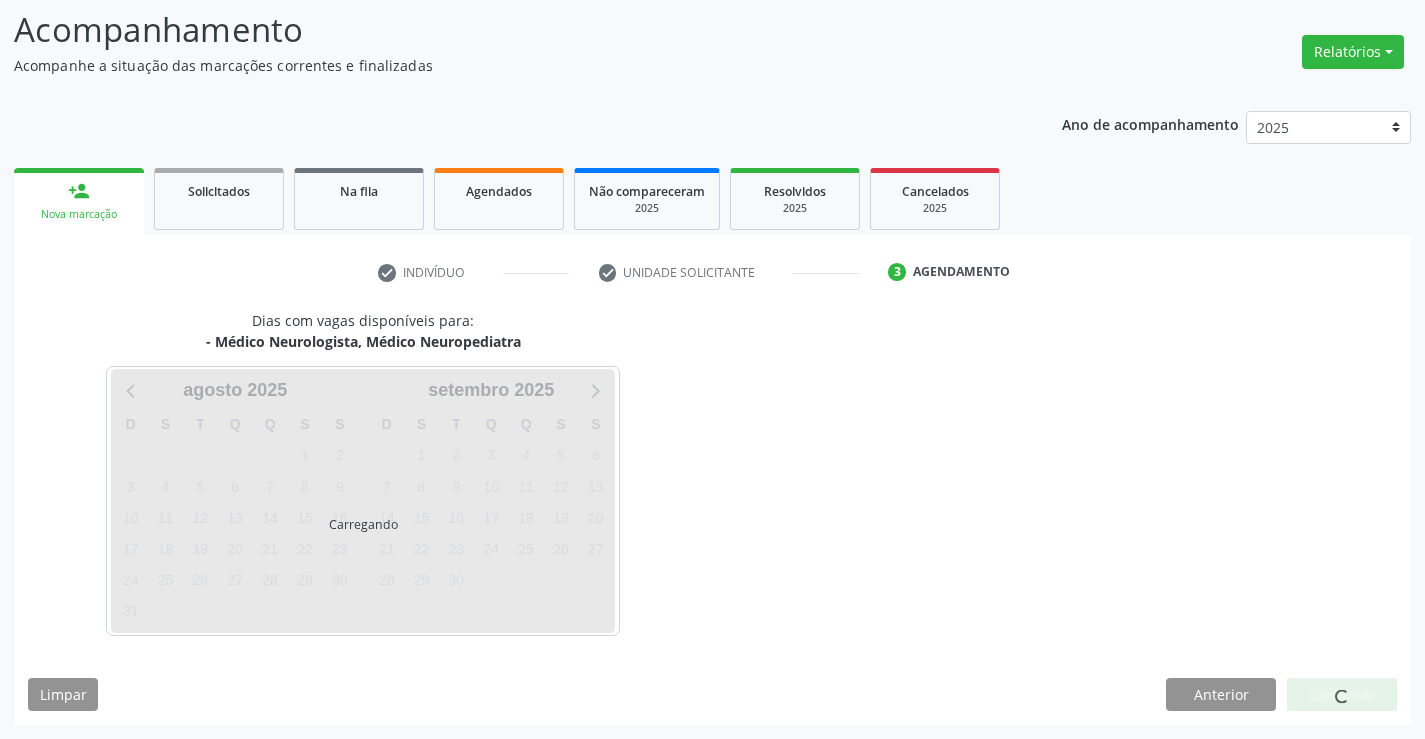 scroll, scrollTop: 131, scrollLeft: 0, axis: vertical 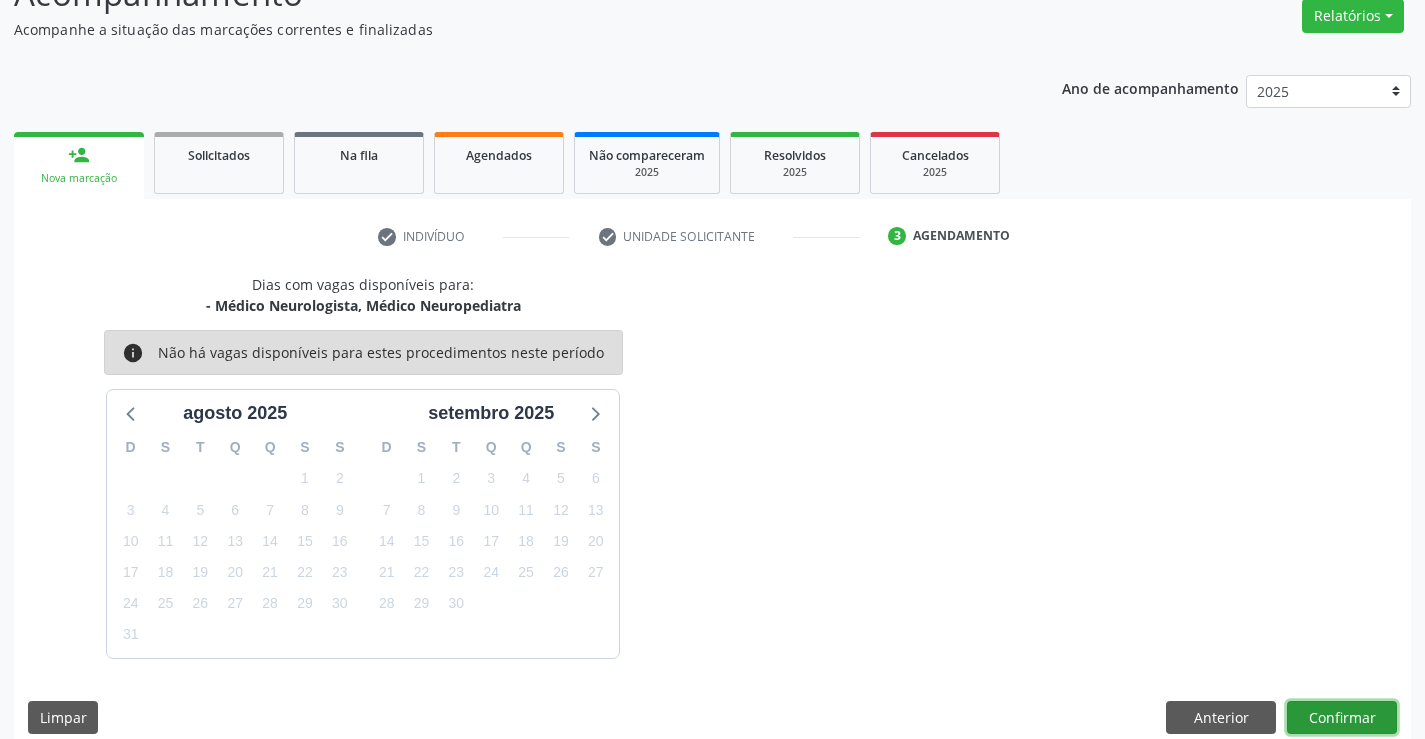 click on "Confirmar" at bounding box center [1342, 718] 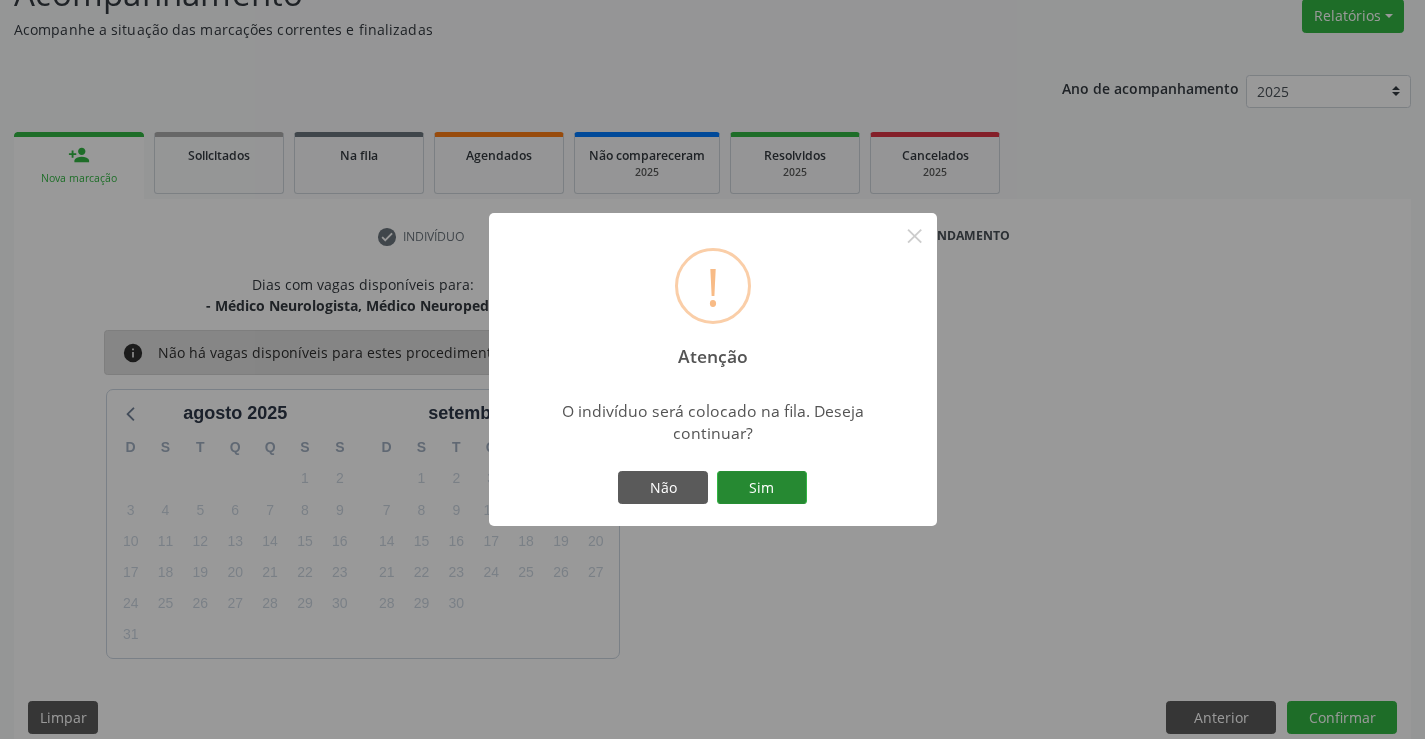 click on "Sim" at bounding box center (762, 488) 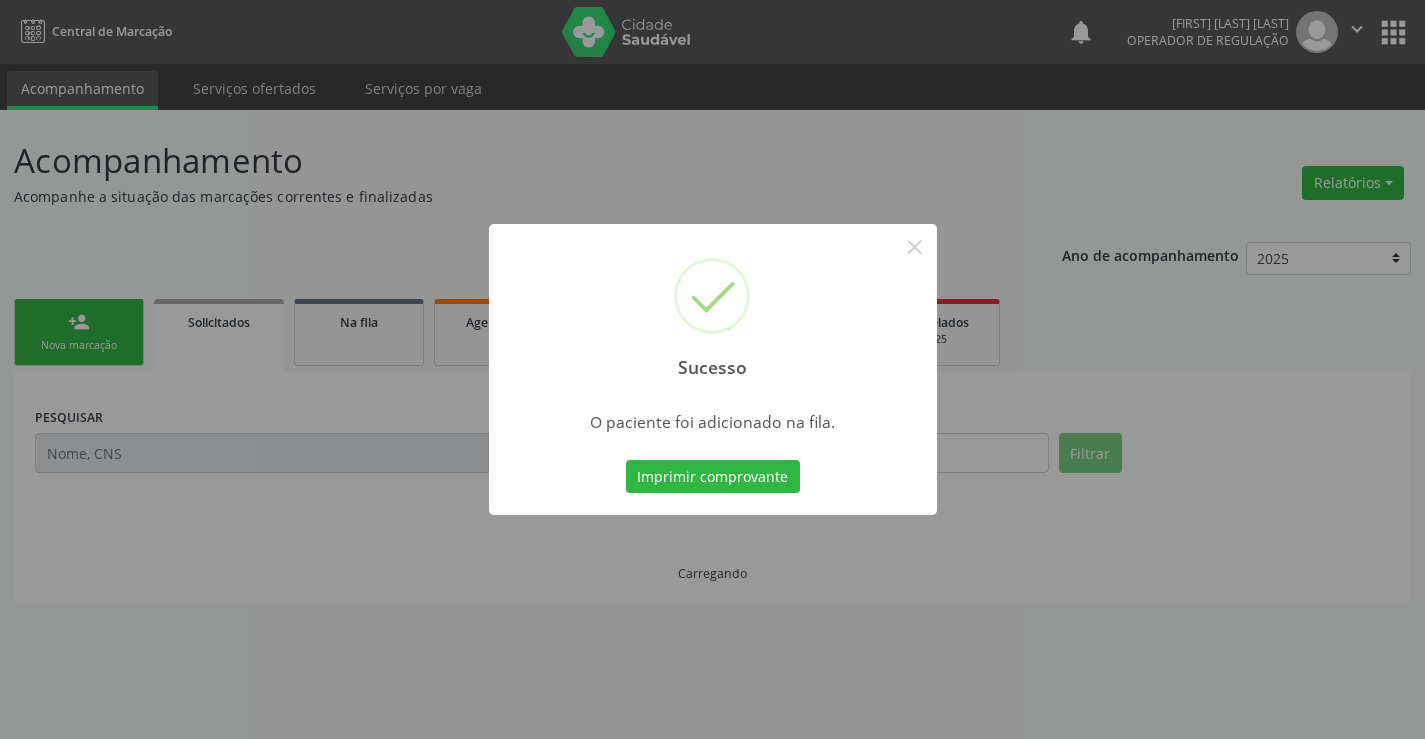 scroll, scrollTop: 0, scrollLeft: 0, axis: both 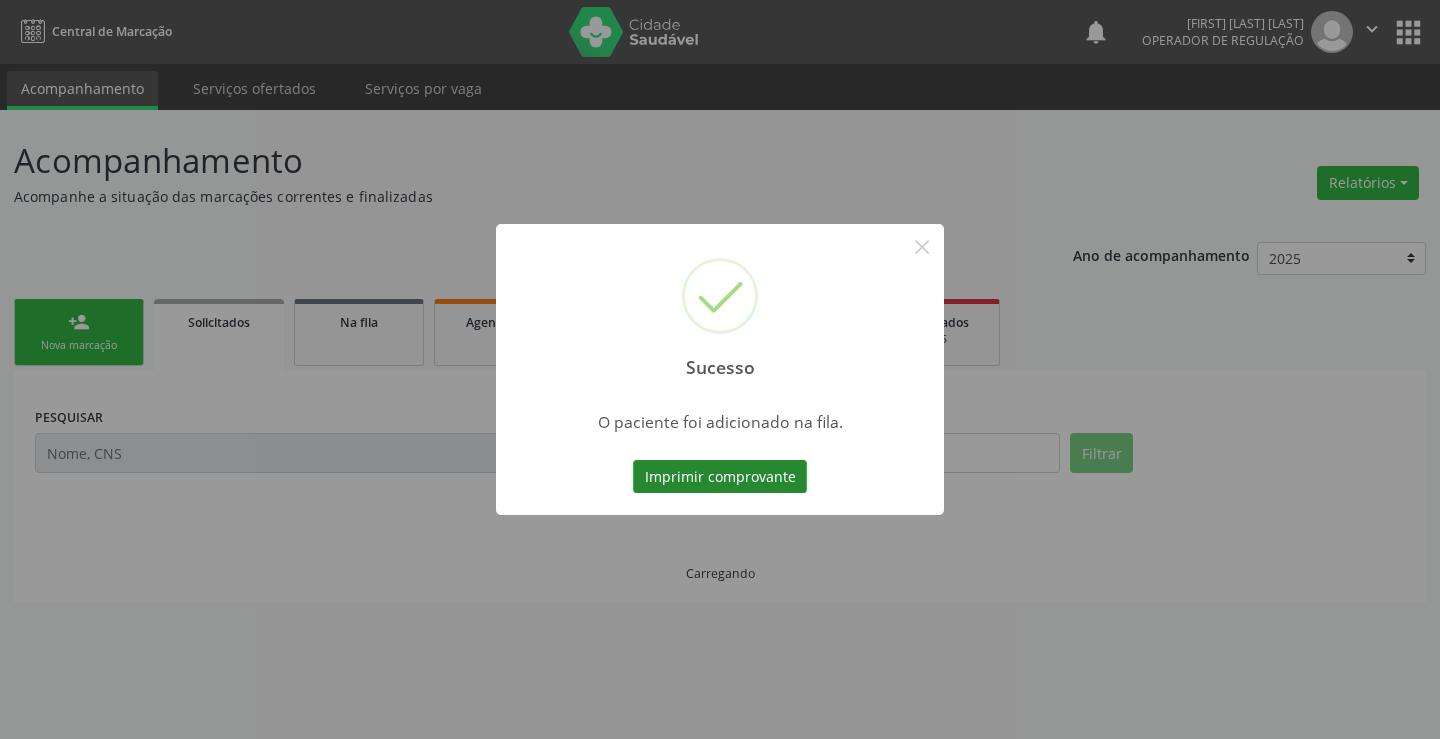 click on "Imprimir comprovante" at bounding box center [720, 477] 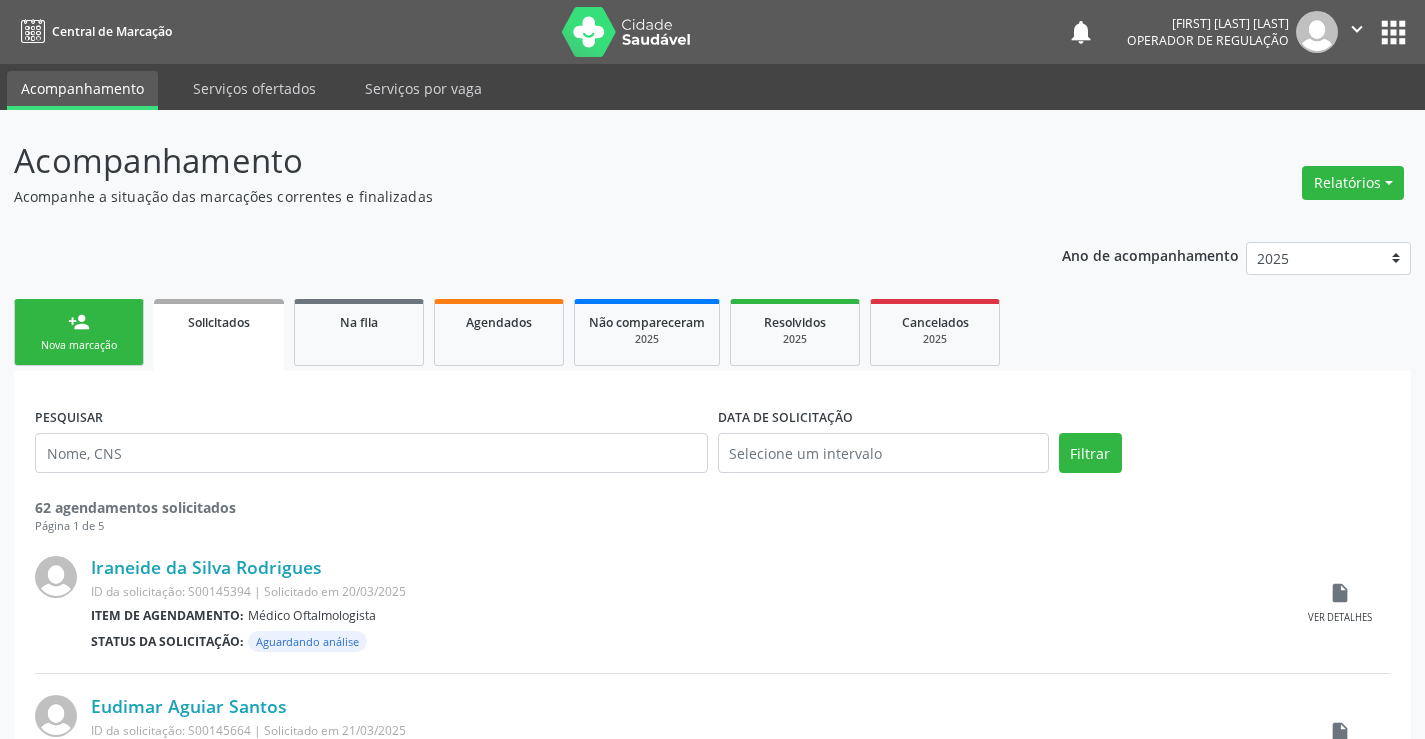 click on "person_add
Nova marcação" at bounding box center (79, 332) 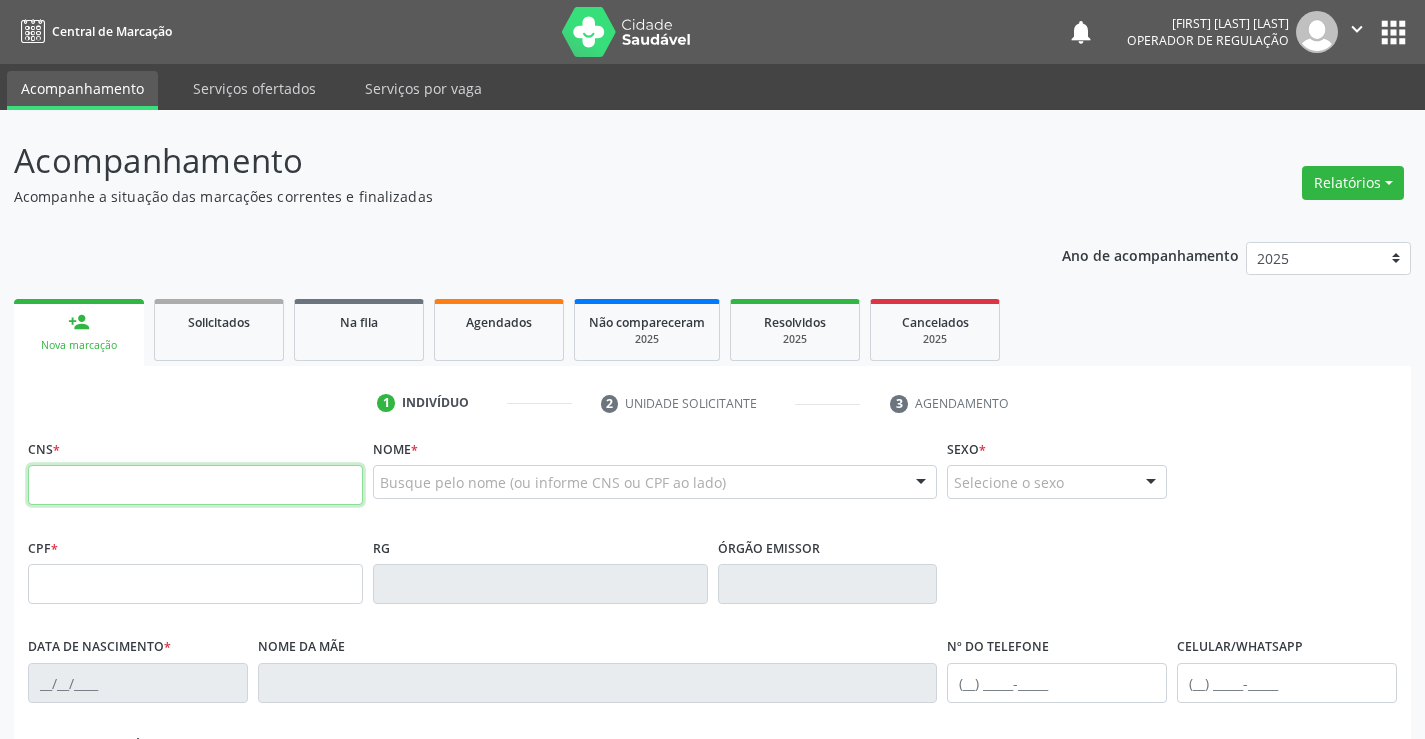 click at bounding box center [195, 485] 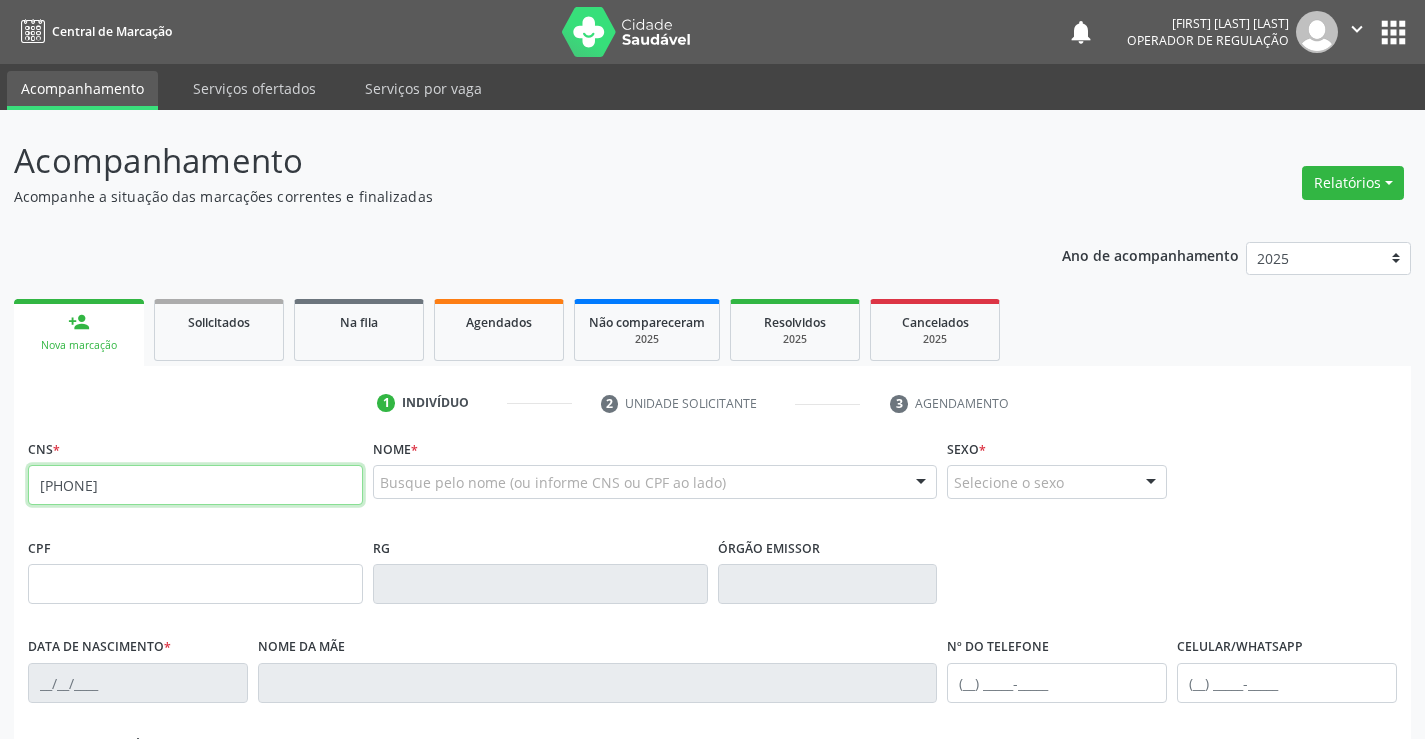 type on "704 8045 2259 8742" 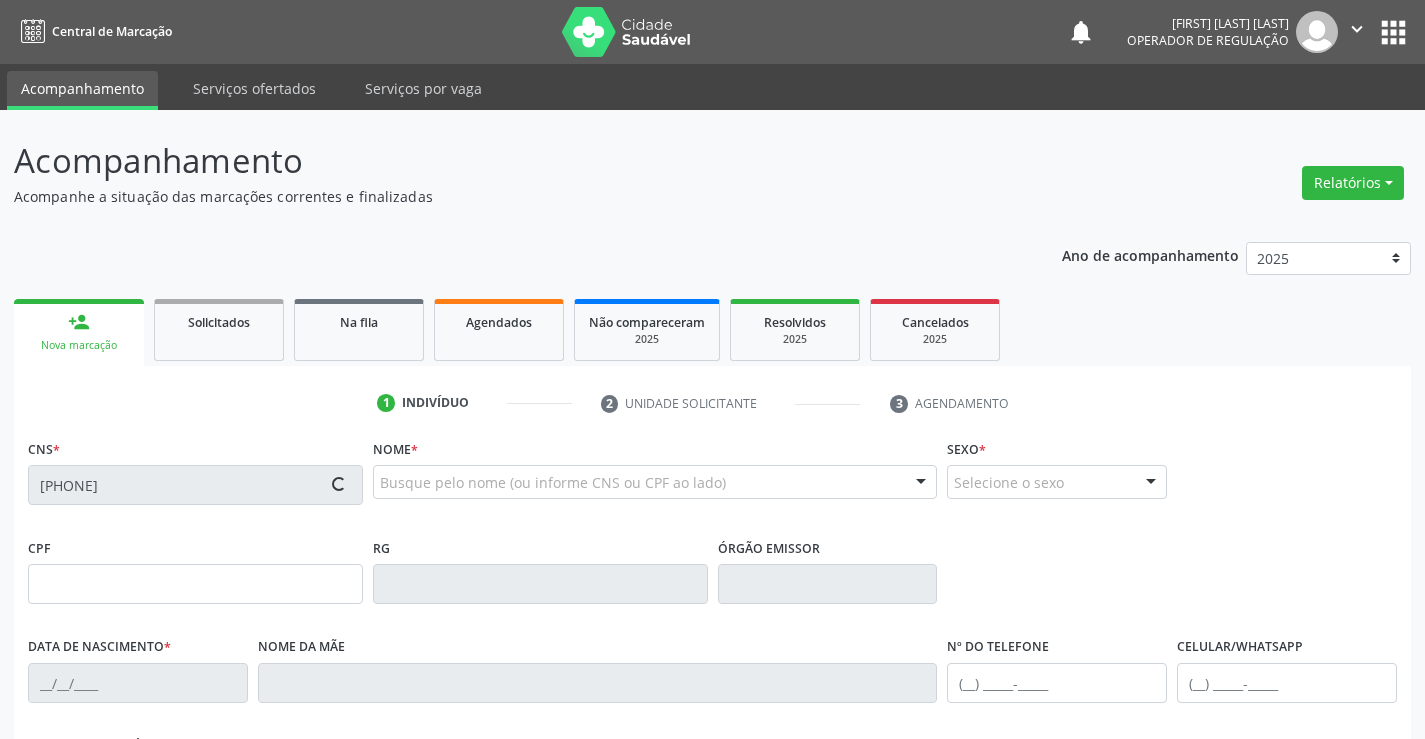 type on "0437212068" 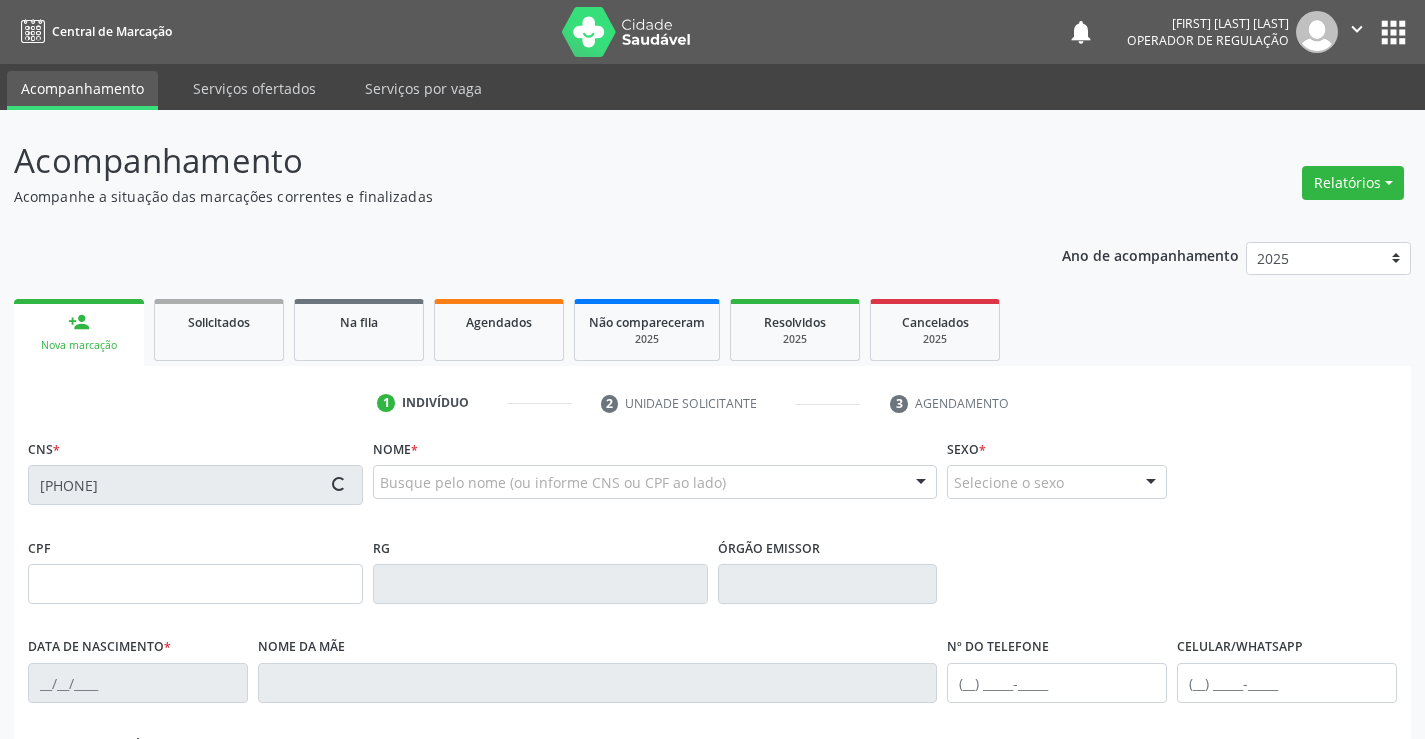 type on "14/07/1963" 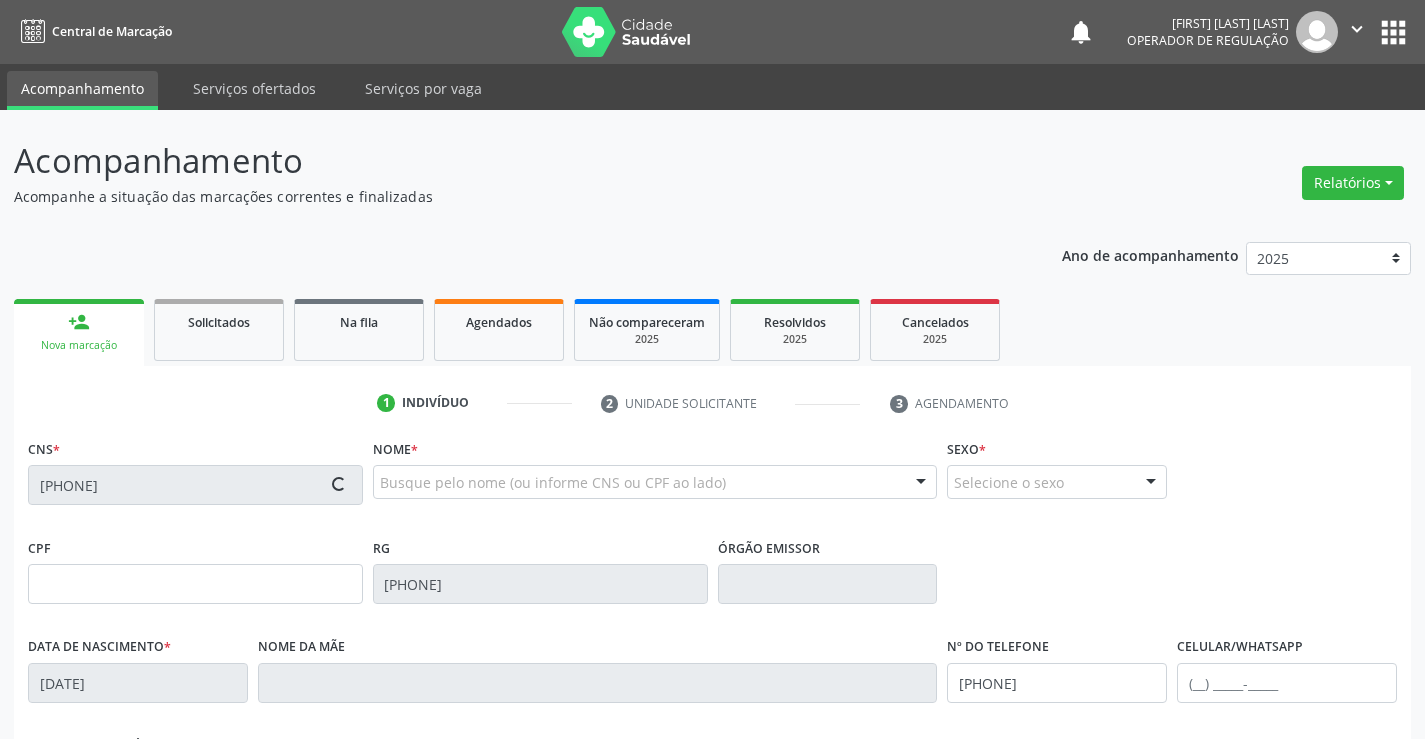 type on "(74) 98861-7204" 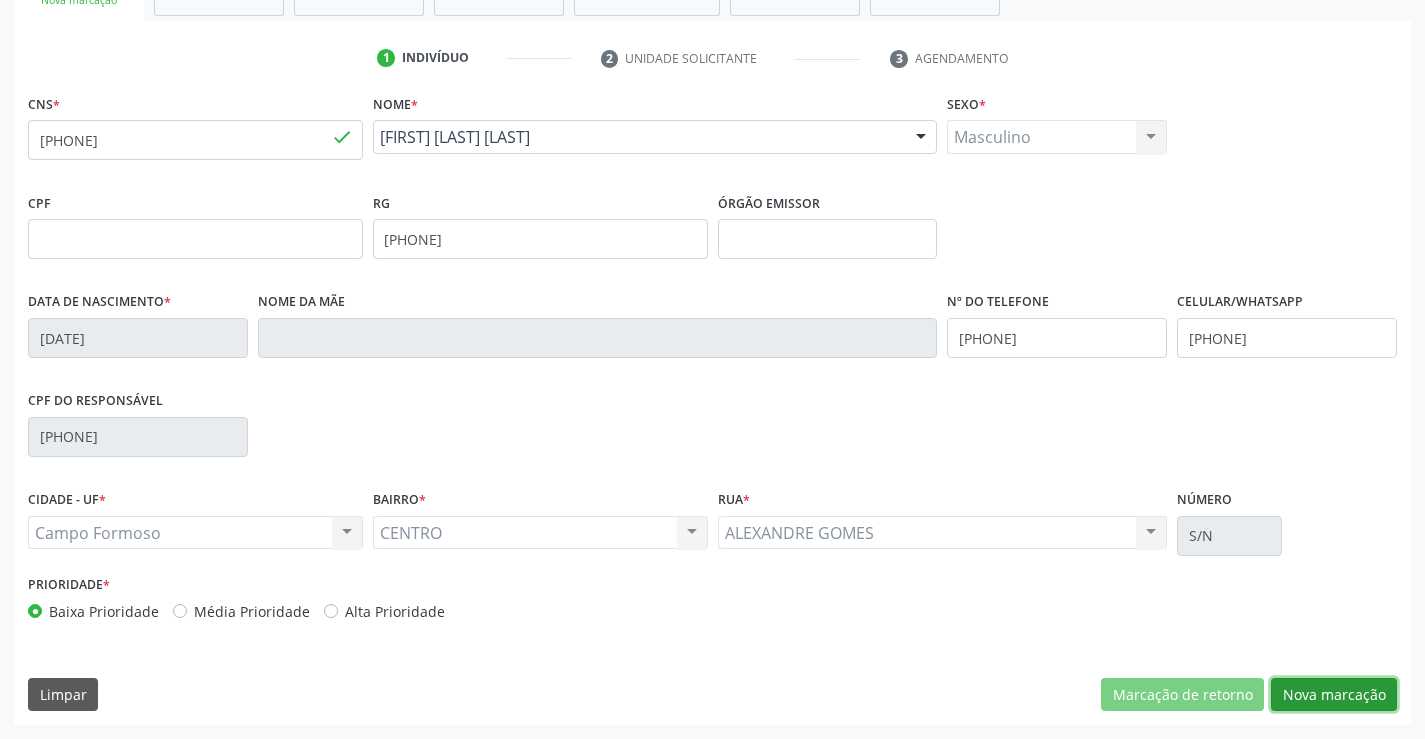 click on "Nova marcação" at bounding box center [1334, 695] 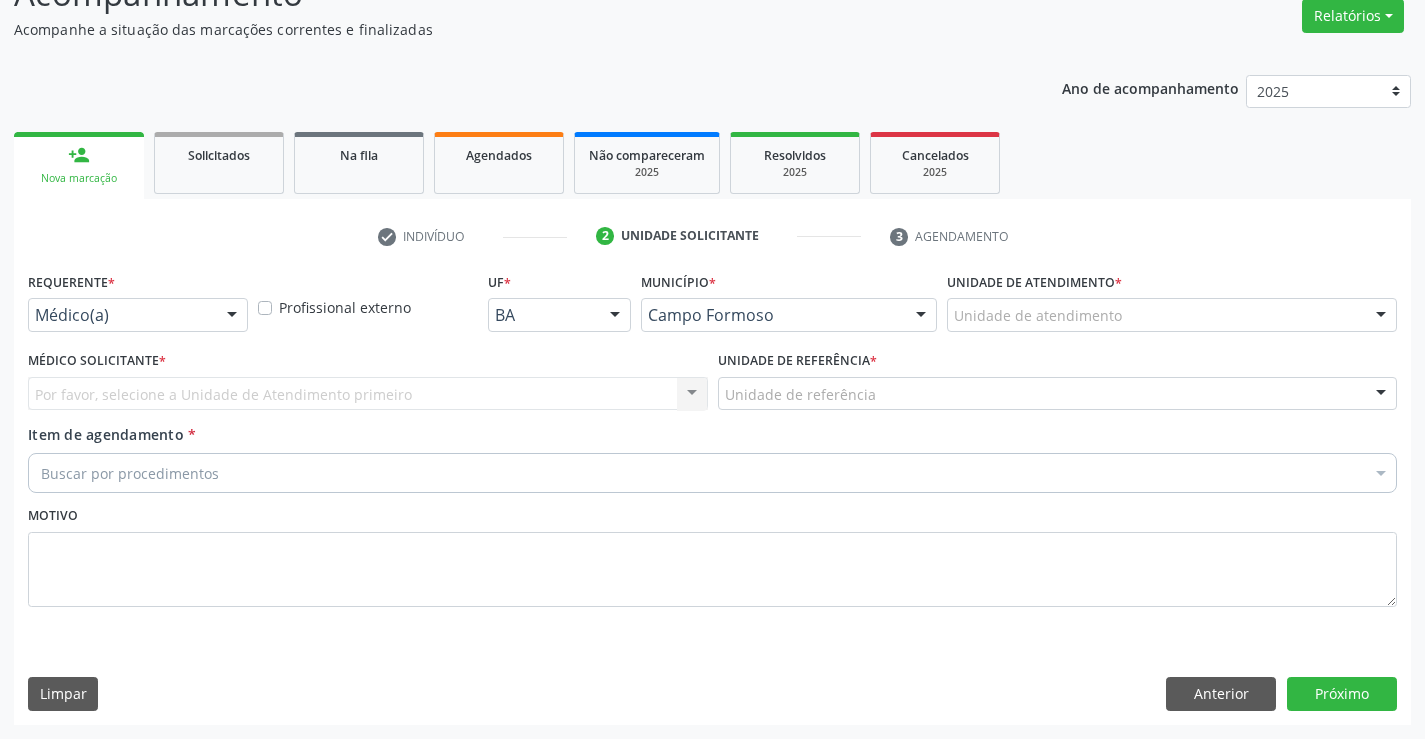 scroll, scrollTop: 167, scrollLeft: 0, axis: vertical 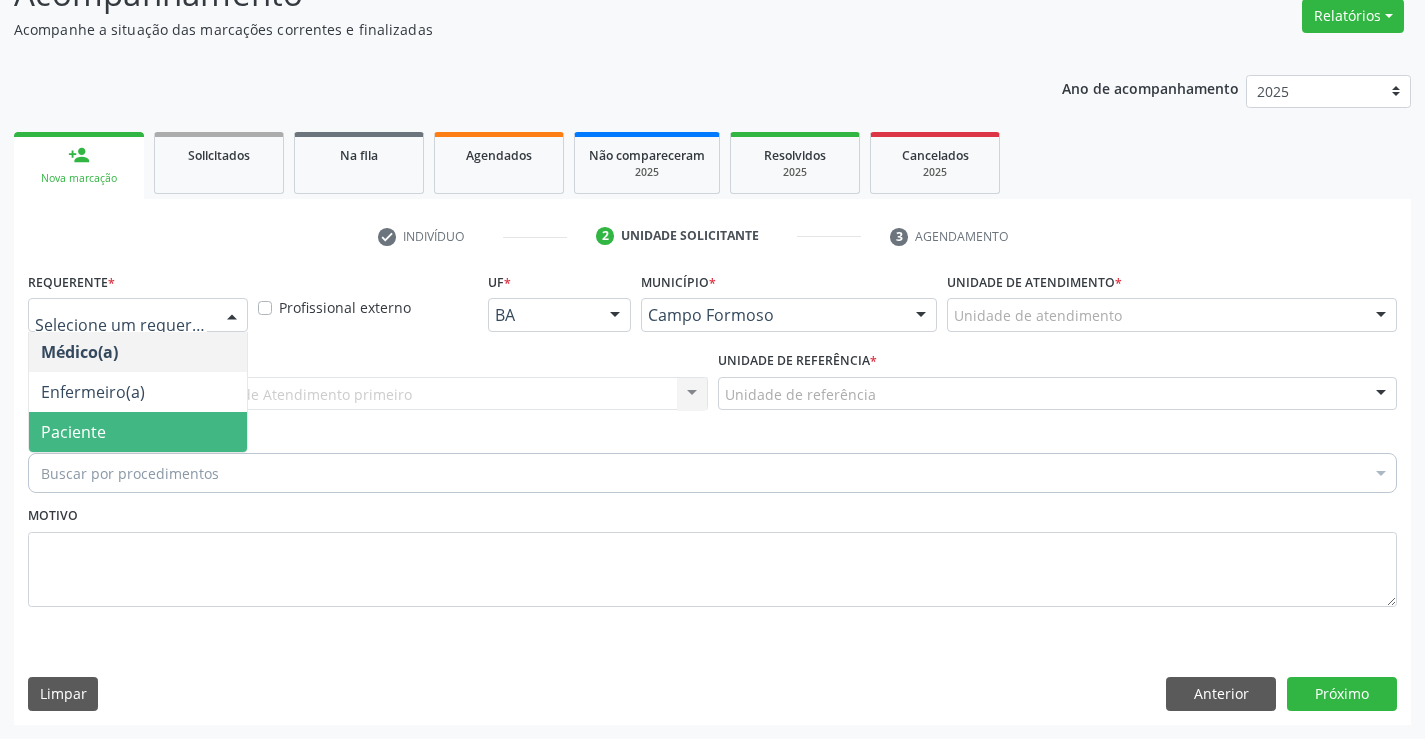 click on "Paciente" at bounding box center (73, 432) 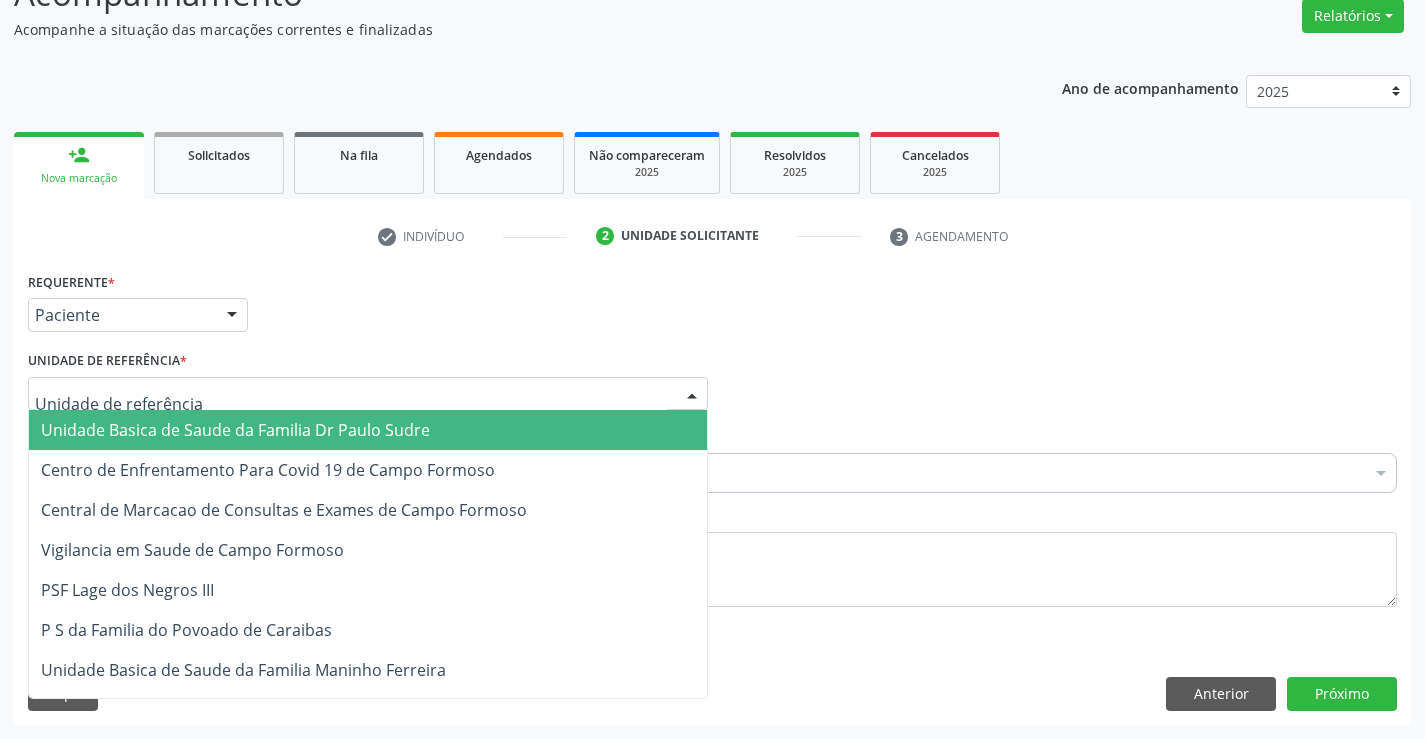 click on "Unidade Basica de Saude da Familia Dr Paulo Sudre" at bounding box center [235, 430] 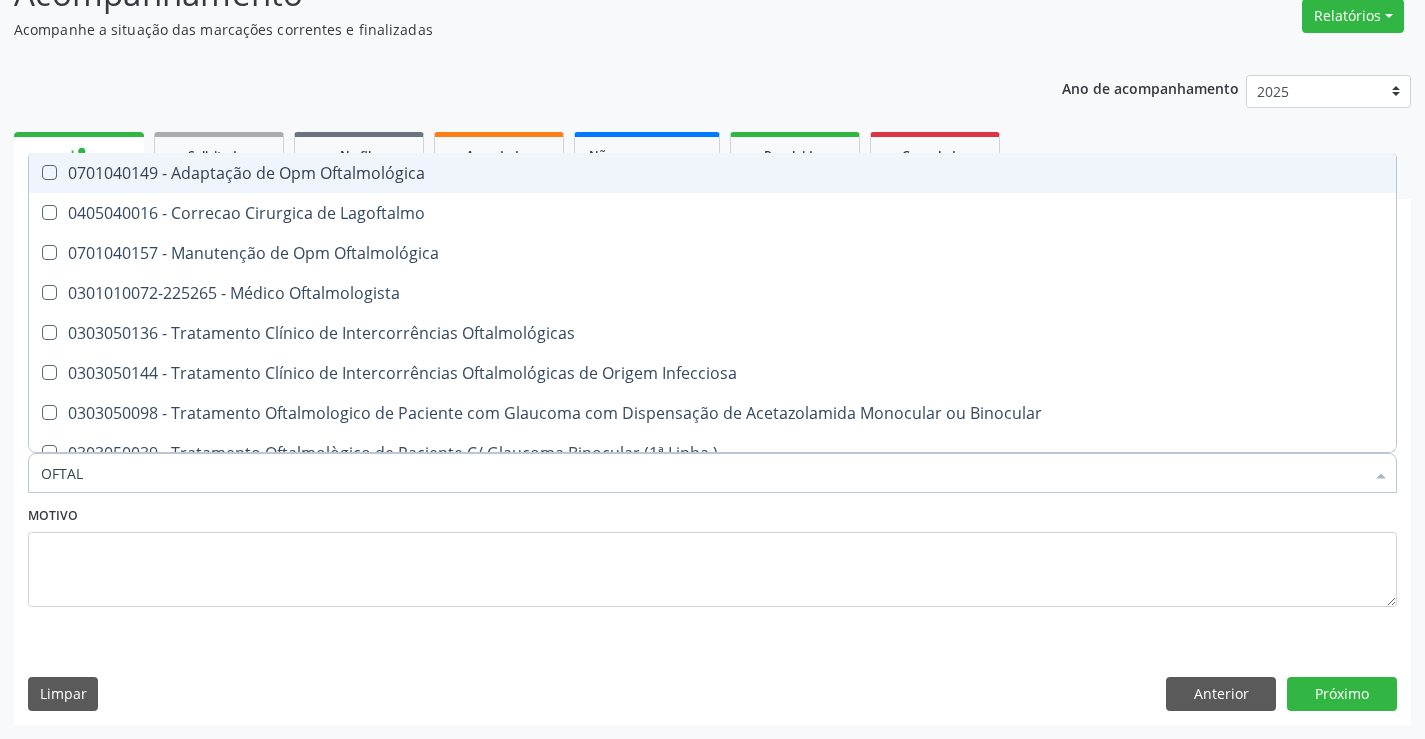 type on "OFTALM" 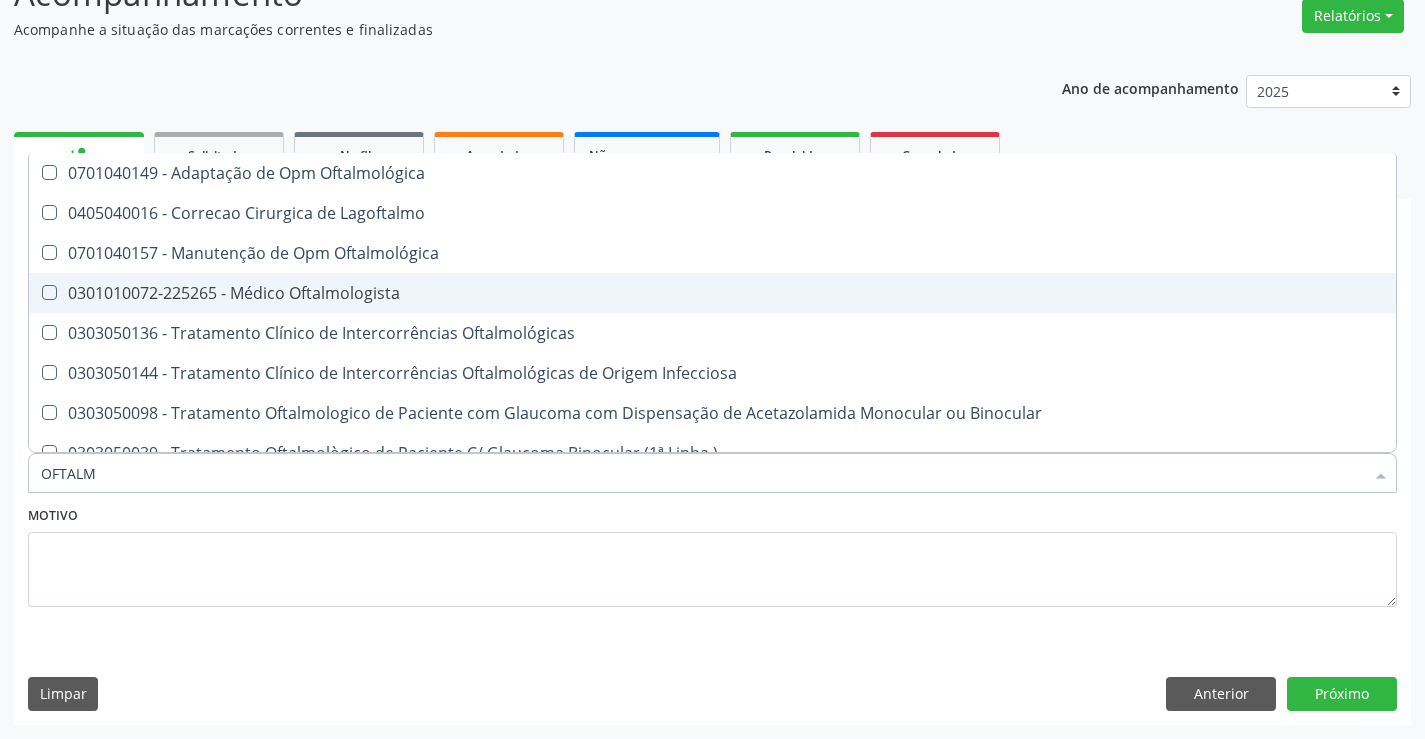click on "0301010072-225265 - Médico Oftalmologista" at bounding box center [712, 293] 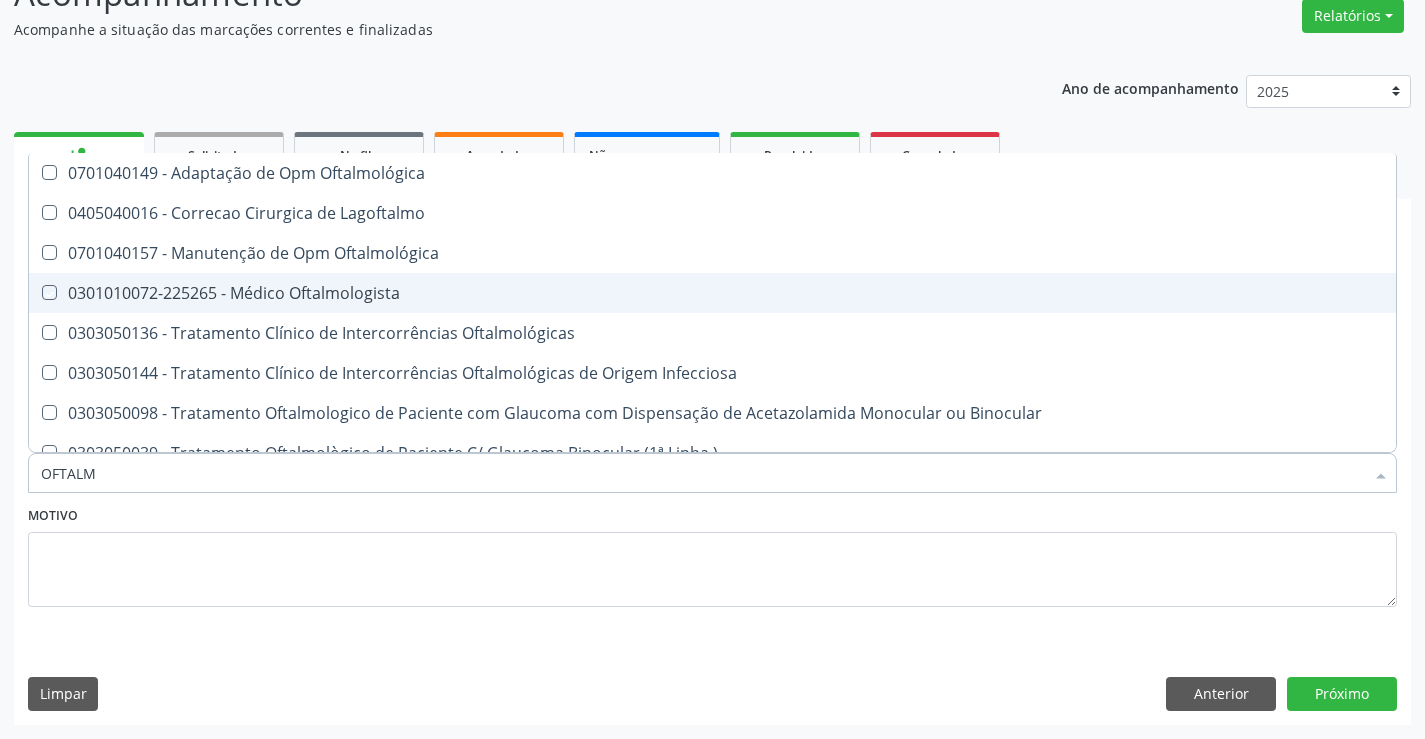 checkbox on "true" 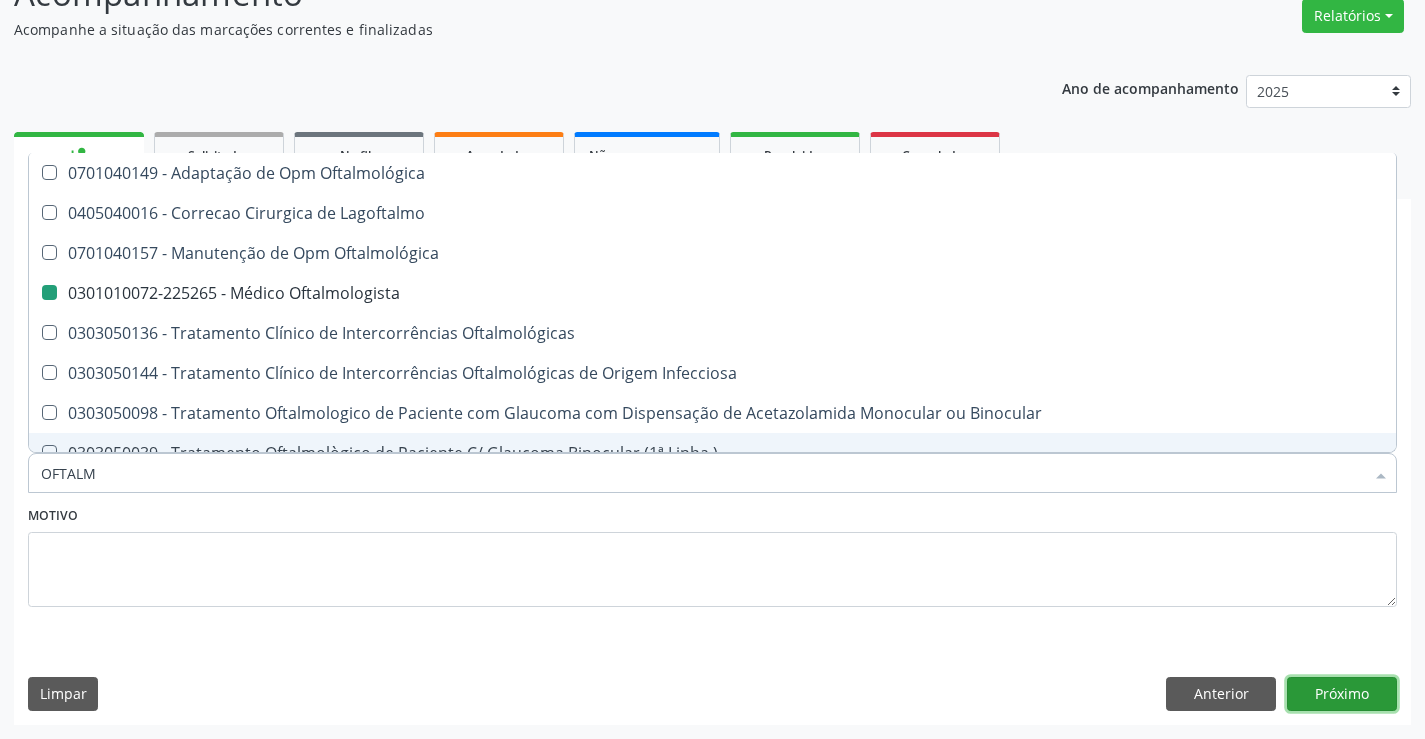 click on "Próximo" at bounding box center [1342, 694] 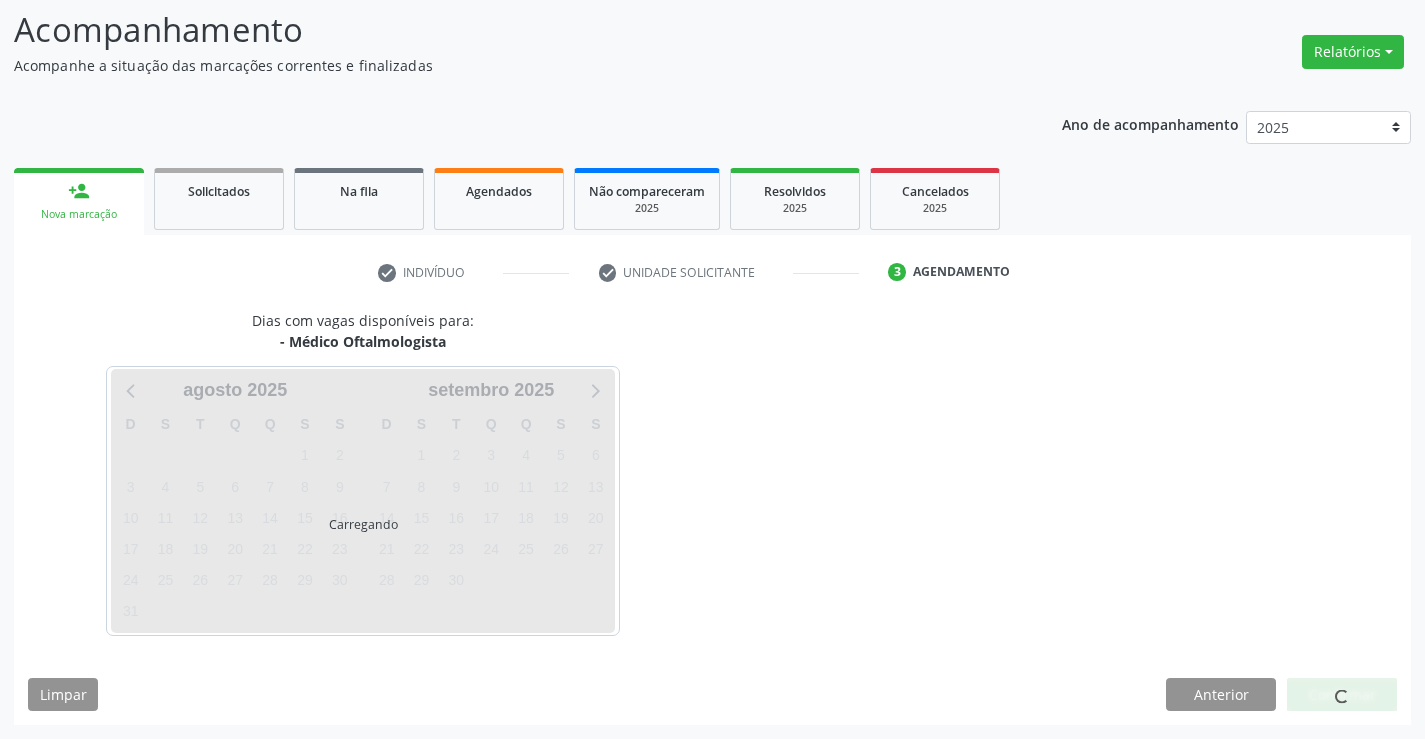 scroll, scrollTop: 167, scrollLeft: 0, axis: vertical 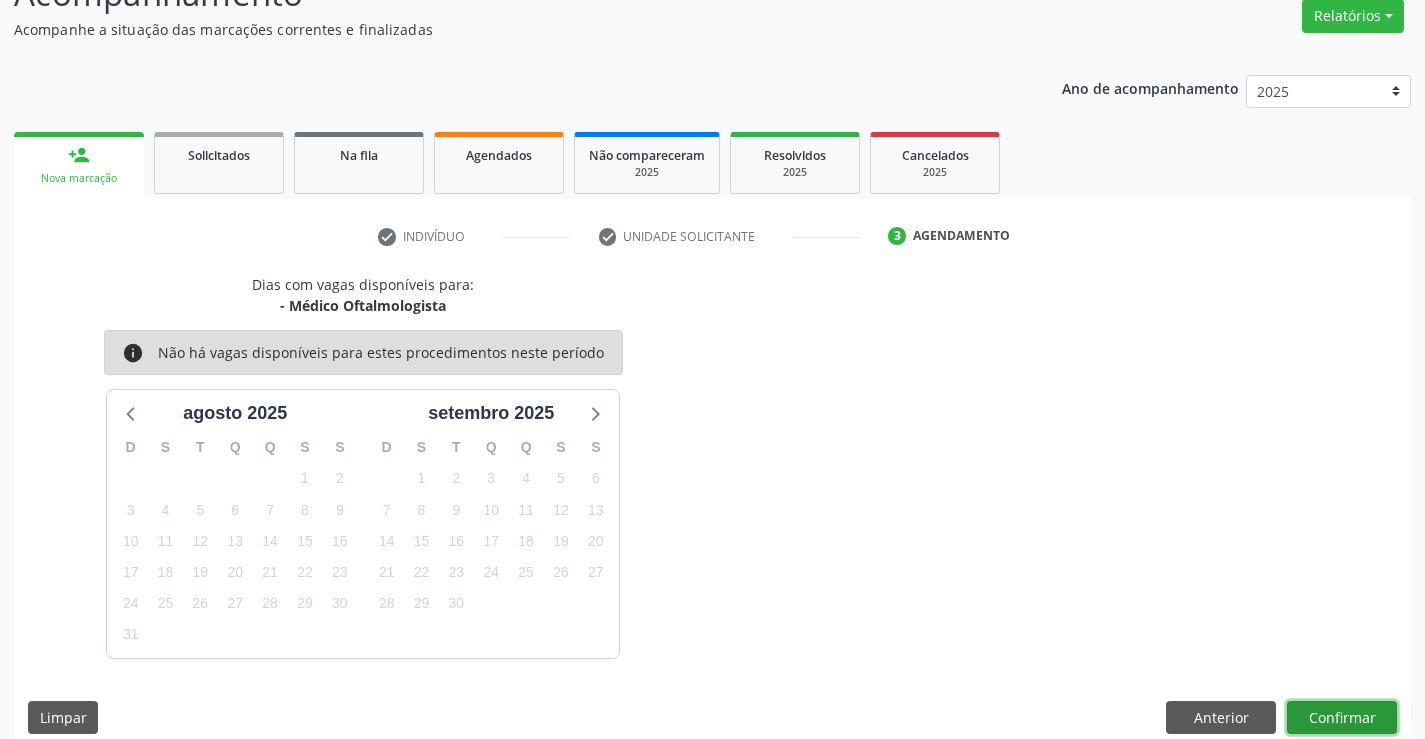 click on "Confirmar" at bounding box center [1342, 718] 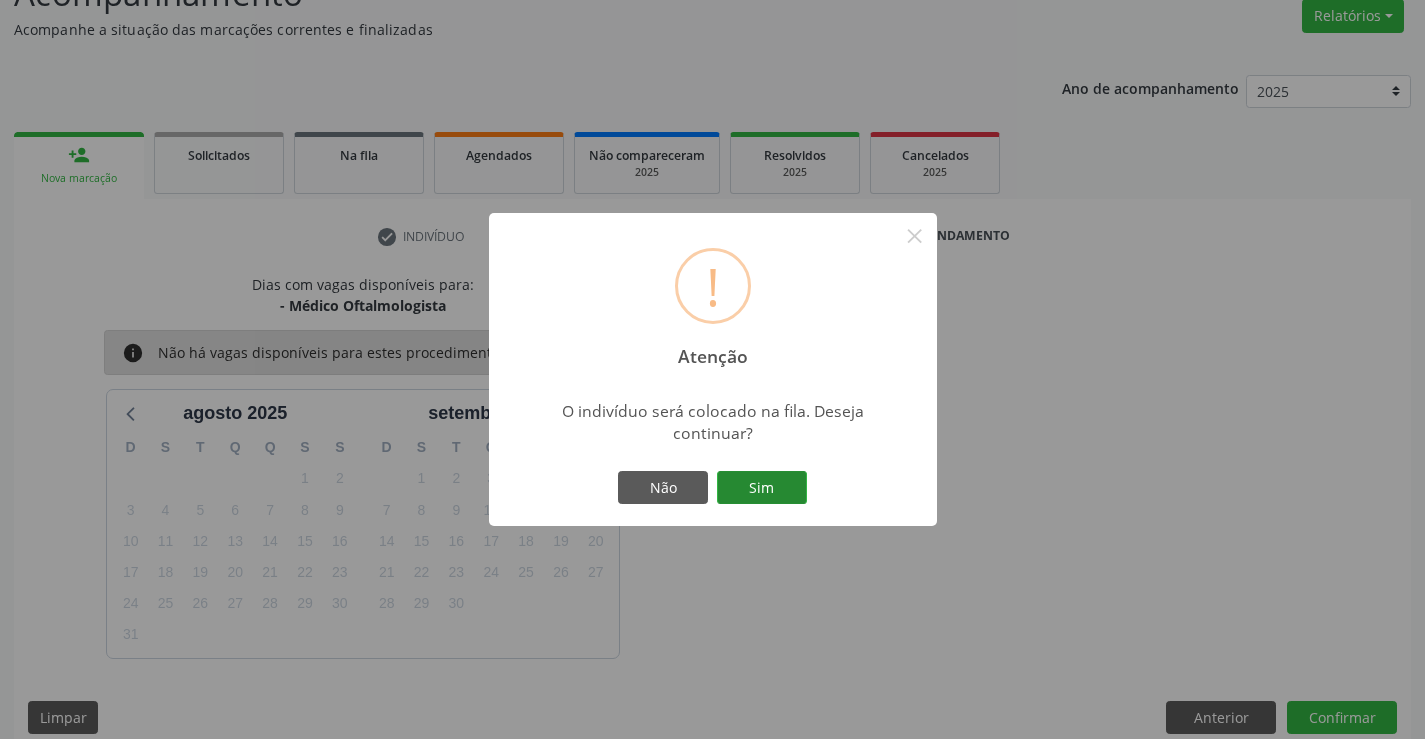 click on "Sim" at bounding box center (762, 488) 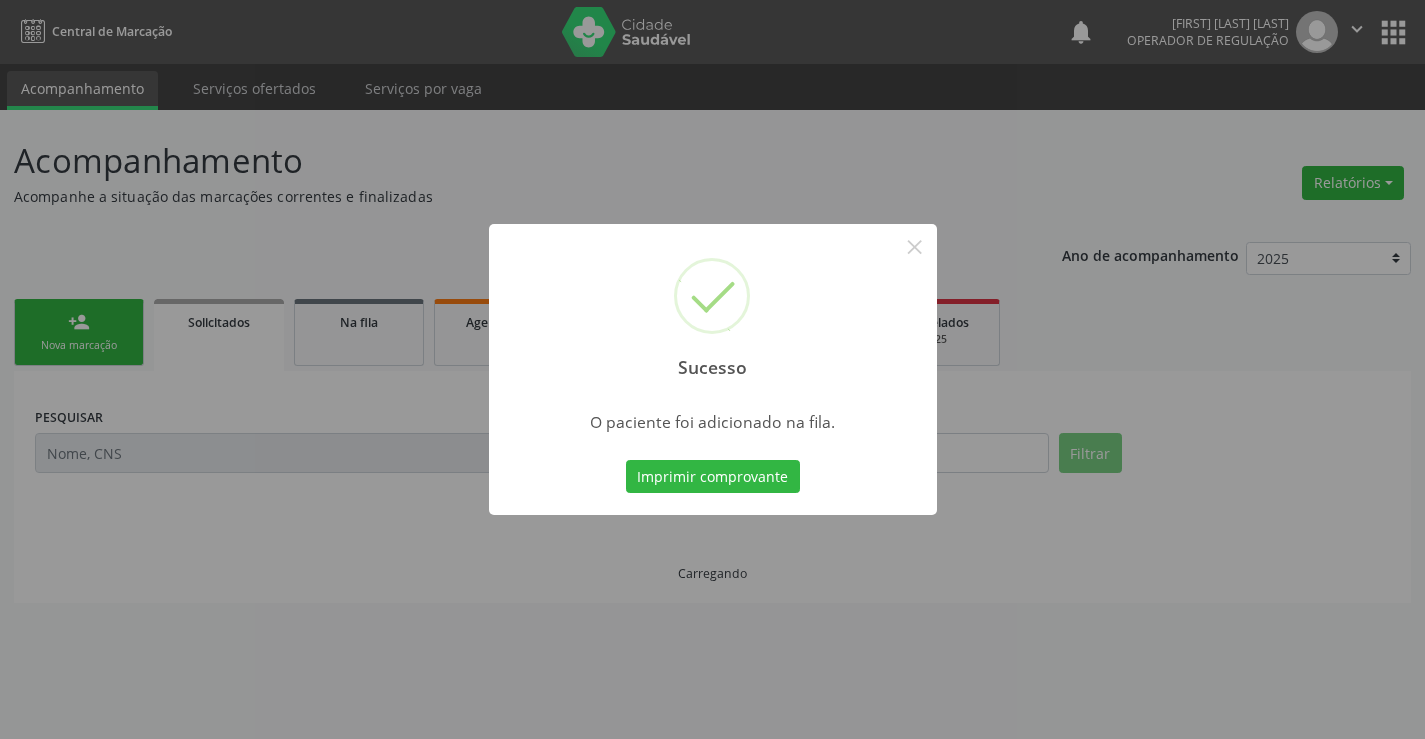 scroll, scrollTop: 0, scrollLeft: 0, axis: both 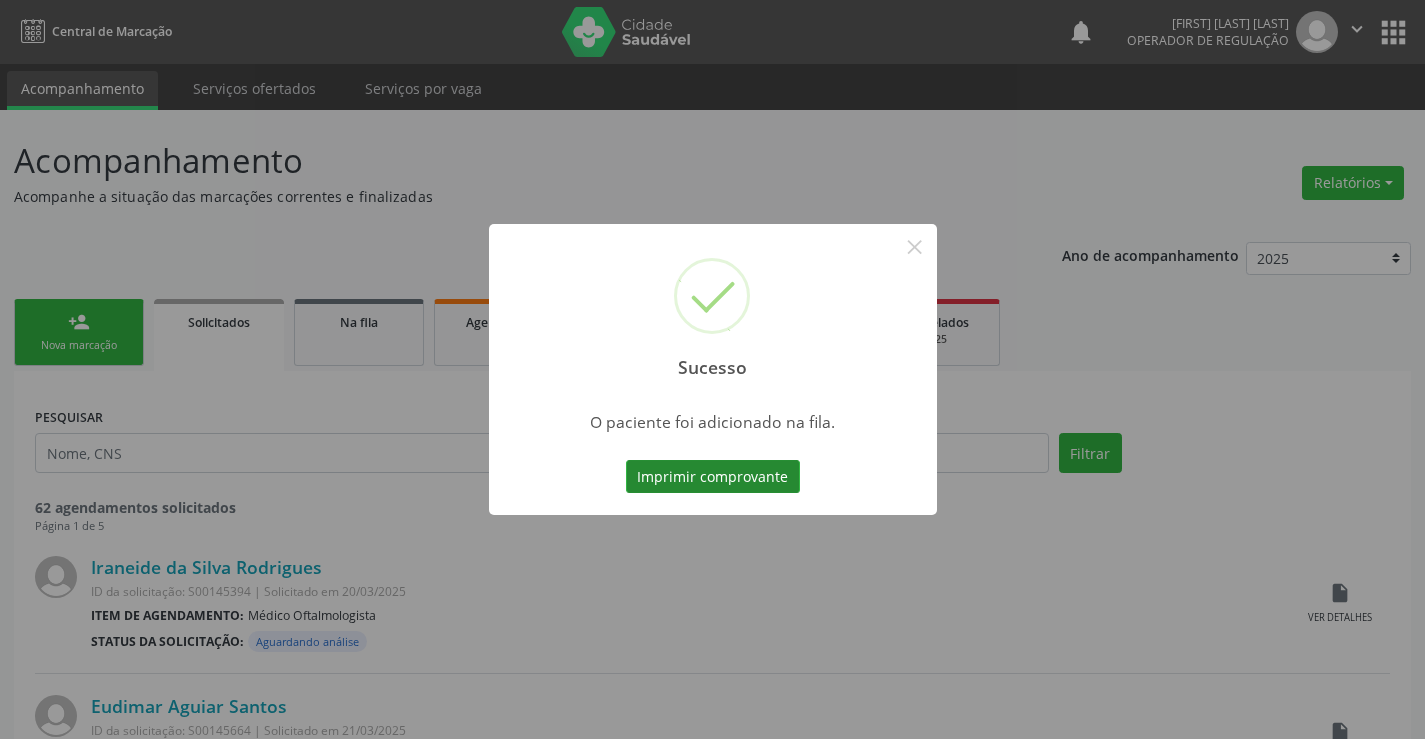 click on "Imprimir comprovante" at bounding box center (713, 477) 